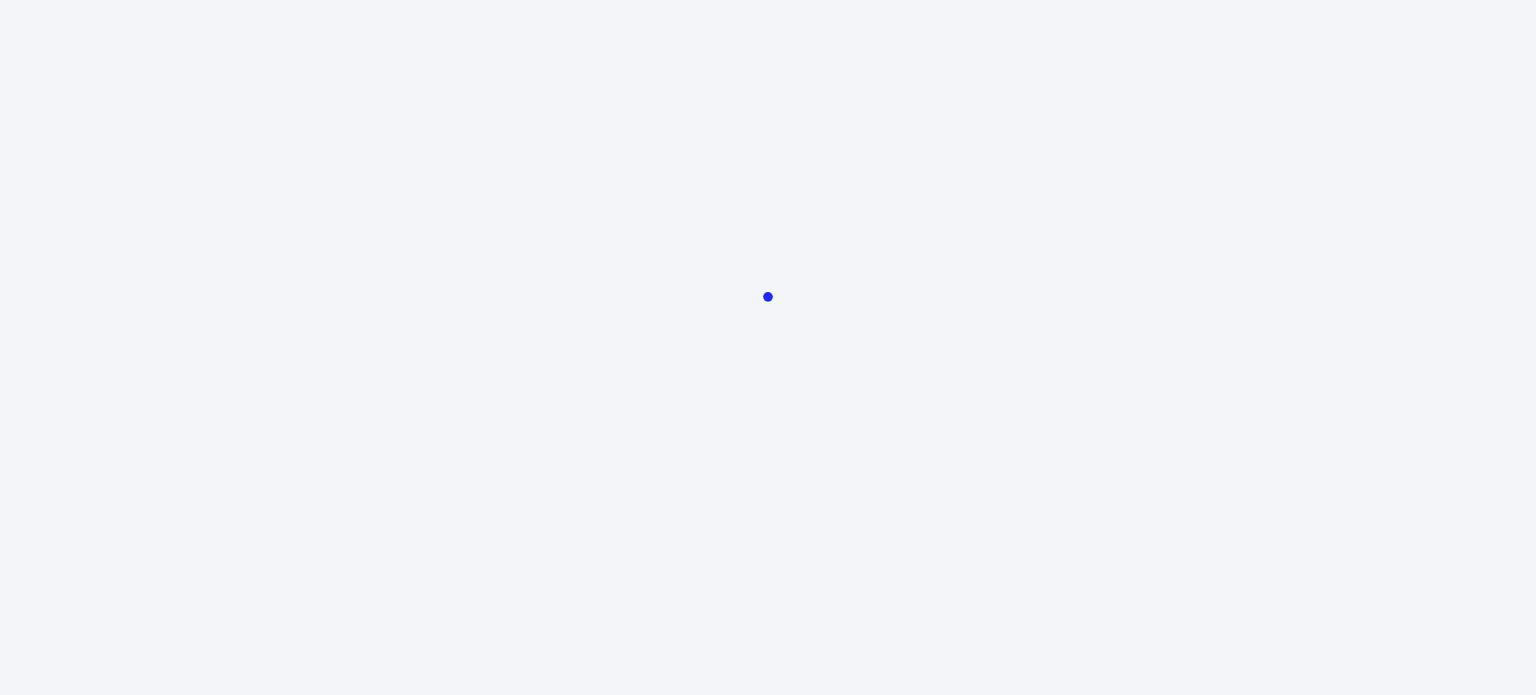 scroll, scrollTop: 0, scrollLeft: 0, axis: both 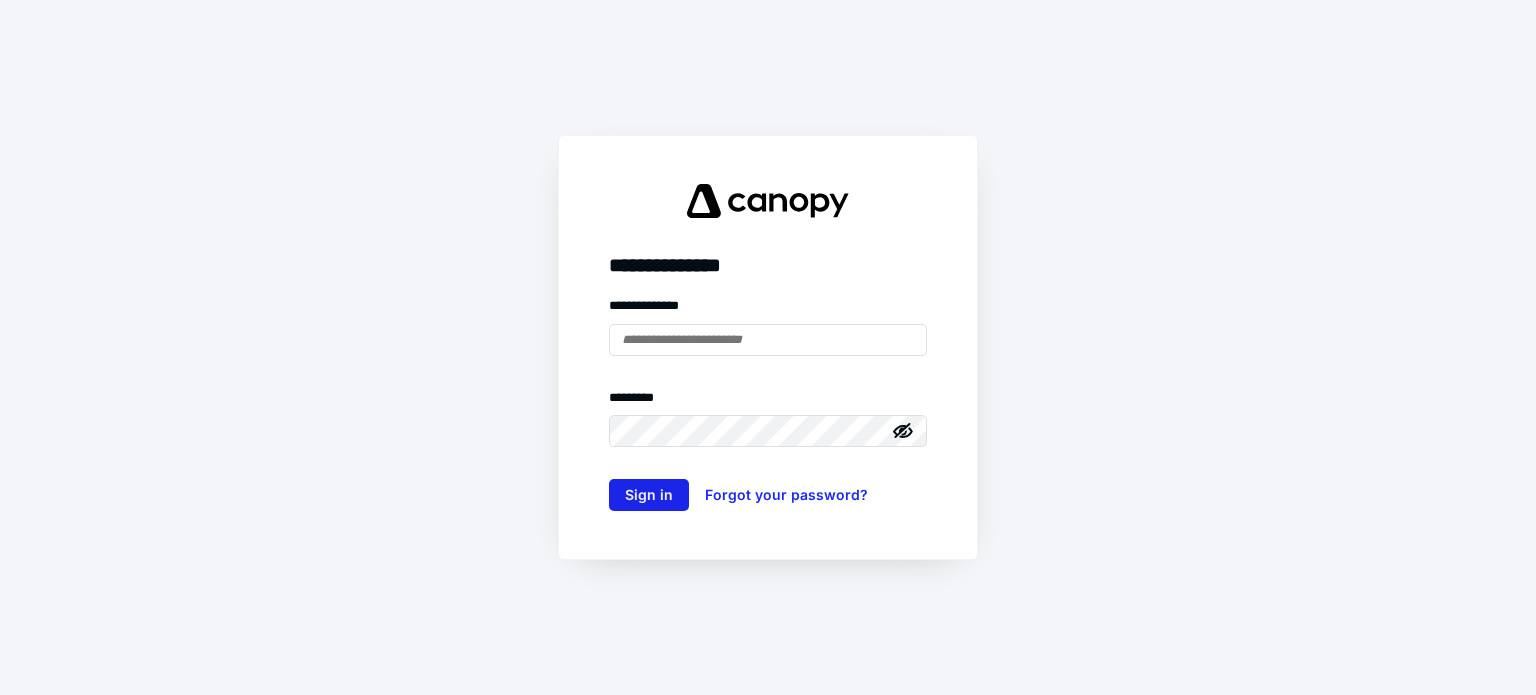 type on "**********" 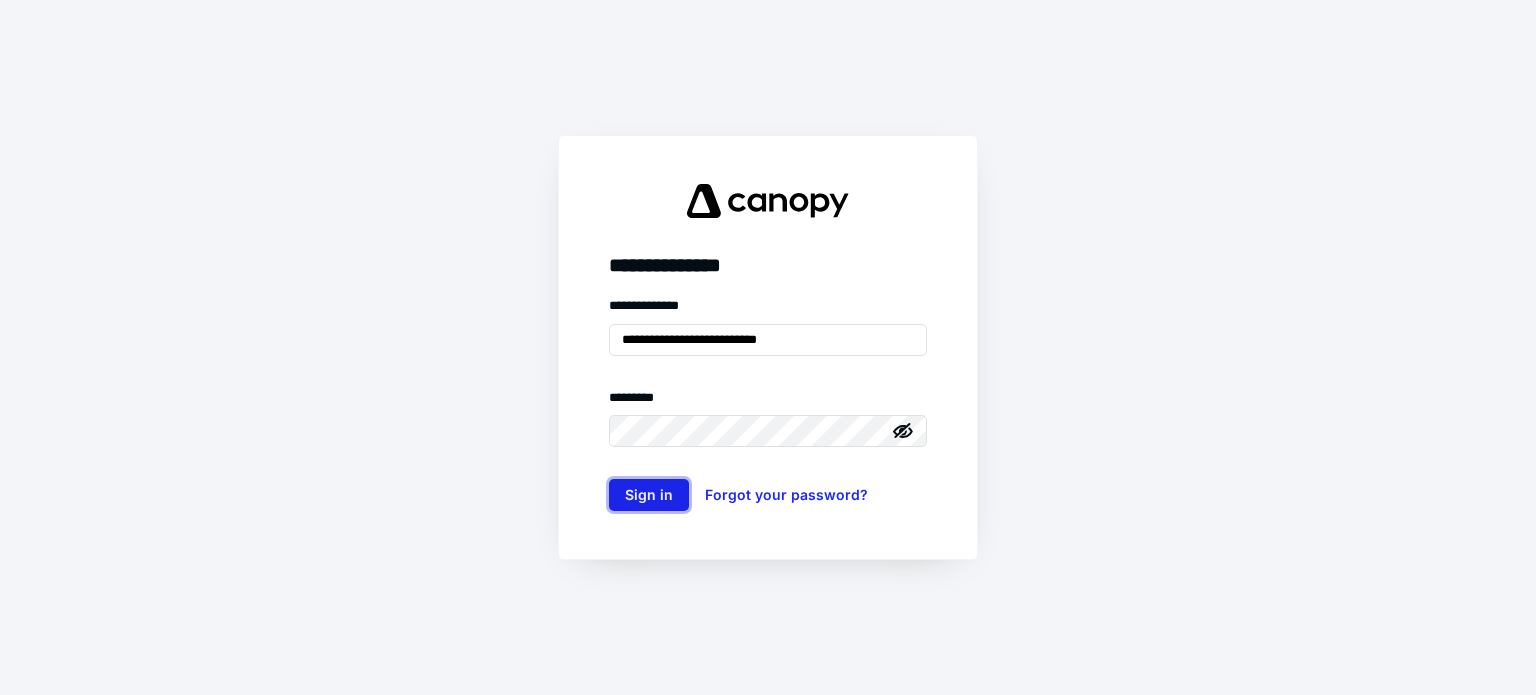 click on "Sign in" at bounding box center (649, 495) 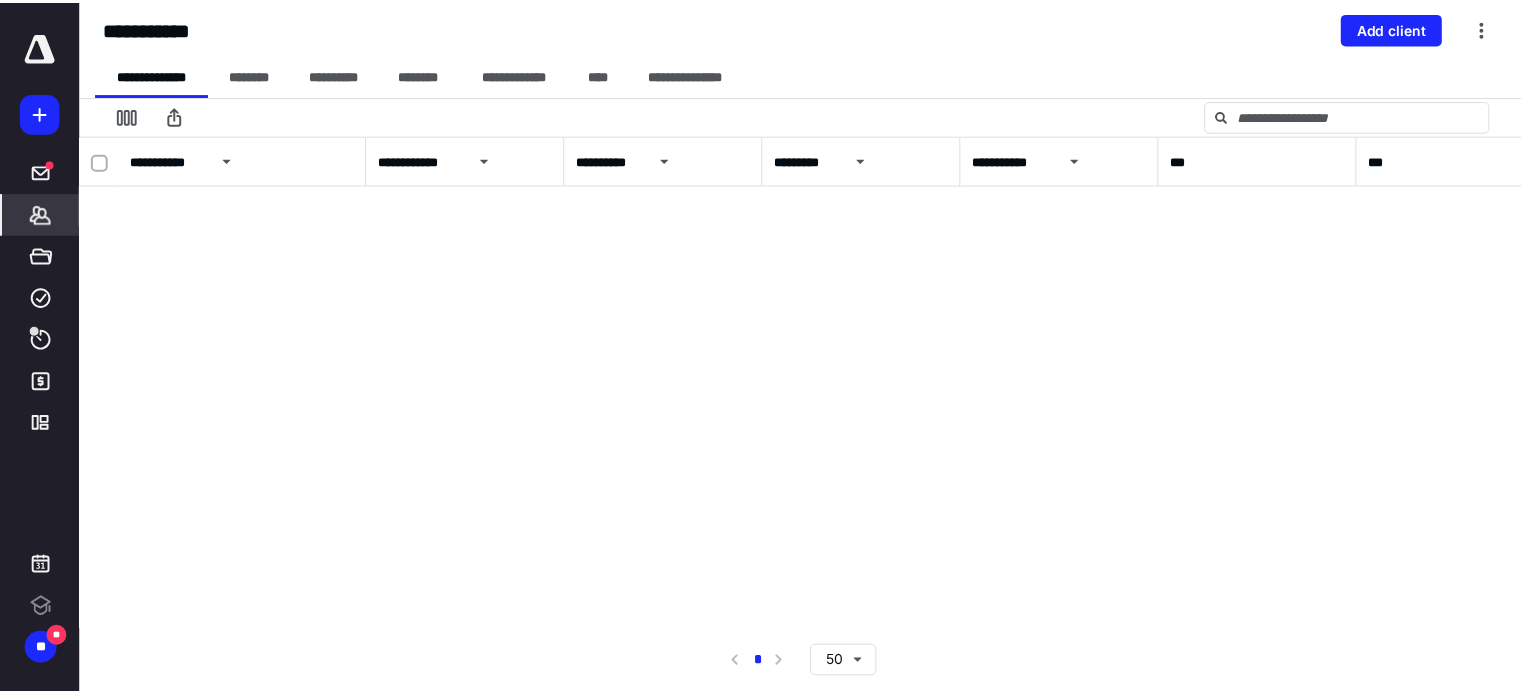 scroll, scrollTop: 0, scrollLeft: 0, axis: both 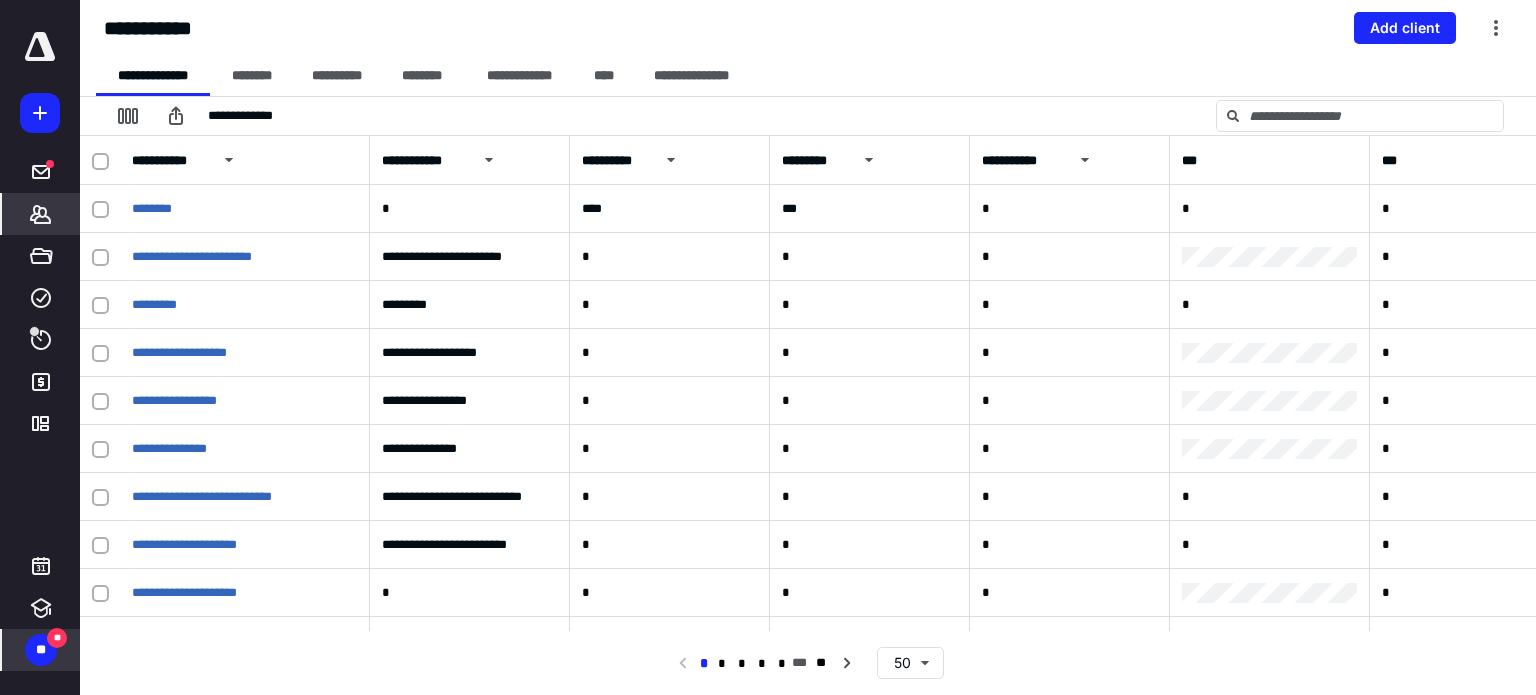click on "**" at bounding box center (41, 650) 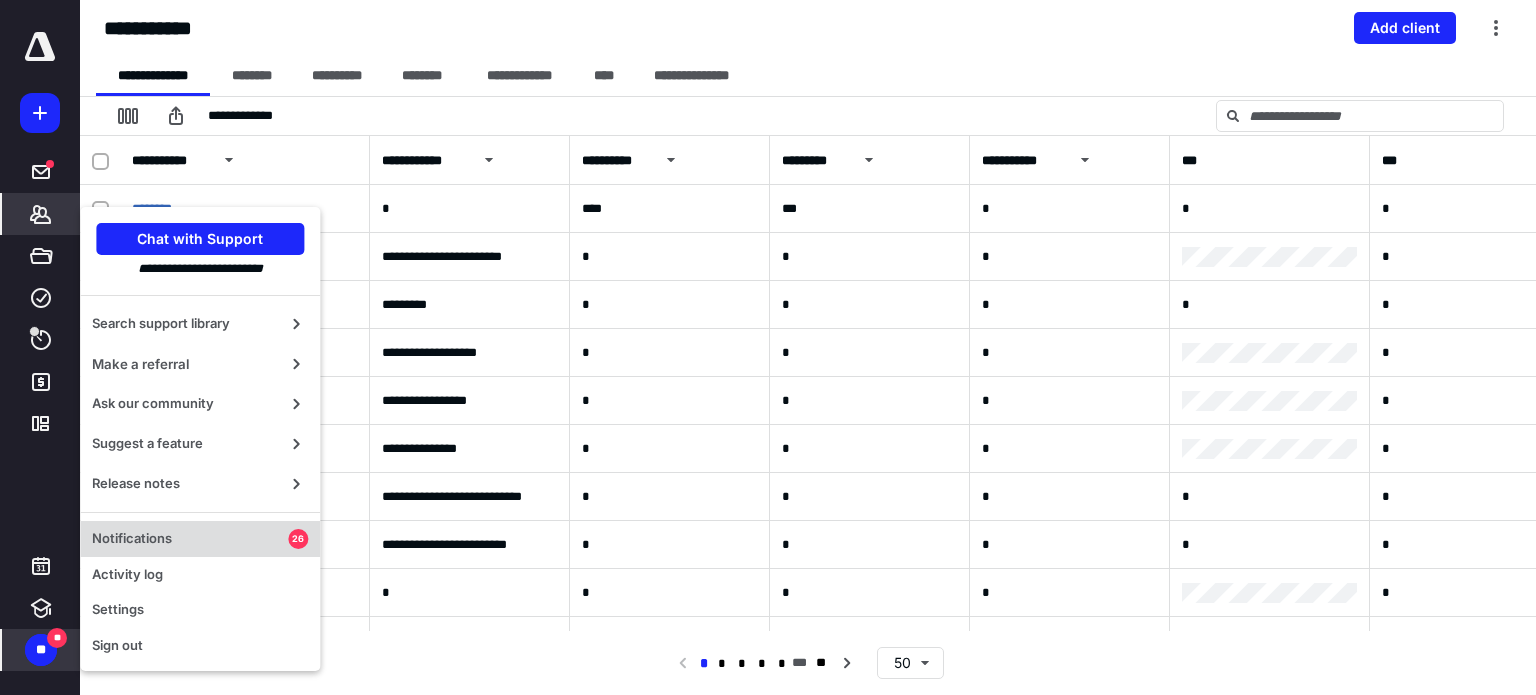 click on "Notifications 26" at bounding box center [200, 539] 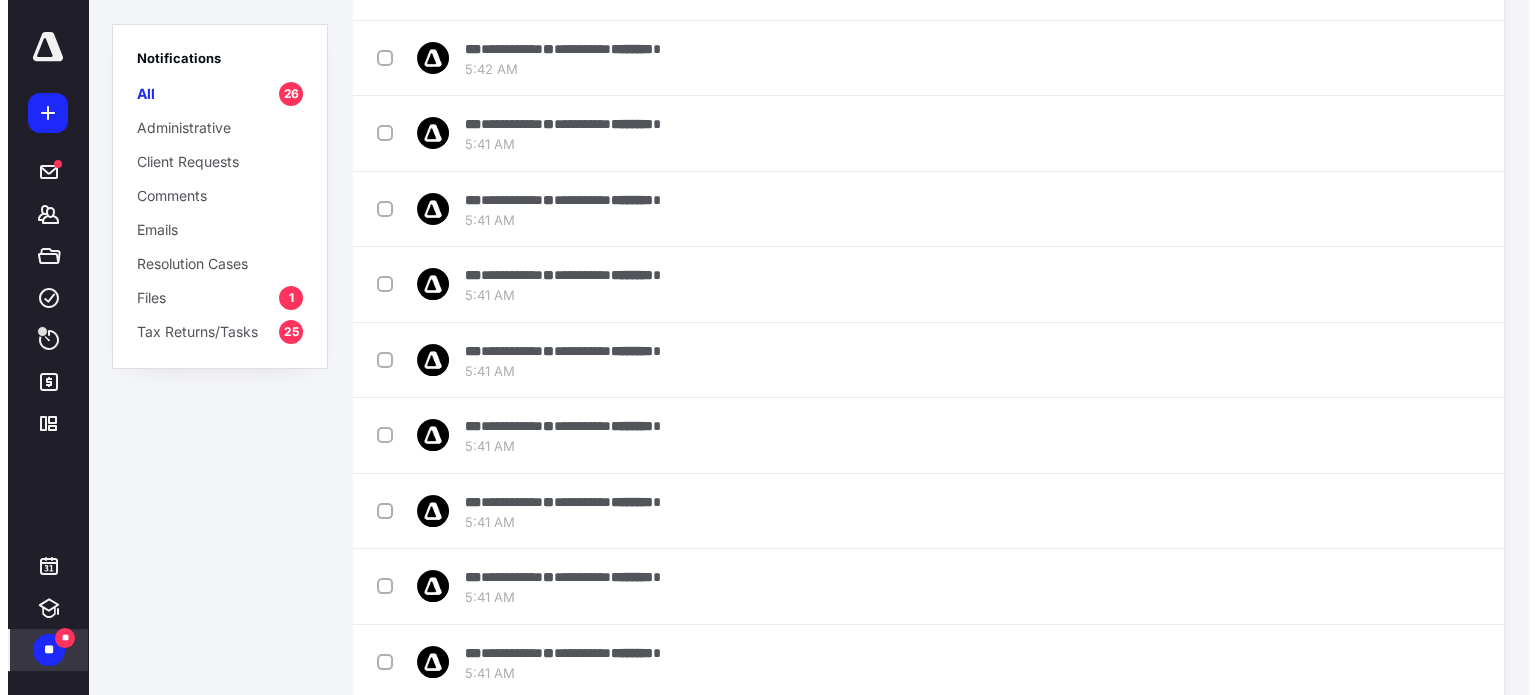 scroll, scrollTop: 0, scrollLeft: 0, axis: both 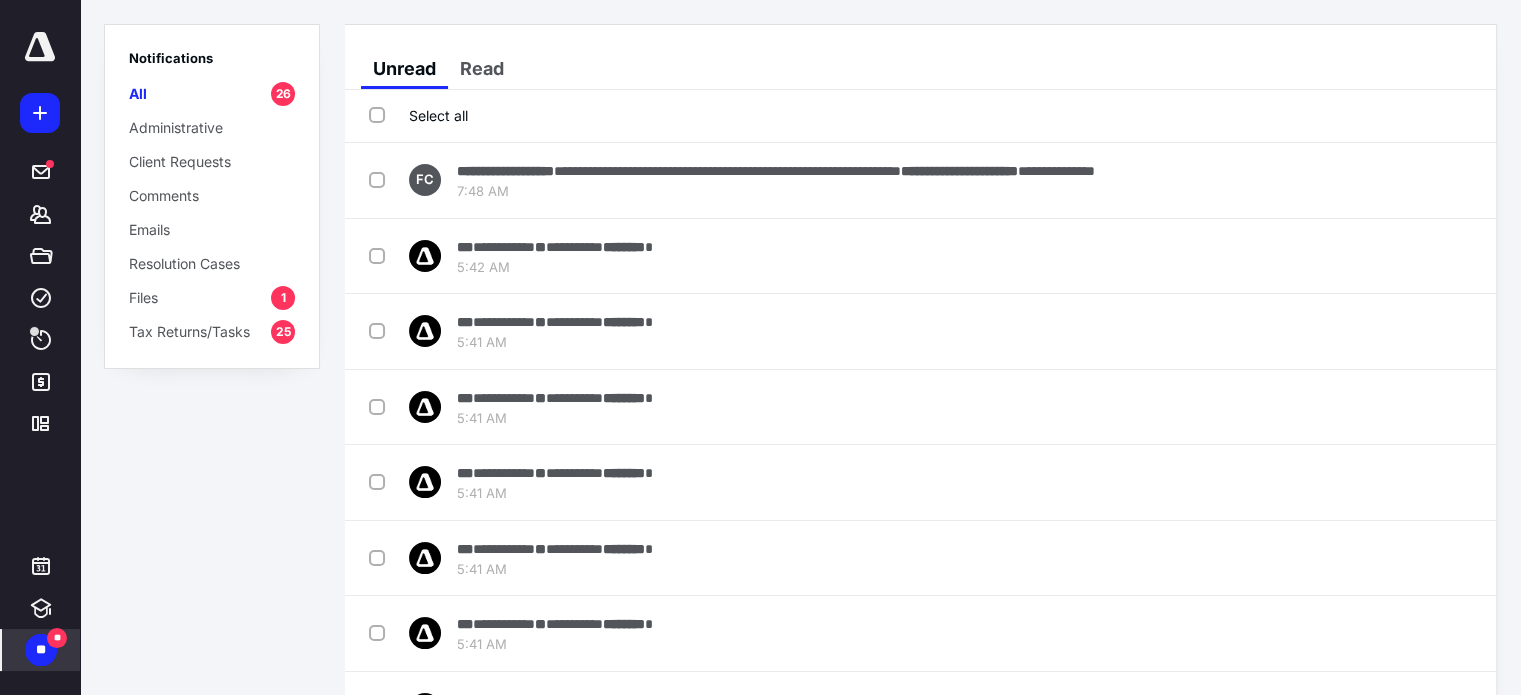 click on "Select all" at bounding box center (418, 115) 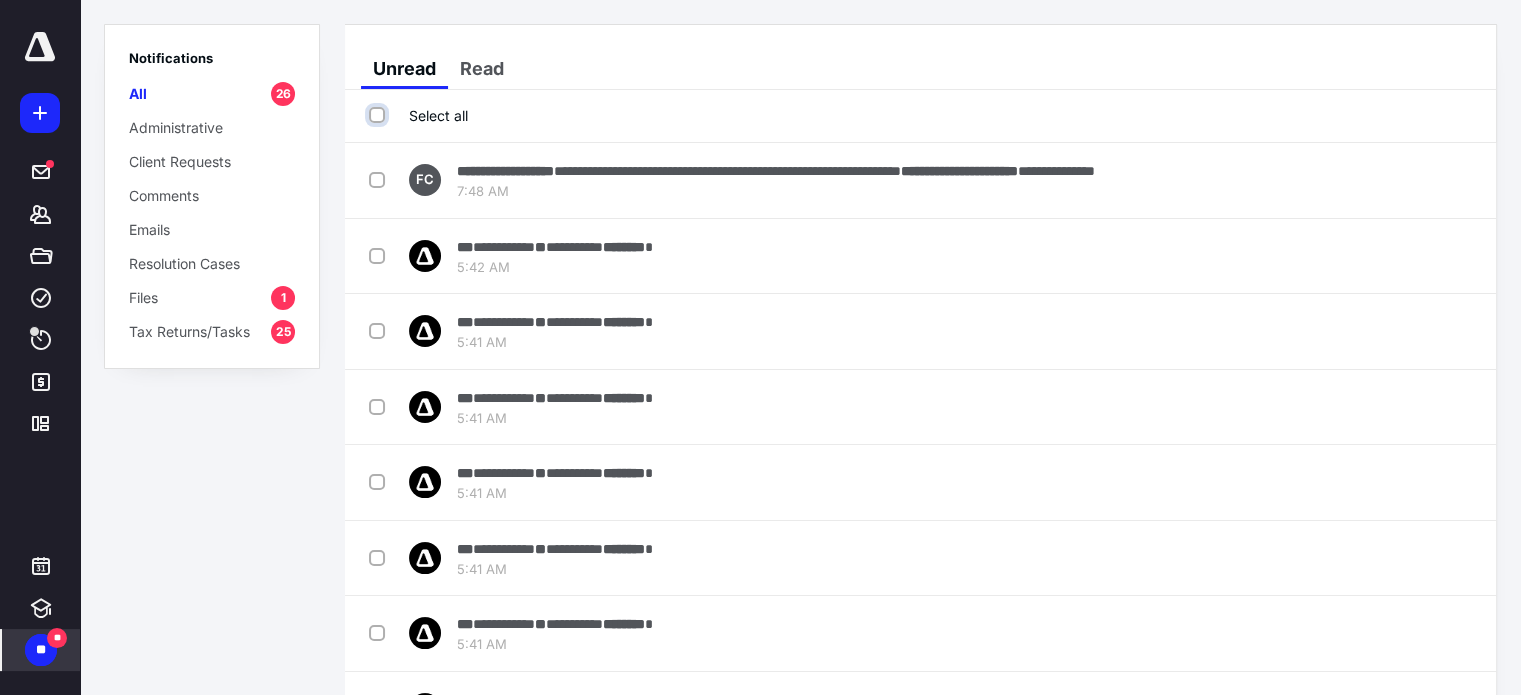 click on "Select all" at bounding box center [379, 115] 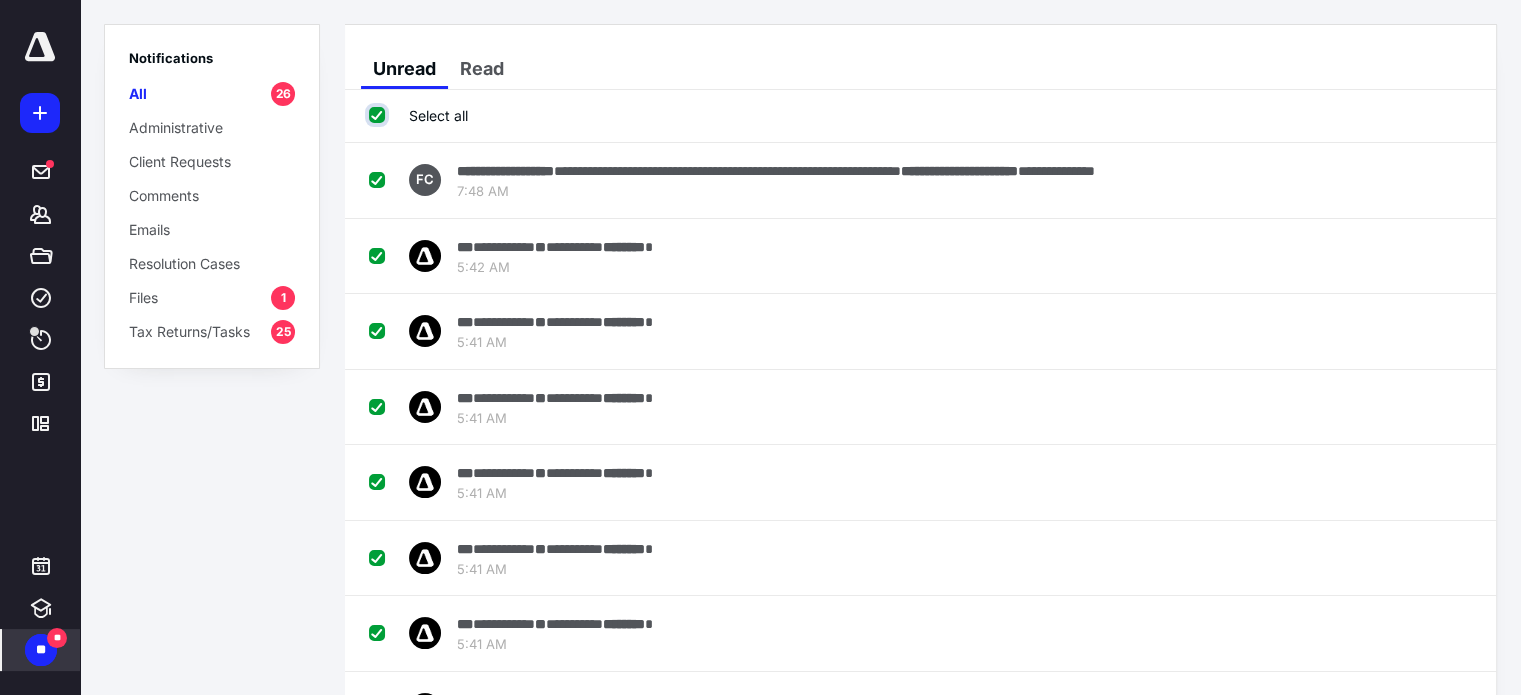 checkbox on "true" 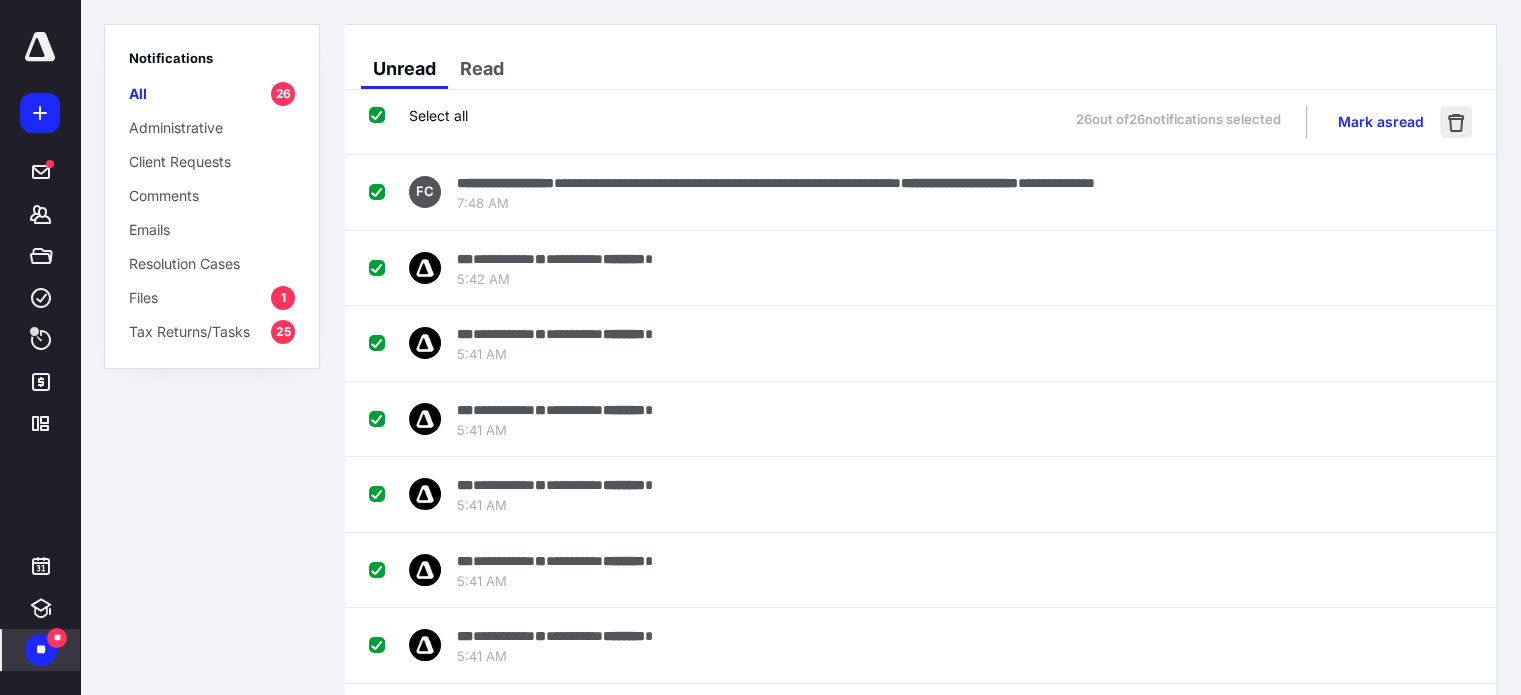 click at bounding box center [1456, 122] 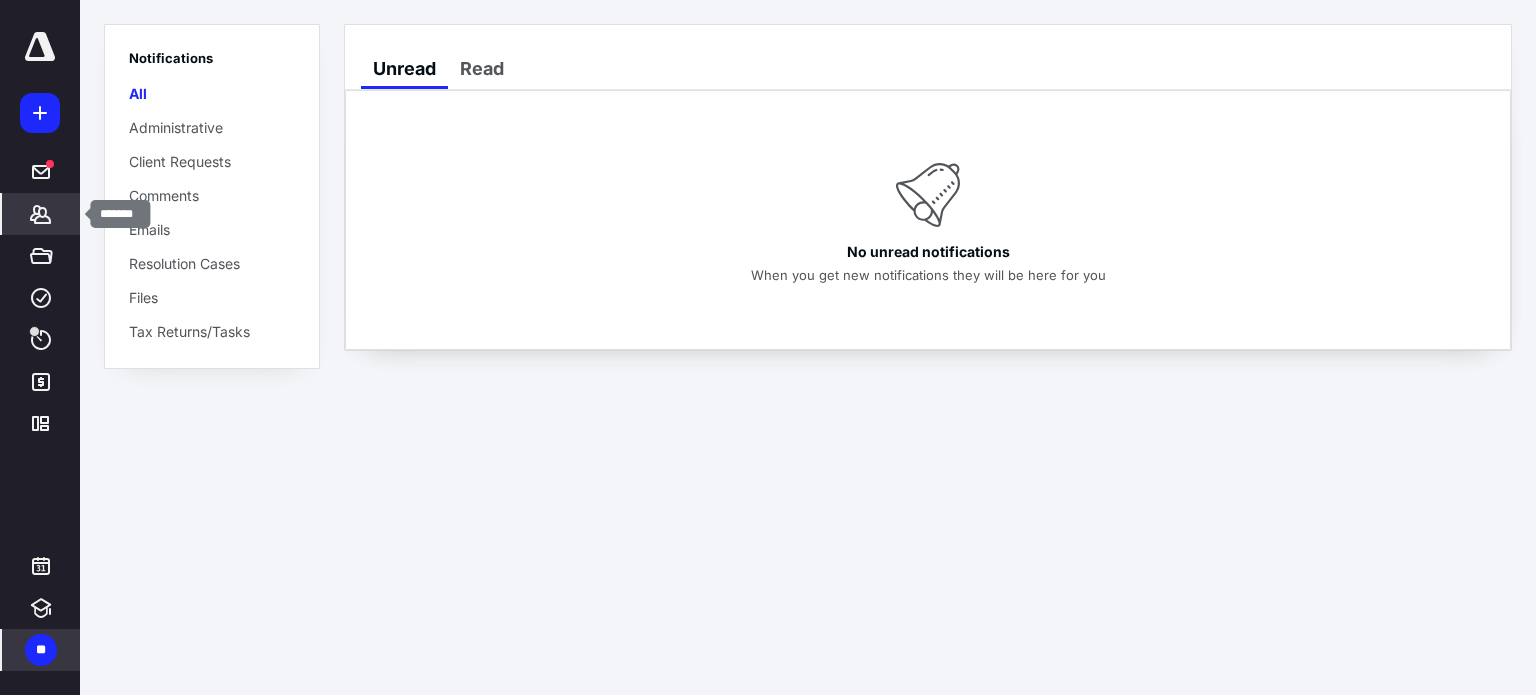 click on "*******" at bounding box center (41, 214) 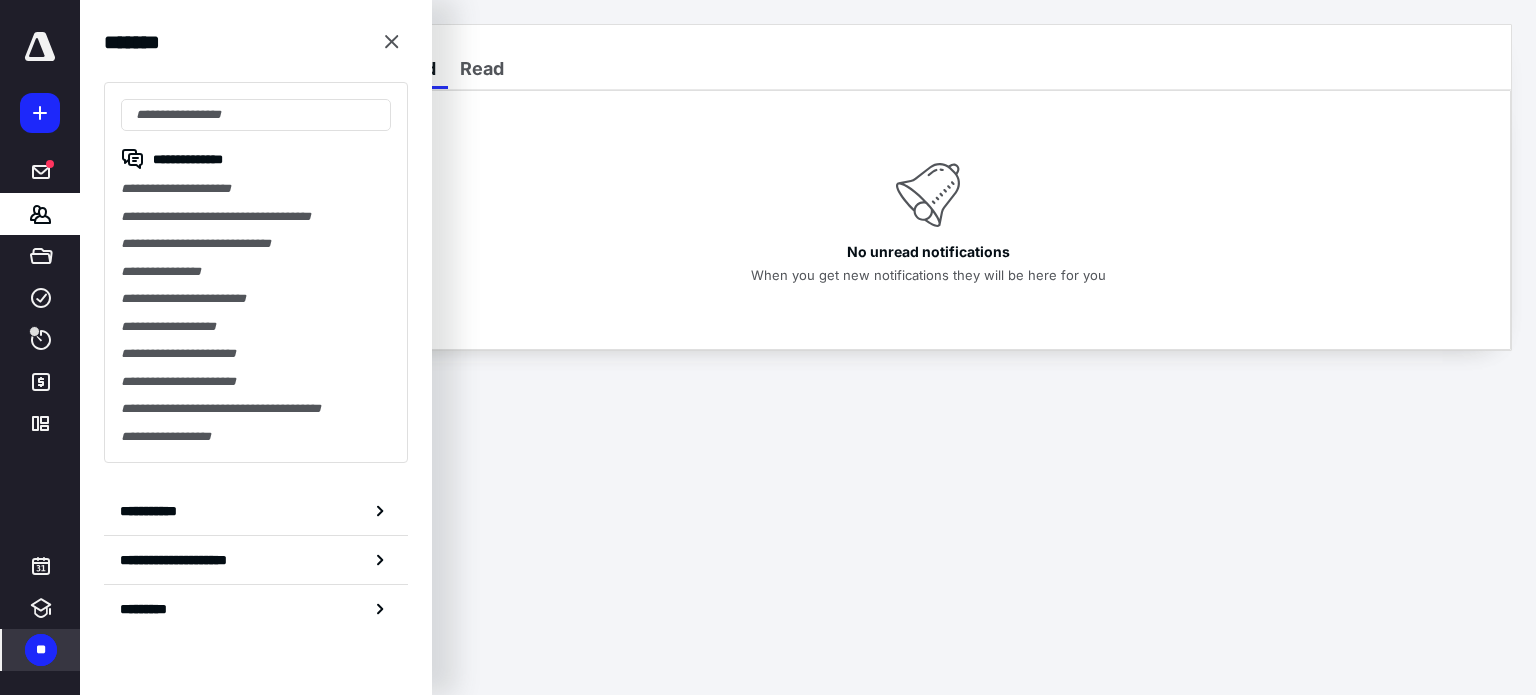 drag, startPoint x: 588, startPoint y: 72, endPoint x: 583, endPoint y: 60, distance: 13 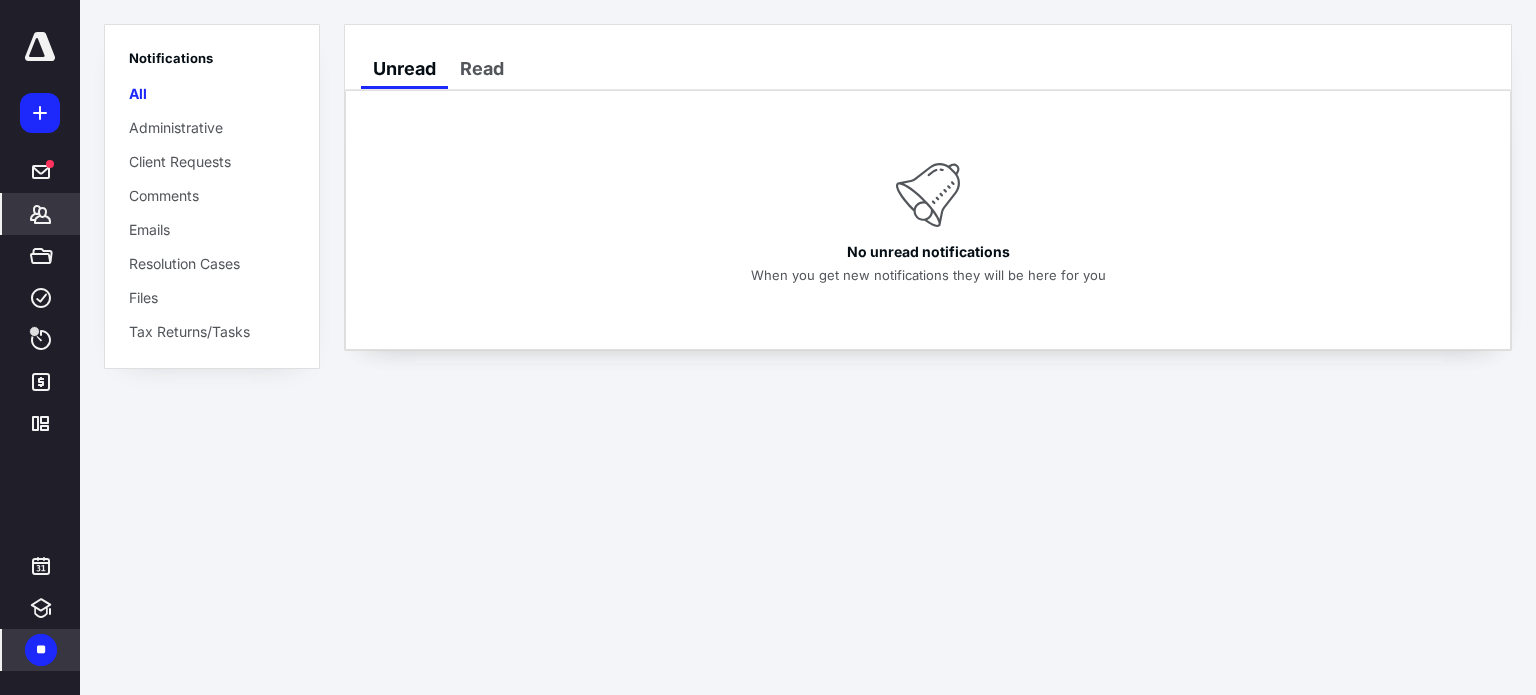 click on "*******" at bounding box center (41, 214) 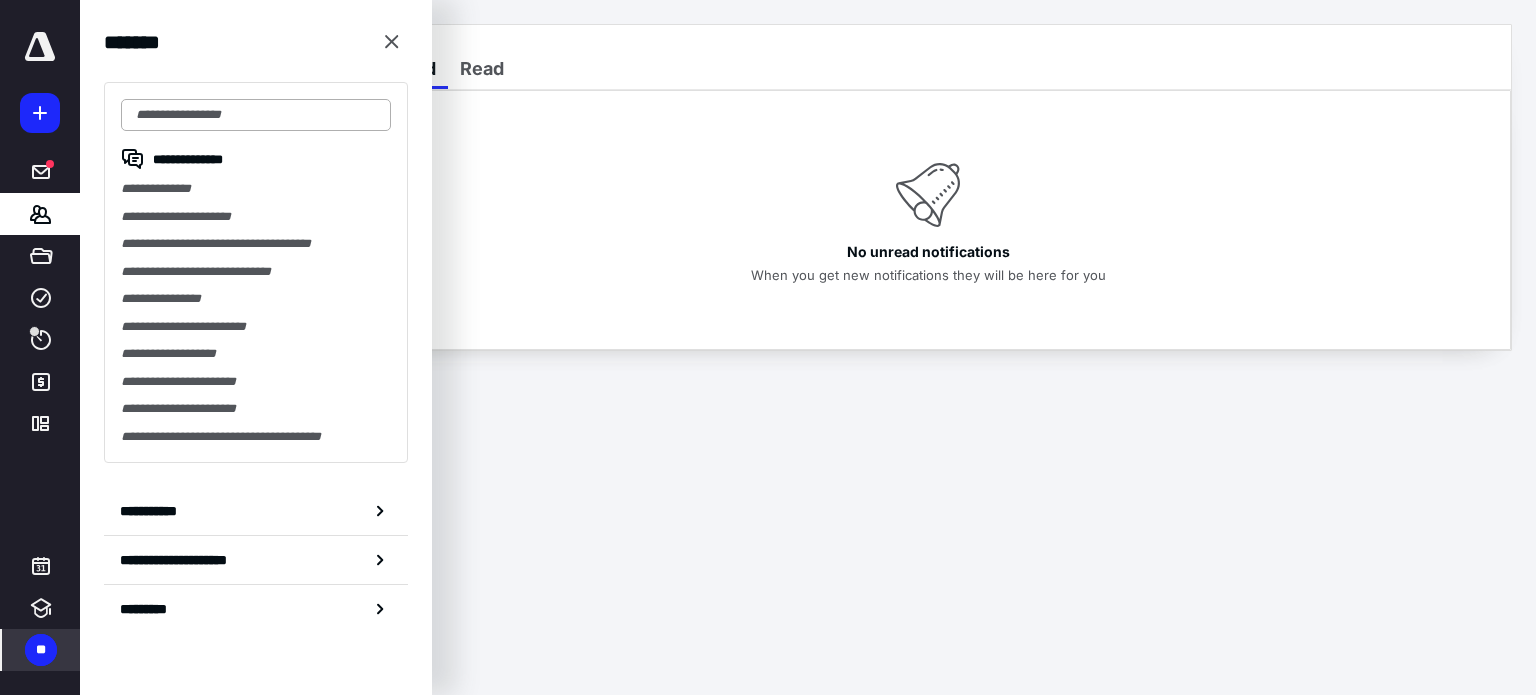 click at bounding box center [256, 115] 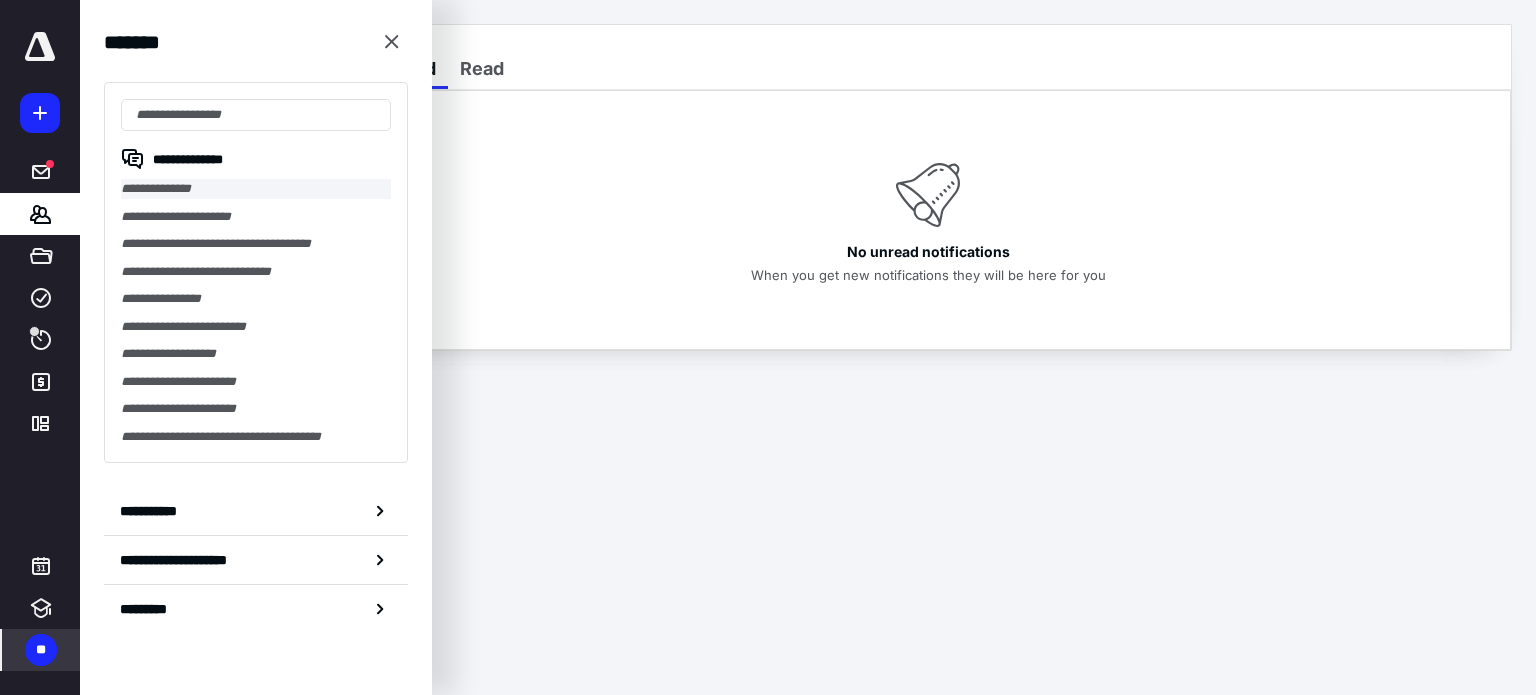 click on "**********" at bounding box center (256, 189) 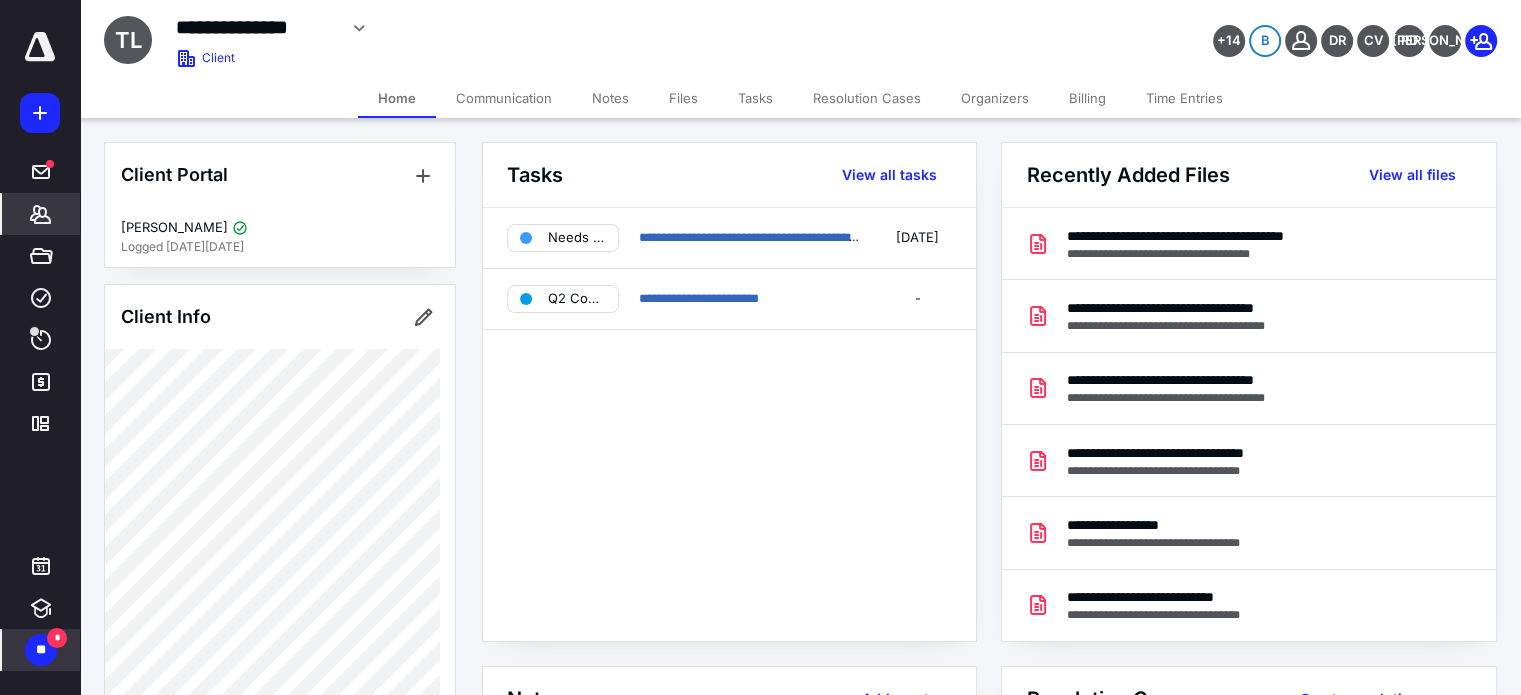 click on "Files" at bounding box center (683, 98) 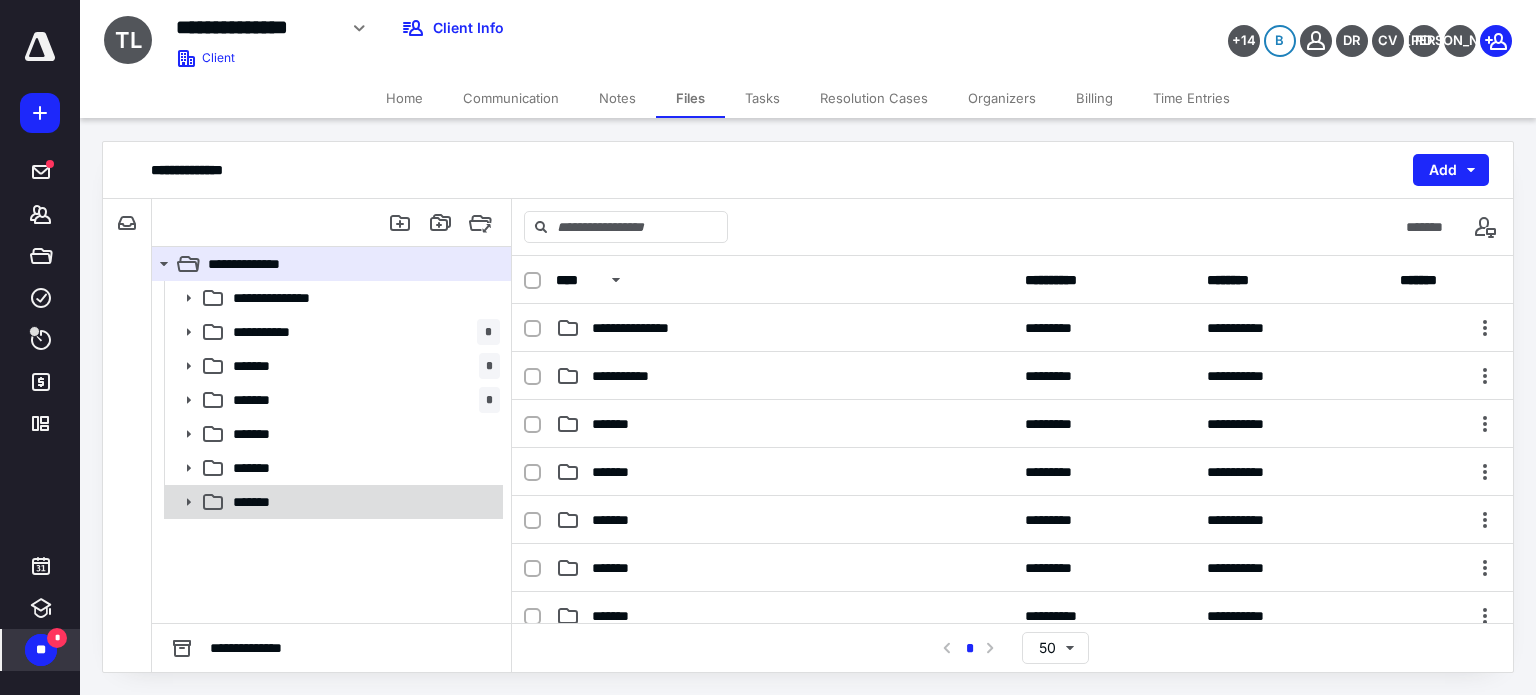 click 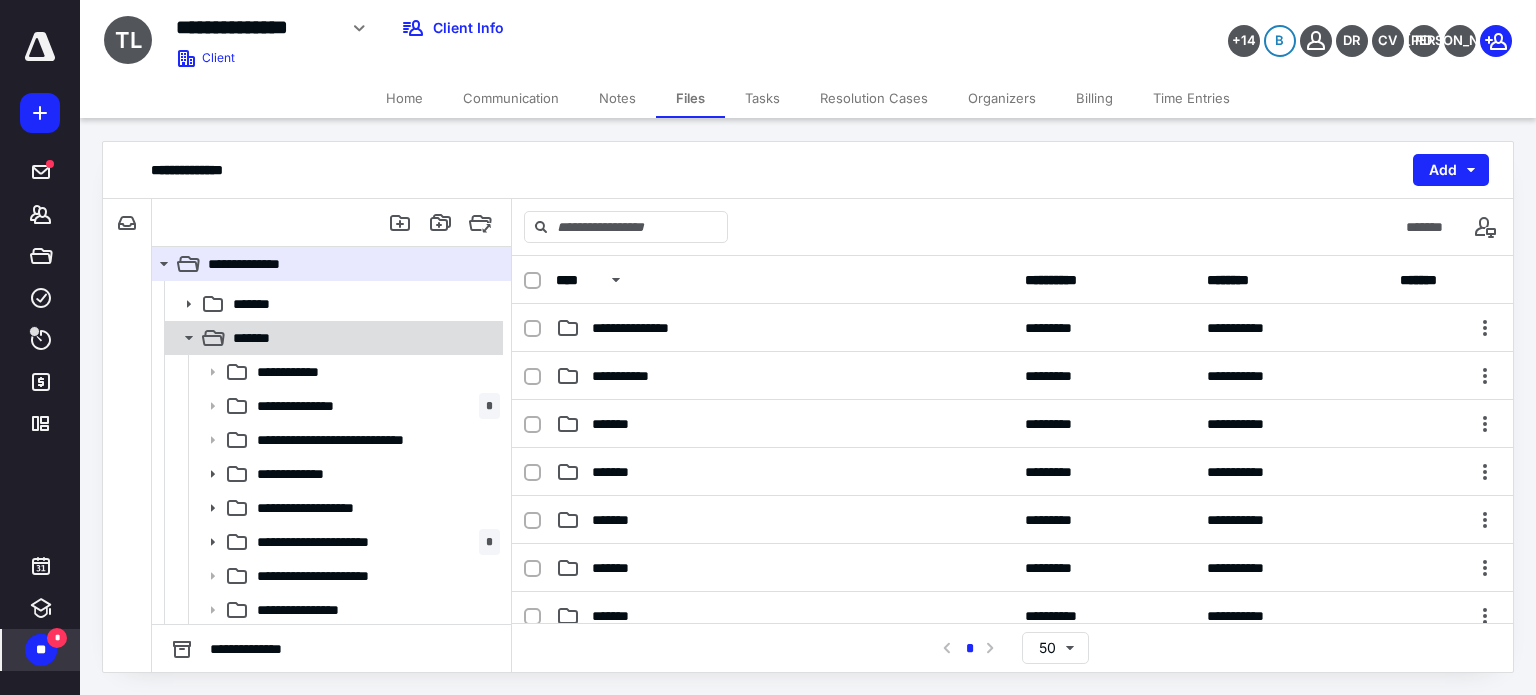 scroll, scrollTop: 200, scrollLeft: 0, axis: vertical 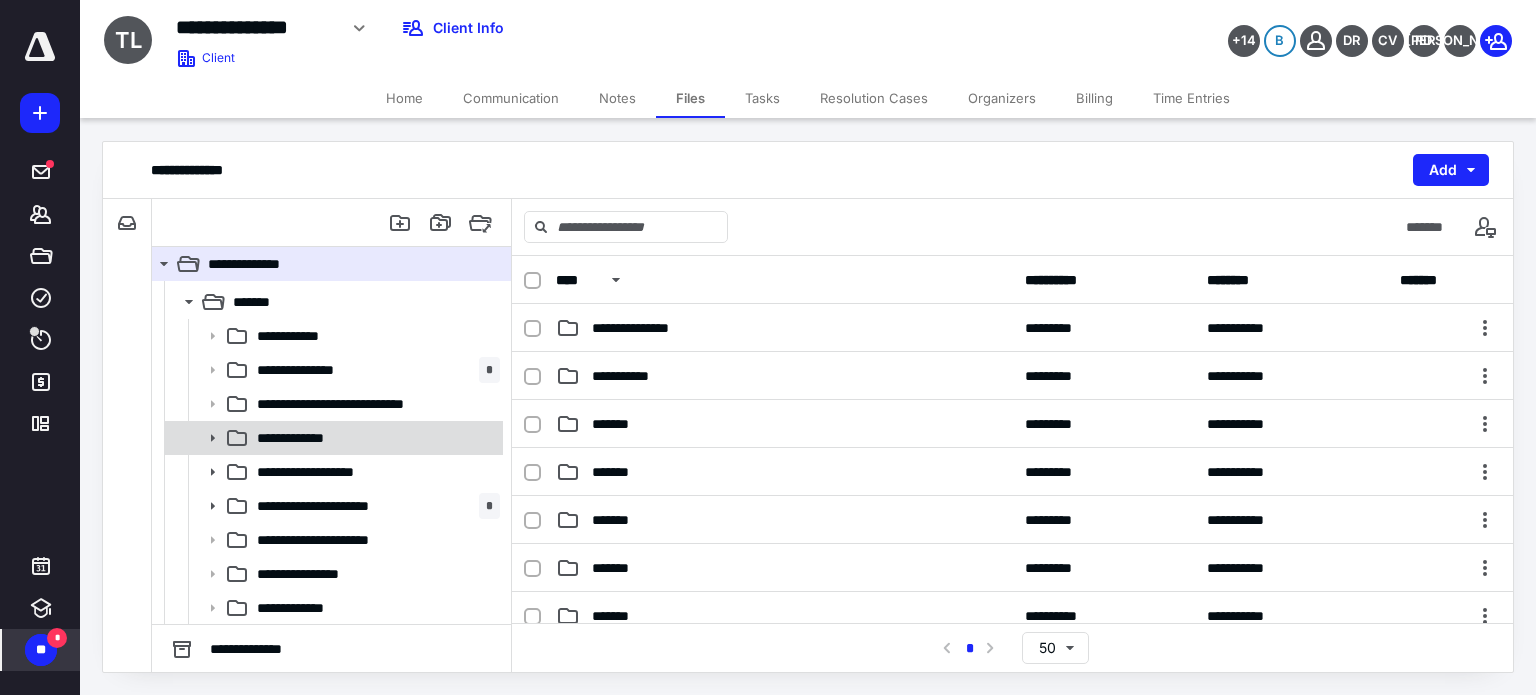 click 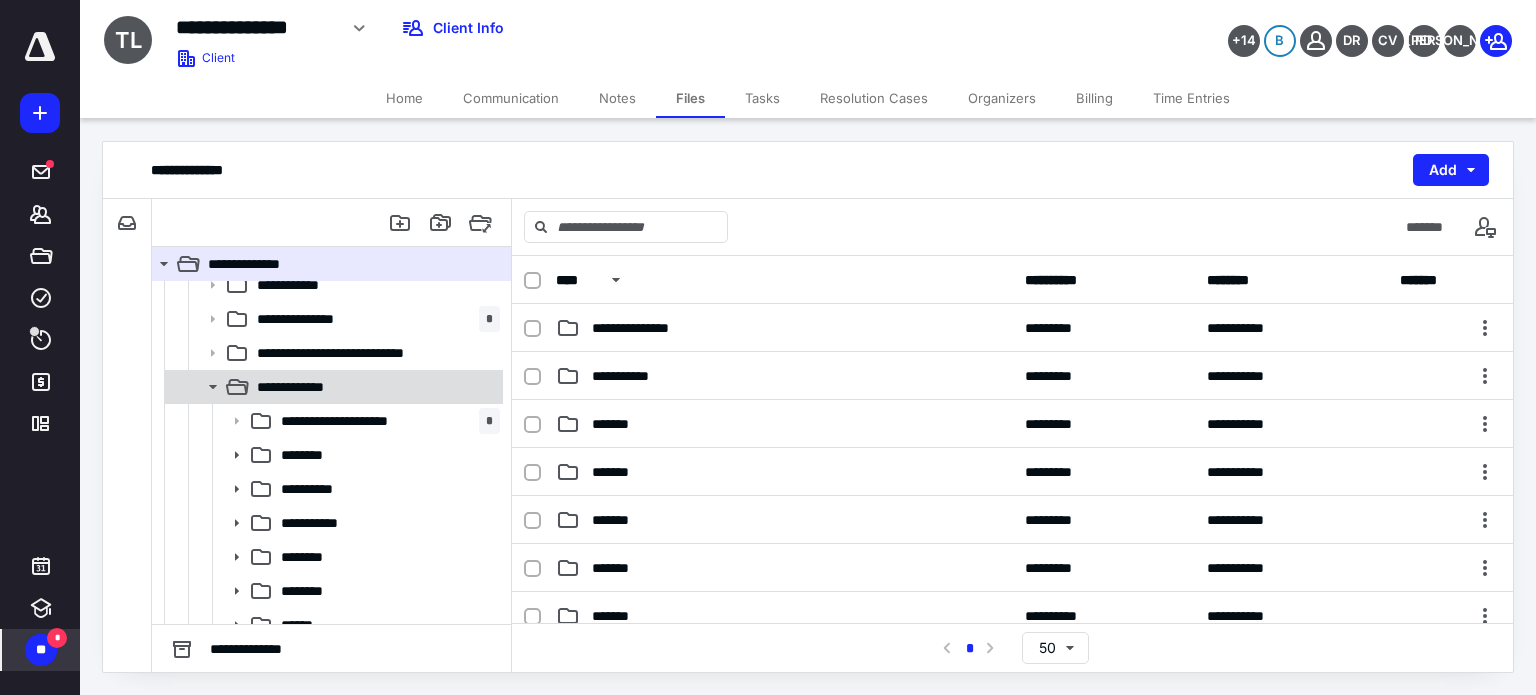scroll, scrollTop: 300, scrollLeft: 0, axis: vertical 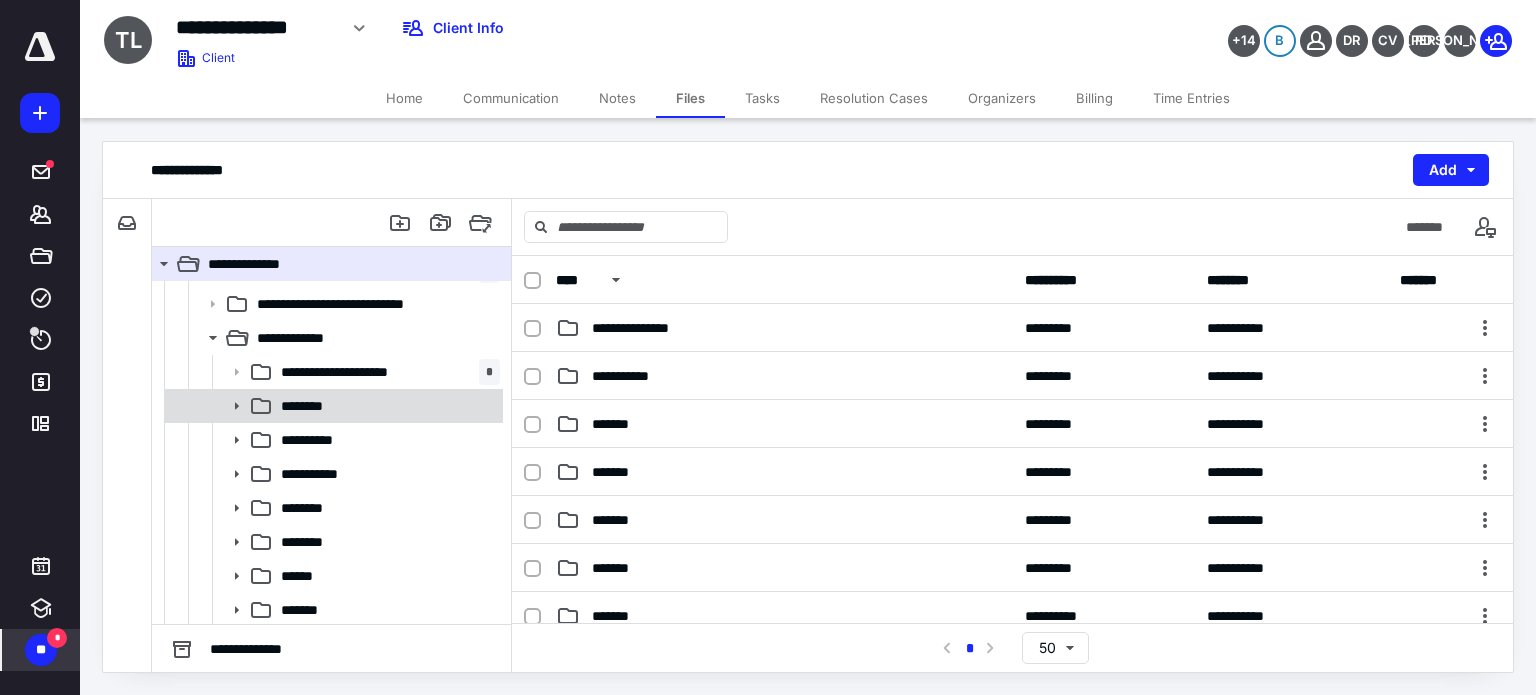 click 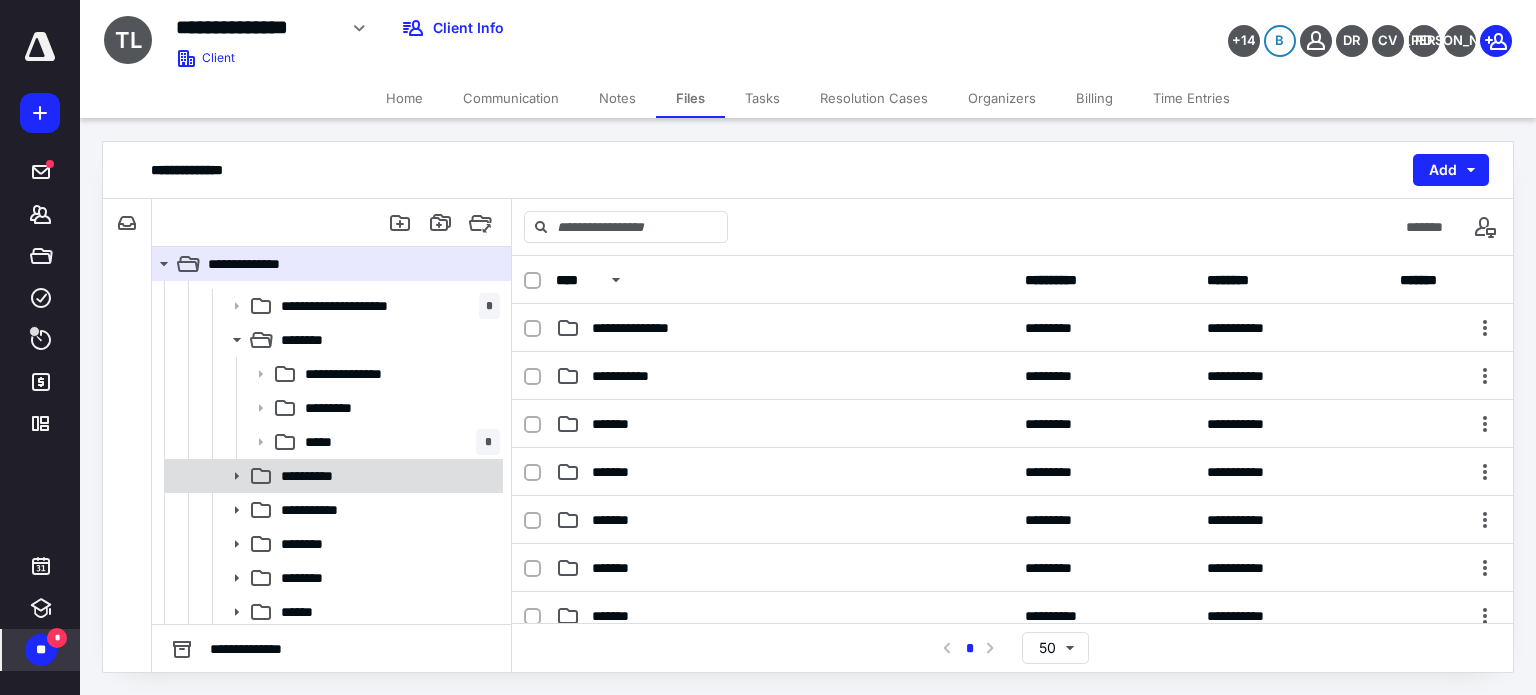 scroll, scrollTop: 400, scrollLeft: 0, axis: vertical 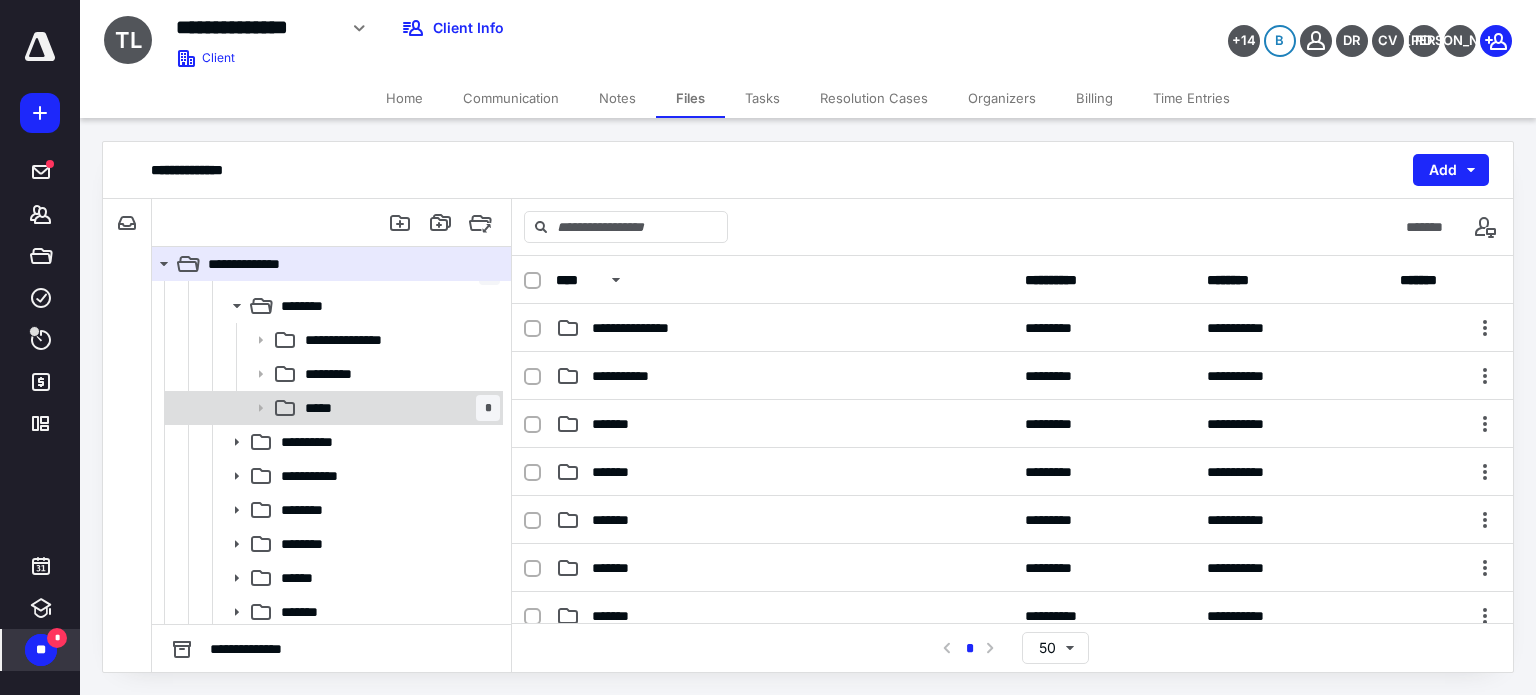 click on "*****" at bounding box center (323, 408) 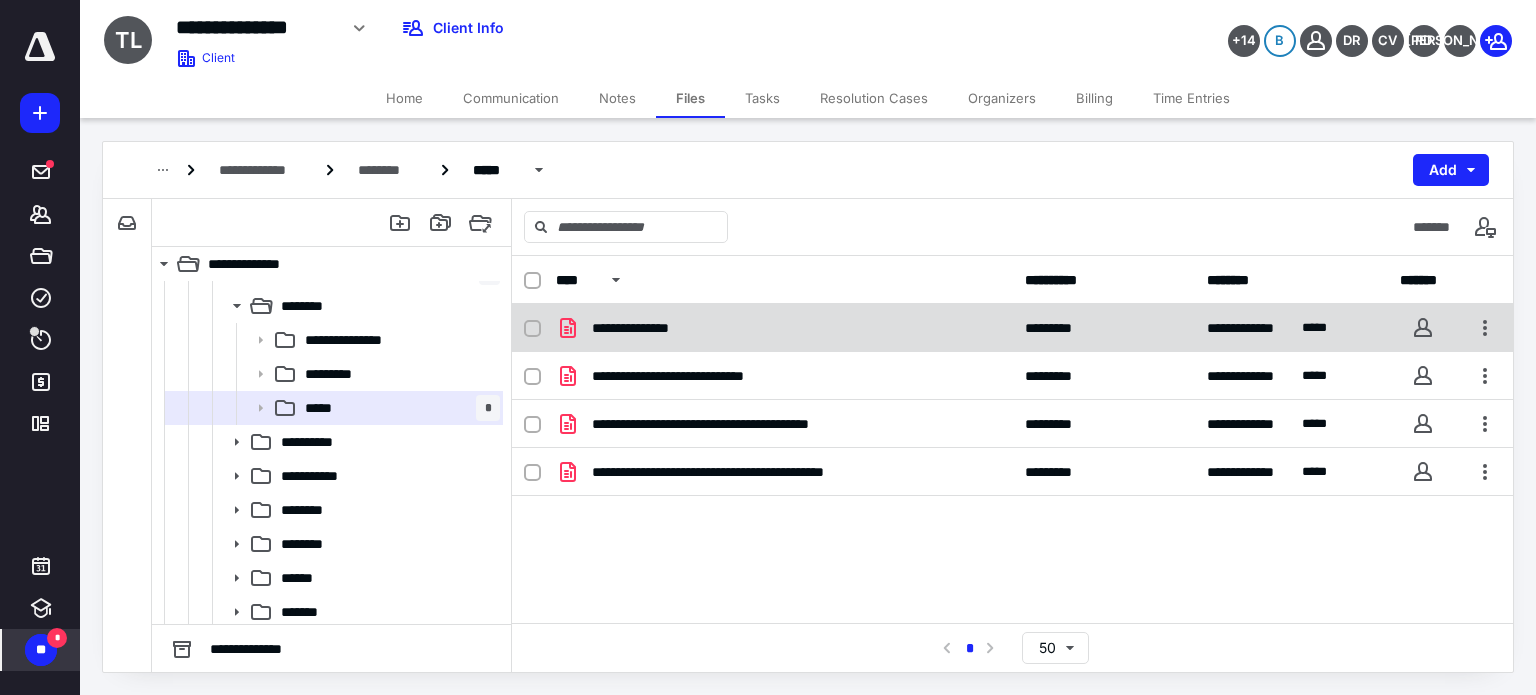 click at bounding box center (532, 329) 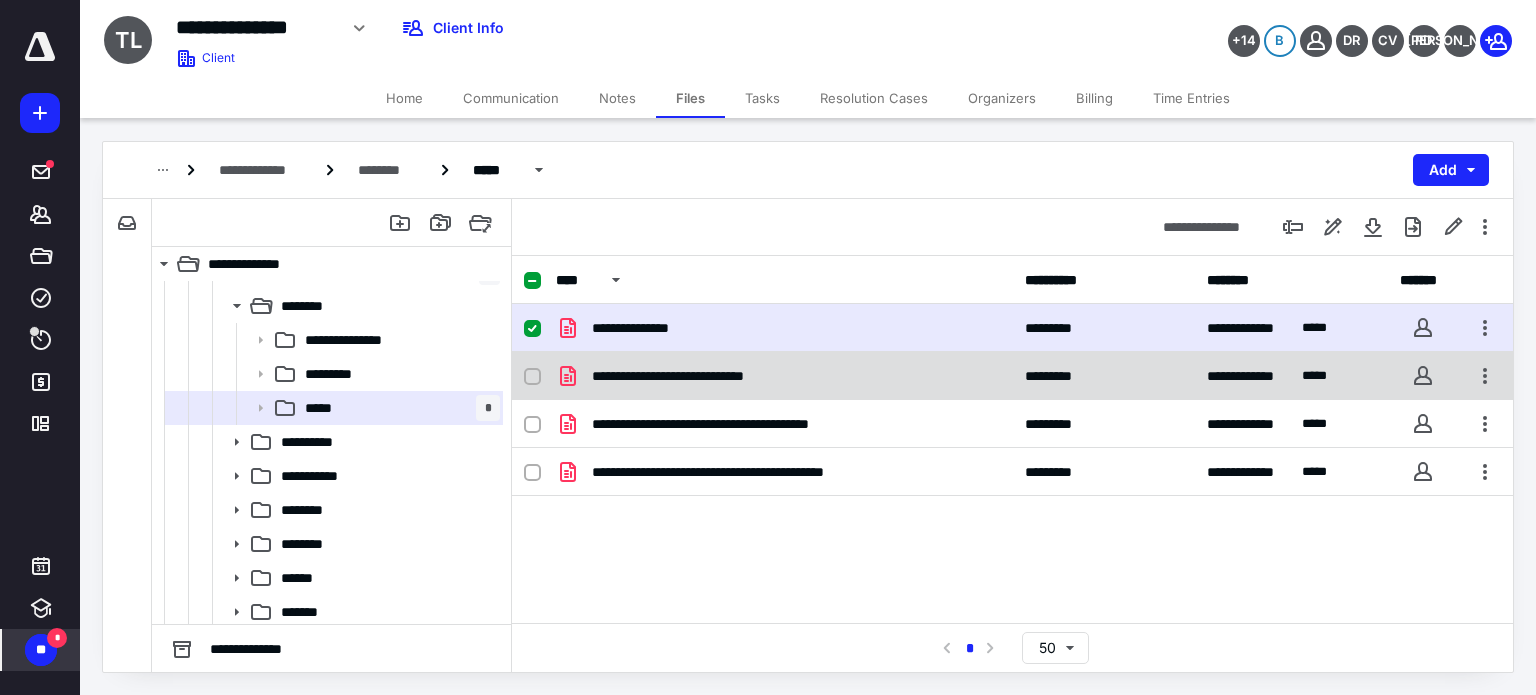 click 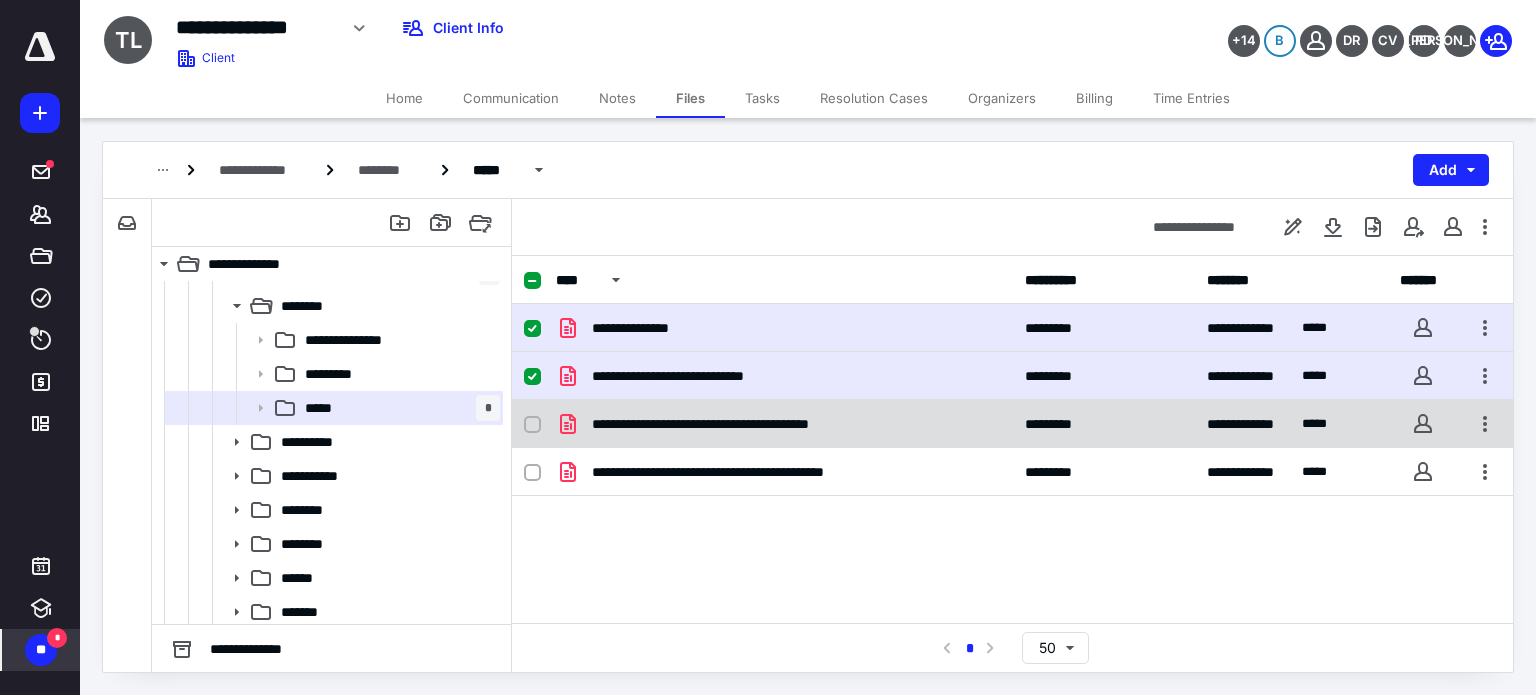 click at bounding box center [532, 425] 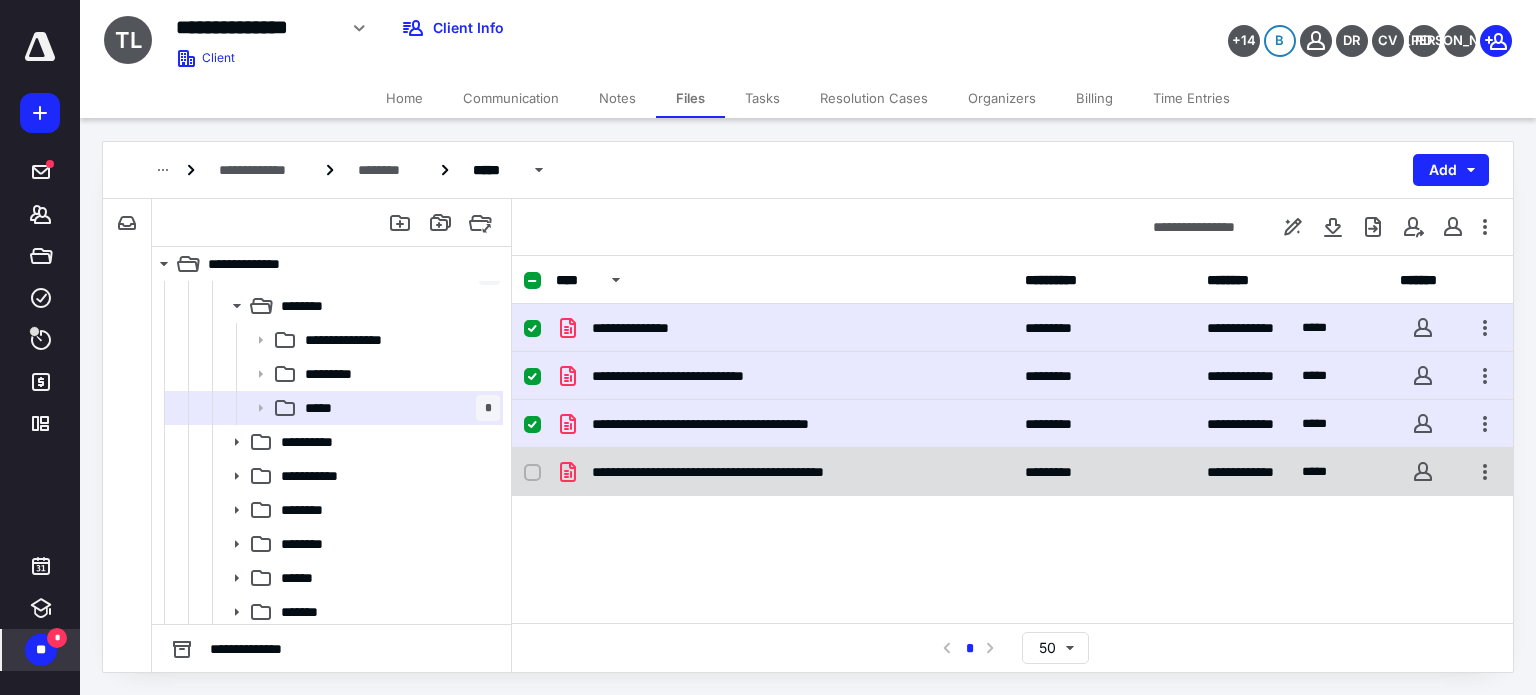 click 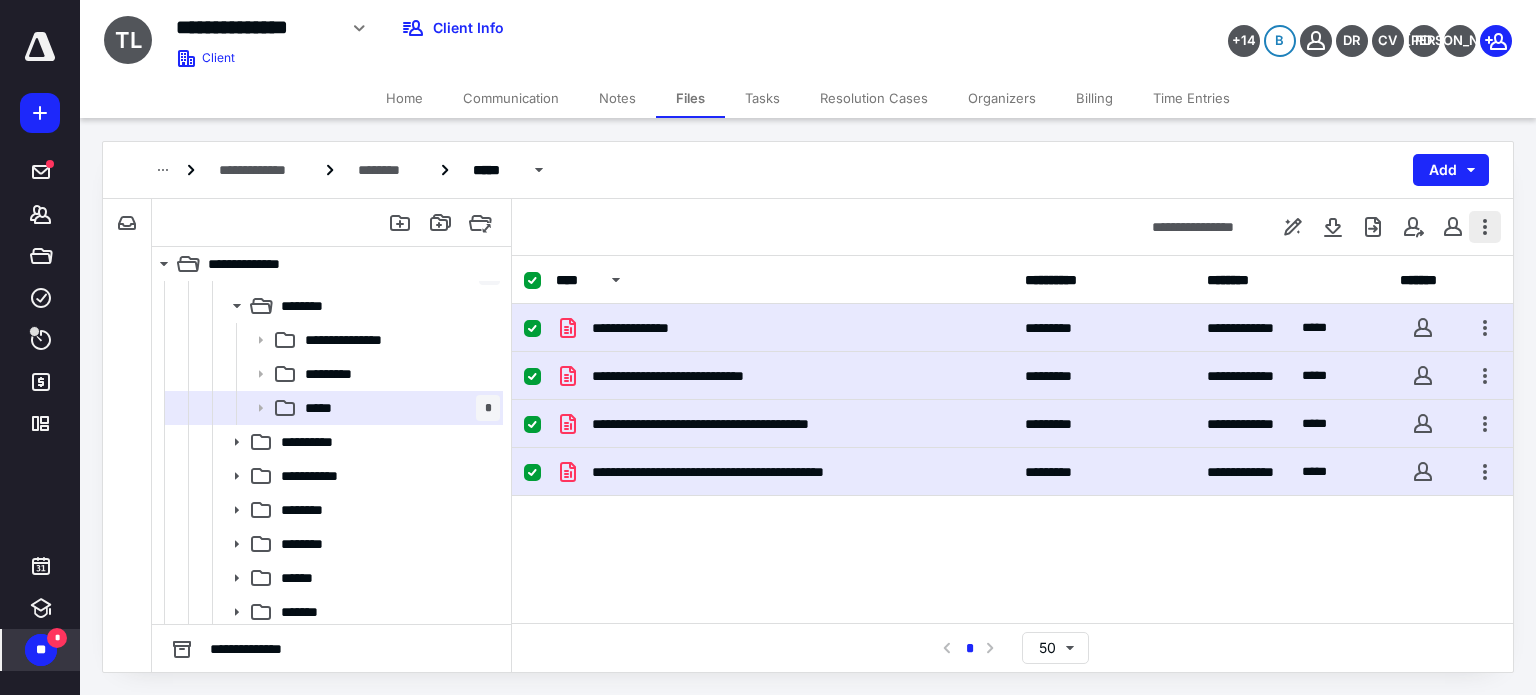 click at bounding box center [1485, 227] 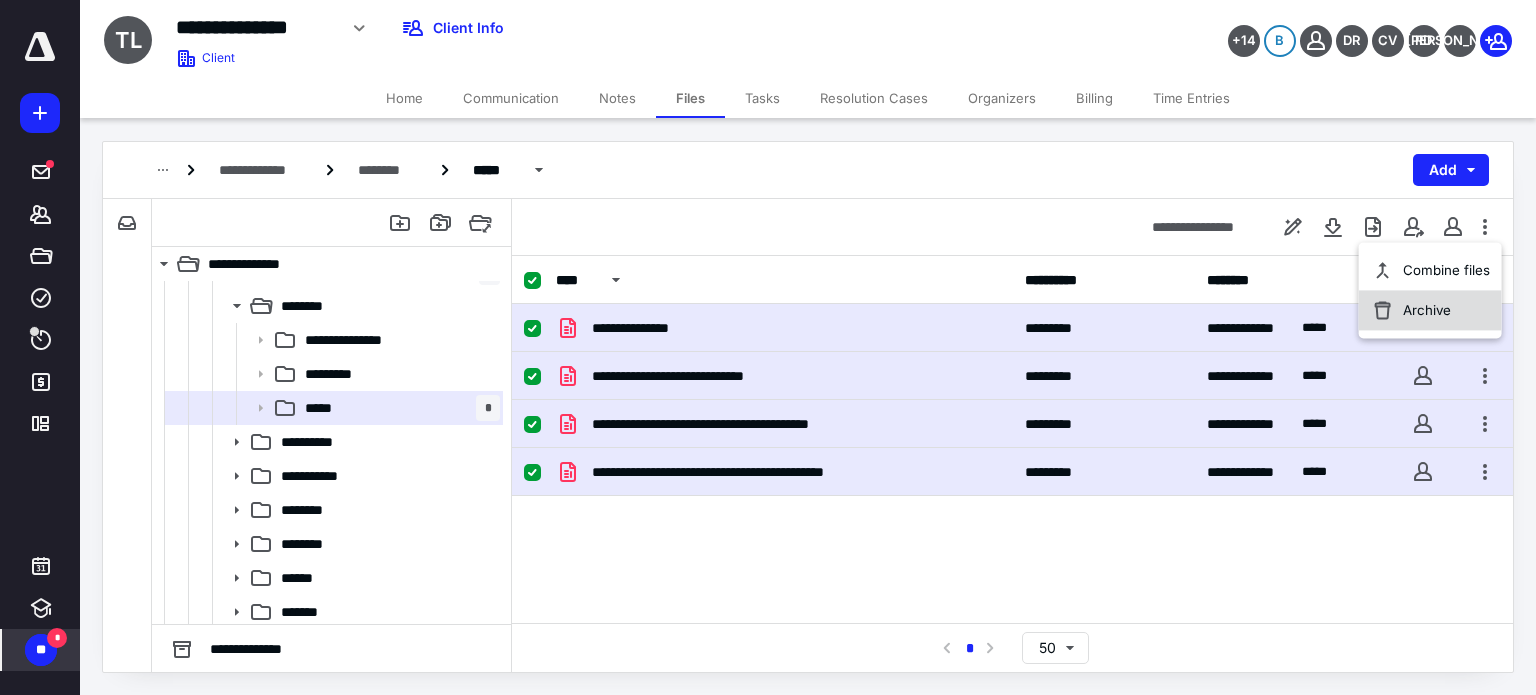 click on "Archive" at bounding box center (1427, 310) 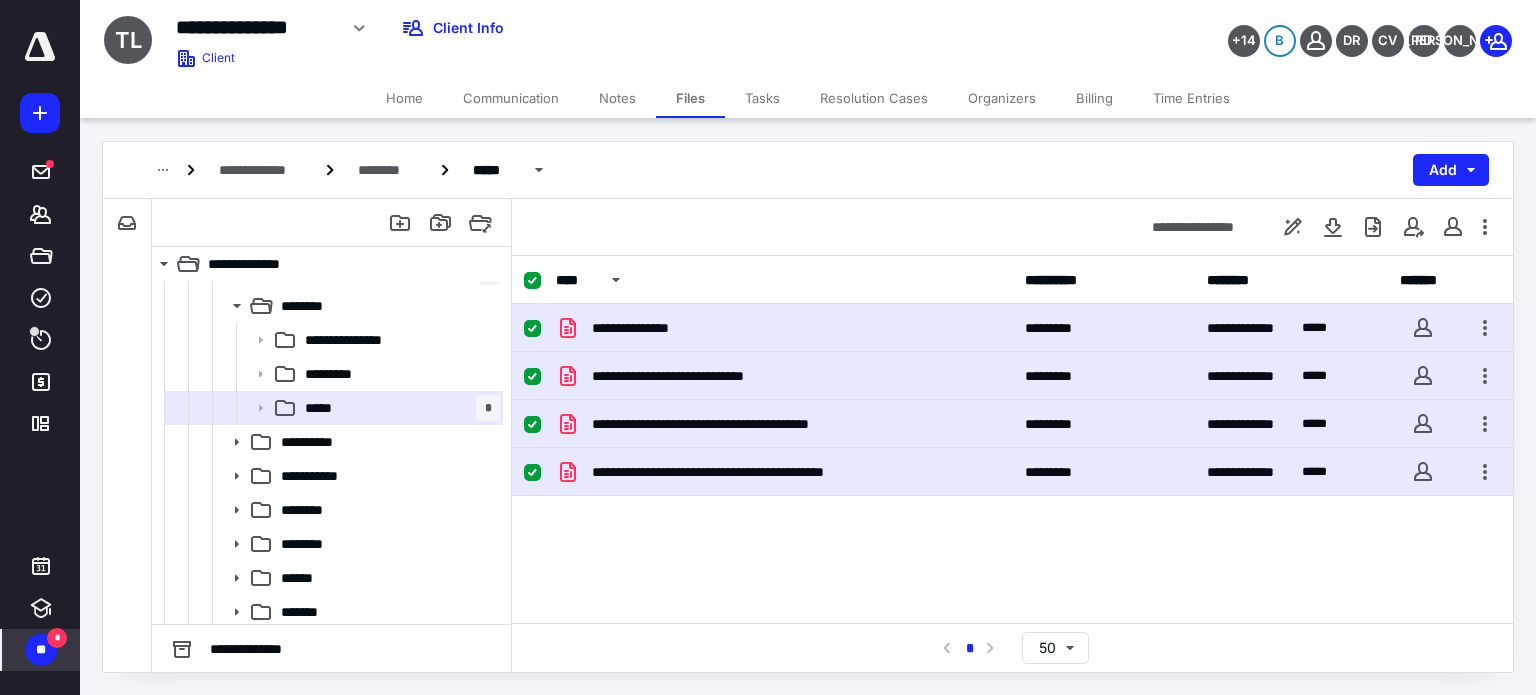 checkbox on "false" 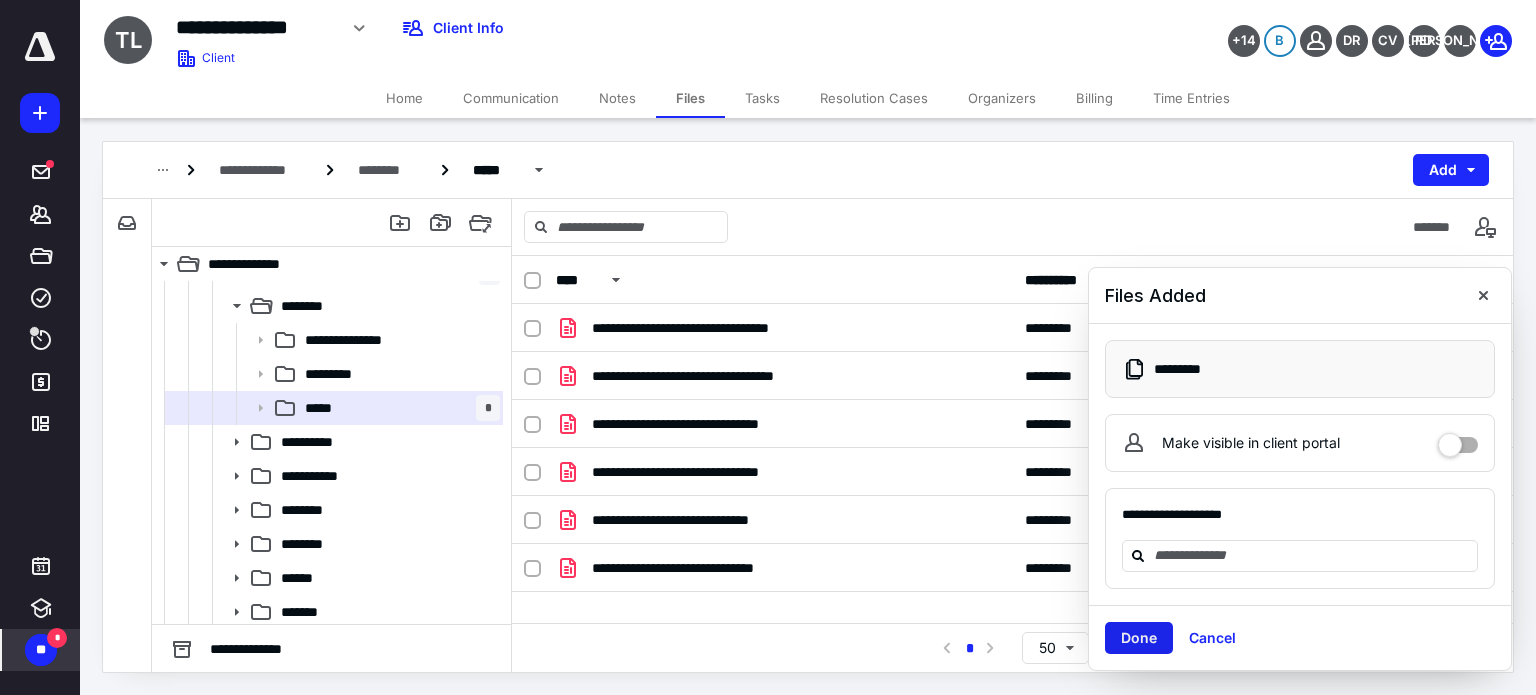 click on "Done" at bounding box center (1139, 638) 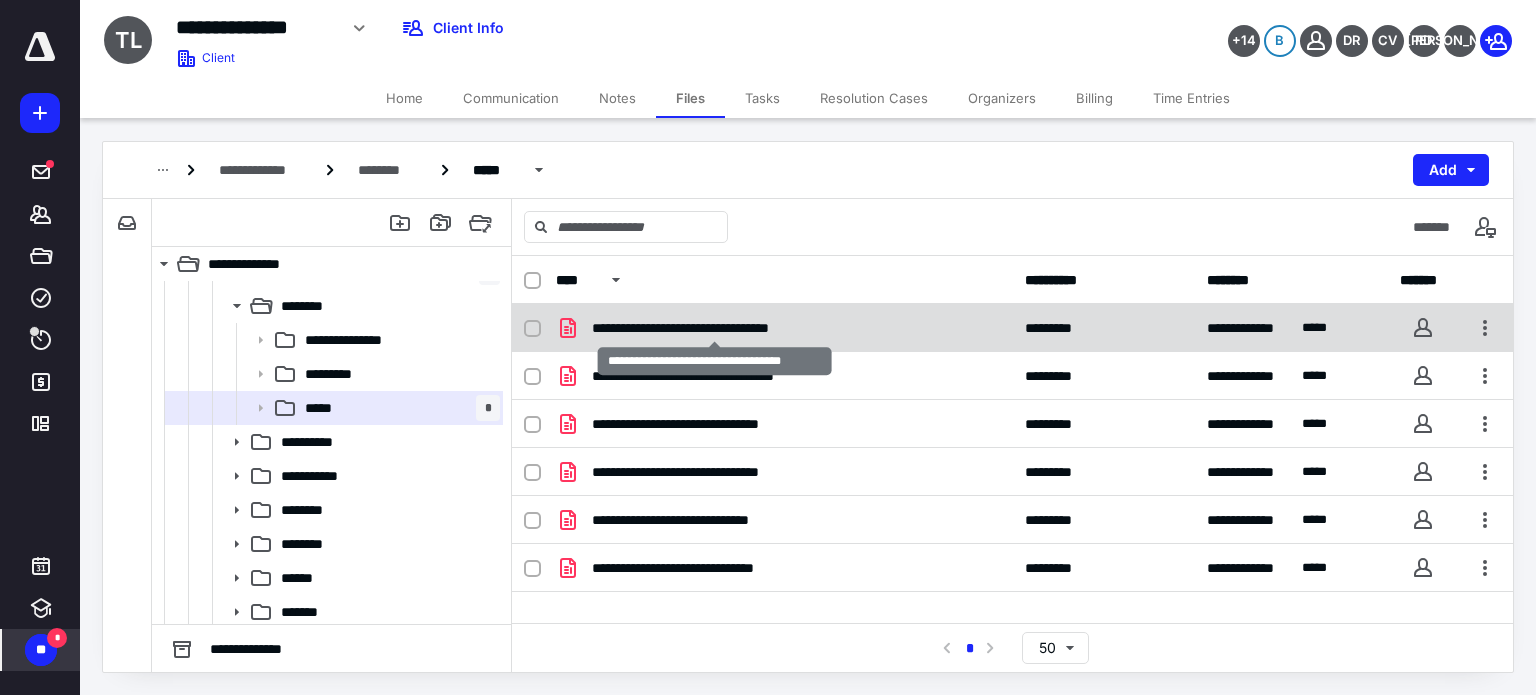 click on "**********" at bounding box center (715, 328) 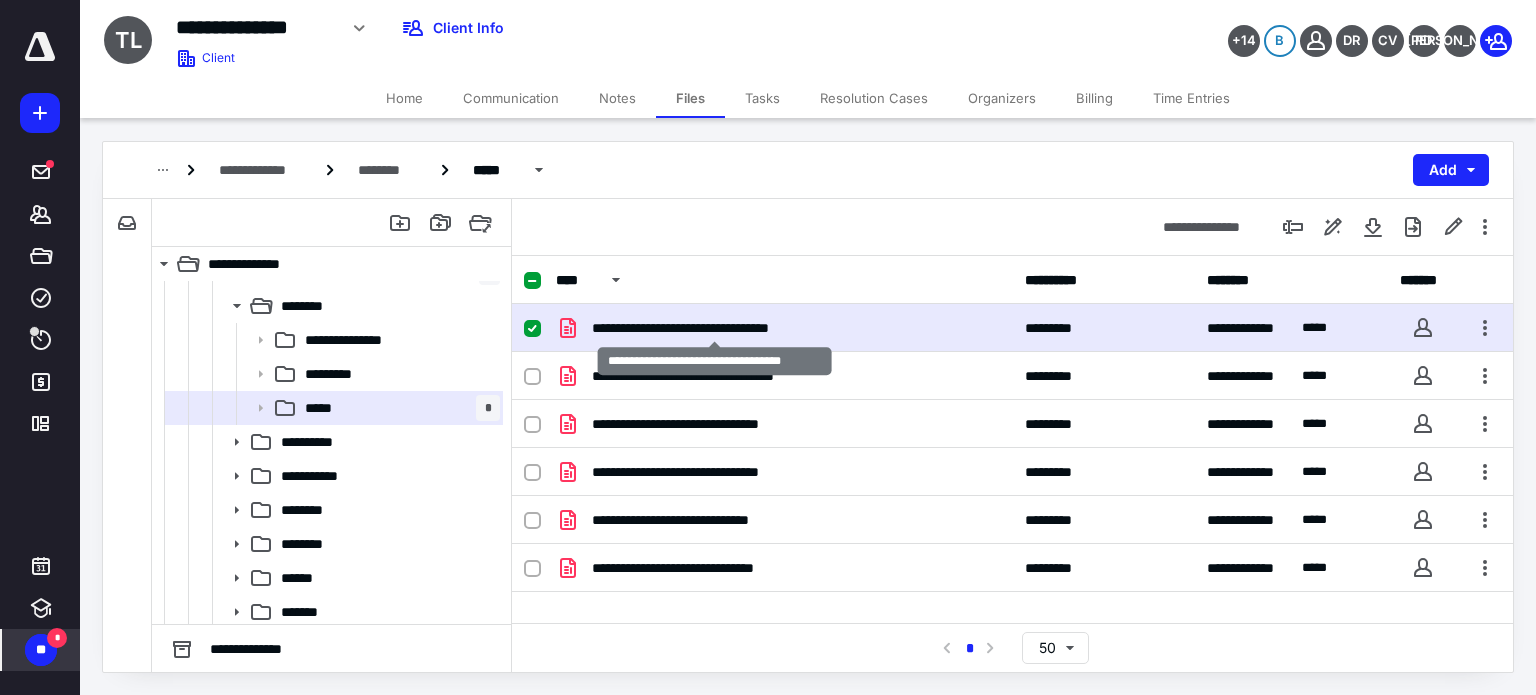 click on "**********" at bounding box center (715, 328) 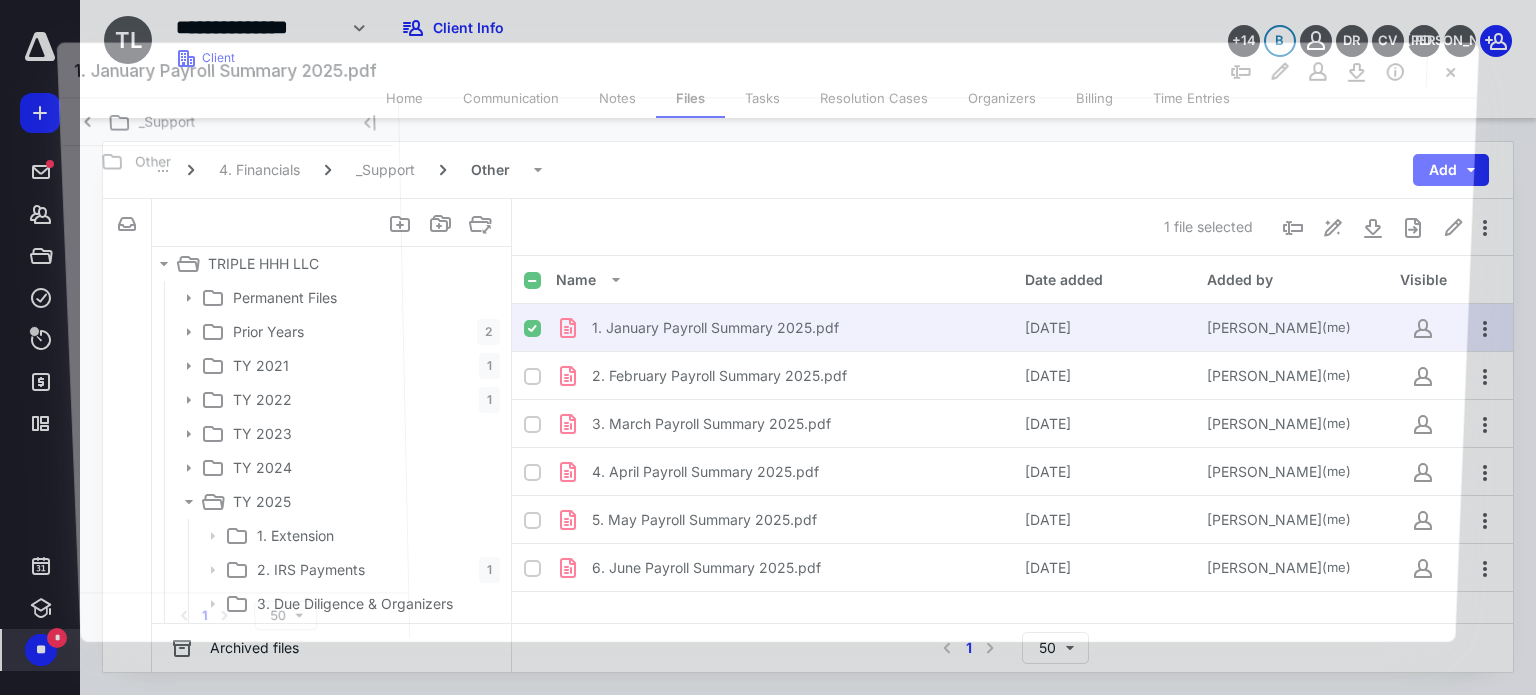 scroll, scrollTop: 400, scrollLeft: 0, axis: vertical 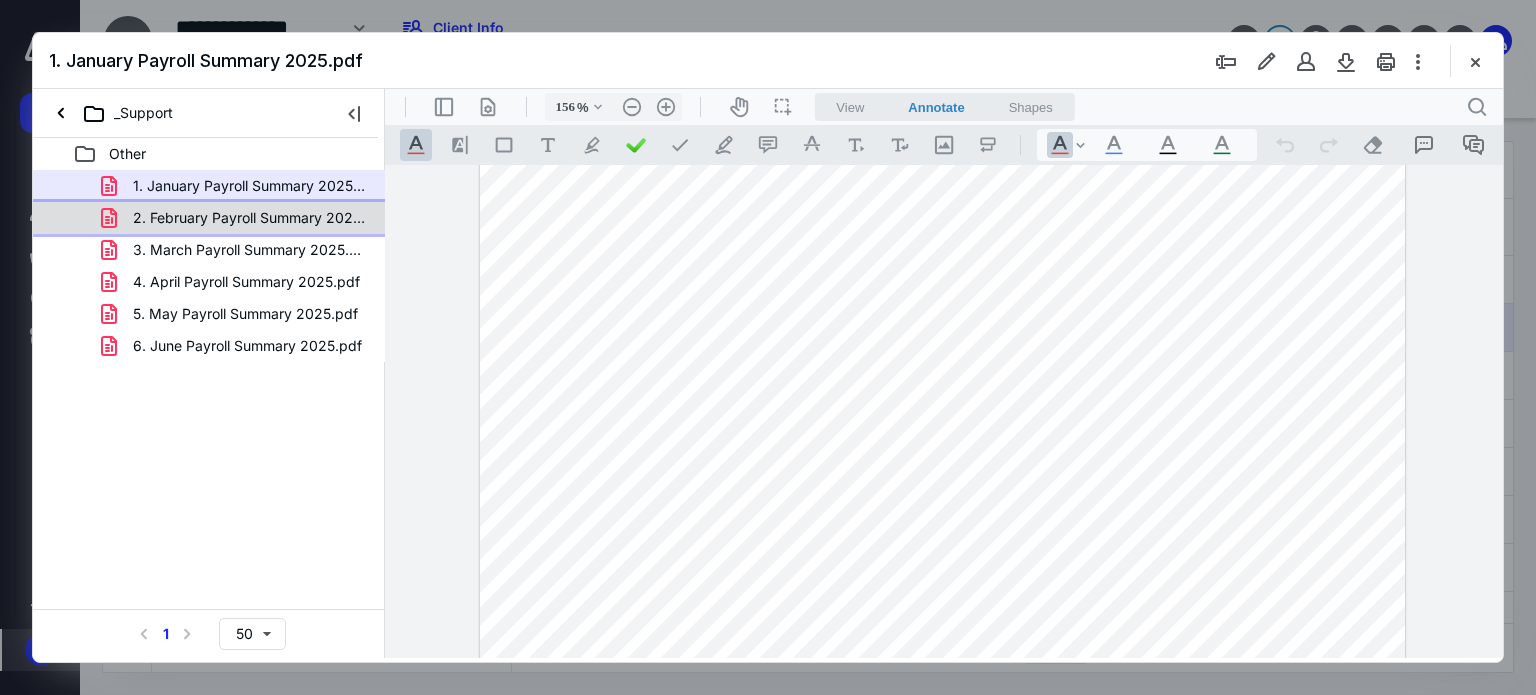click on "2. February Payroll Summary 2025.pdf" at bounding box center (249, 218) 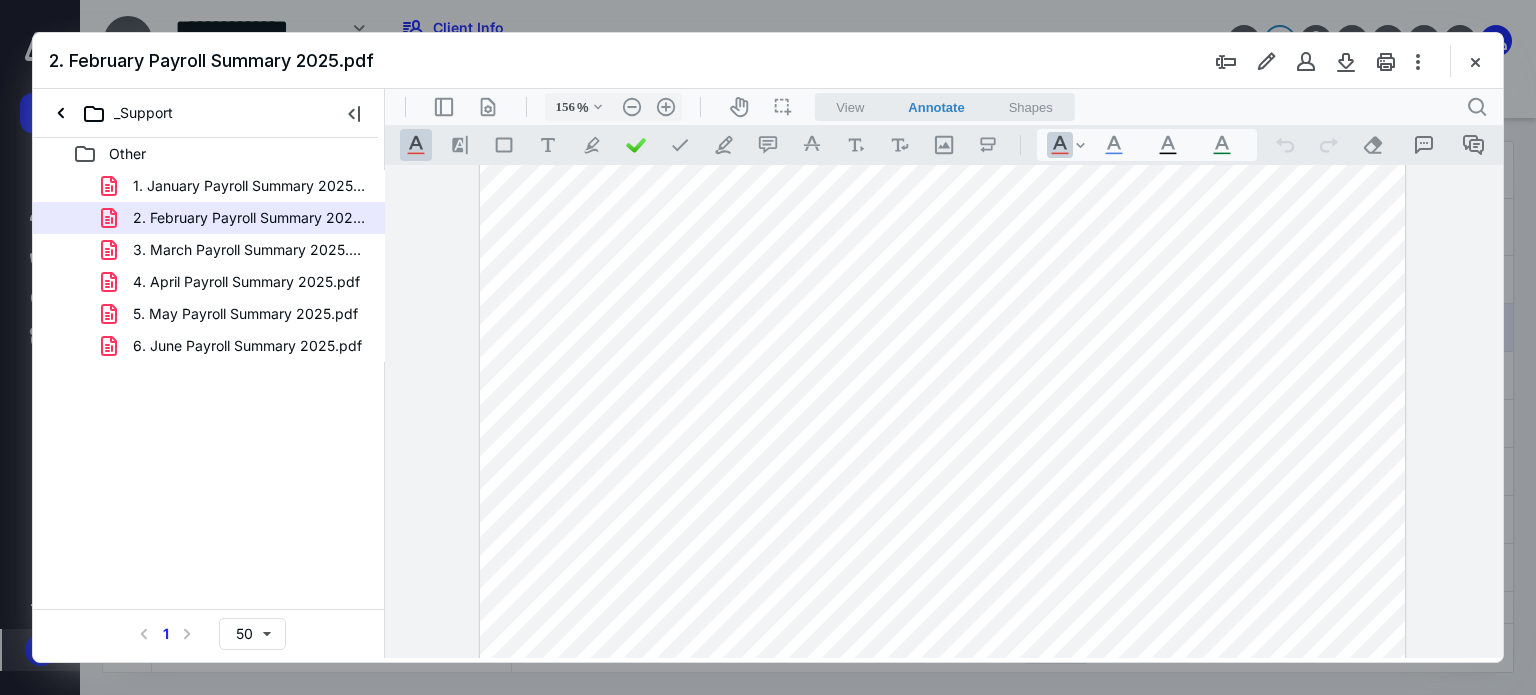scroll, scrollTop: 248, scrollLeft: 0, axis: vertical 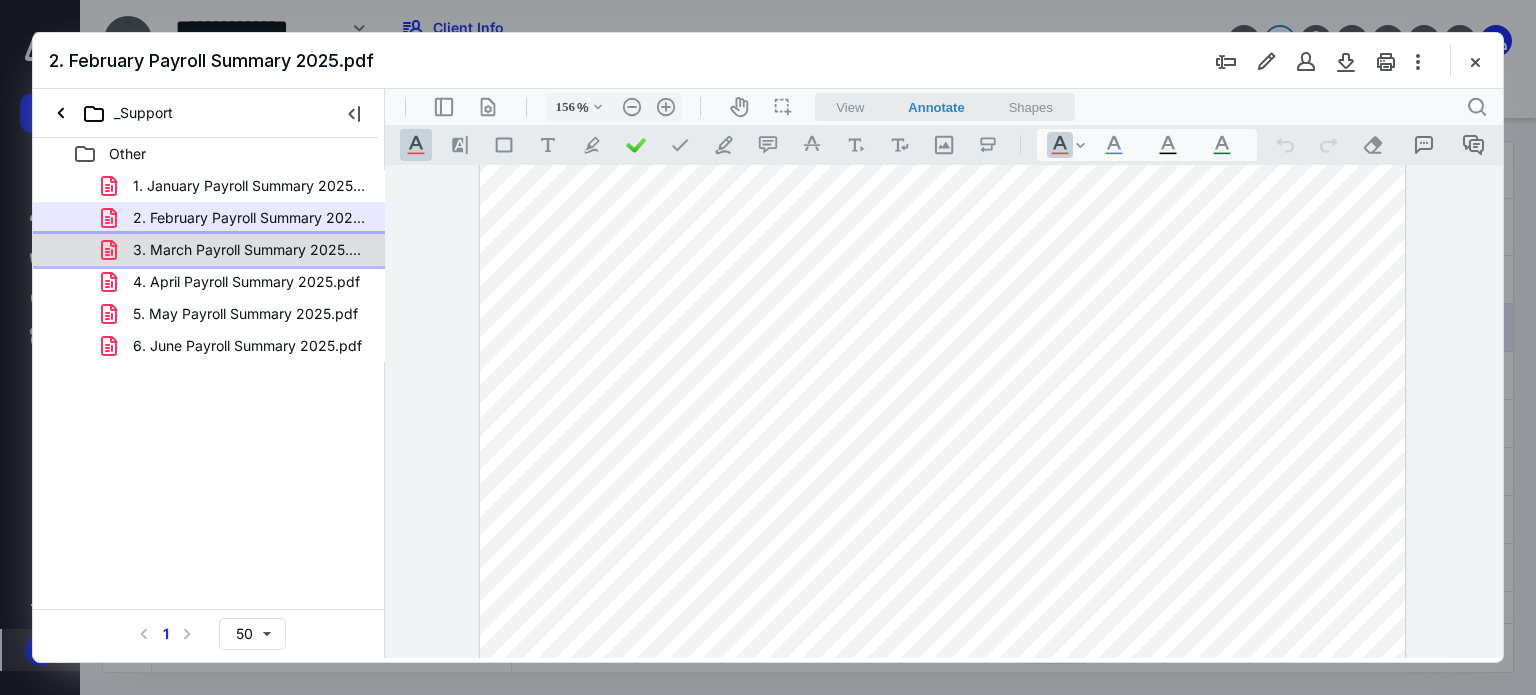 click on "3. March Payroll Summary 2025.pdf" at bounding box center (249, 250) 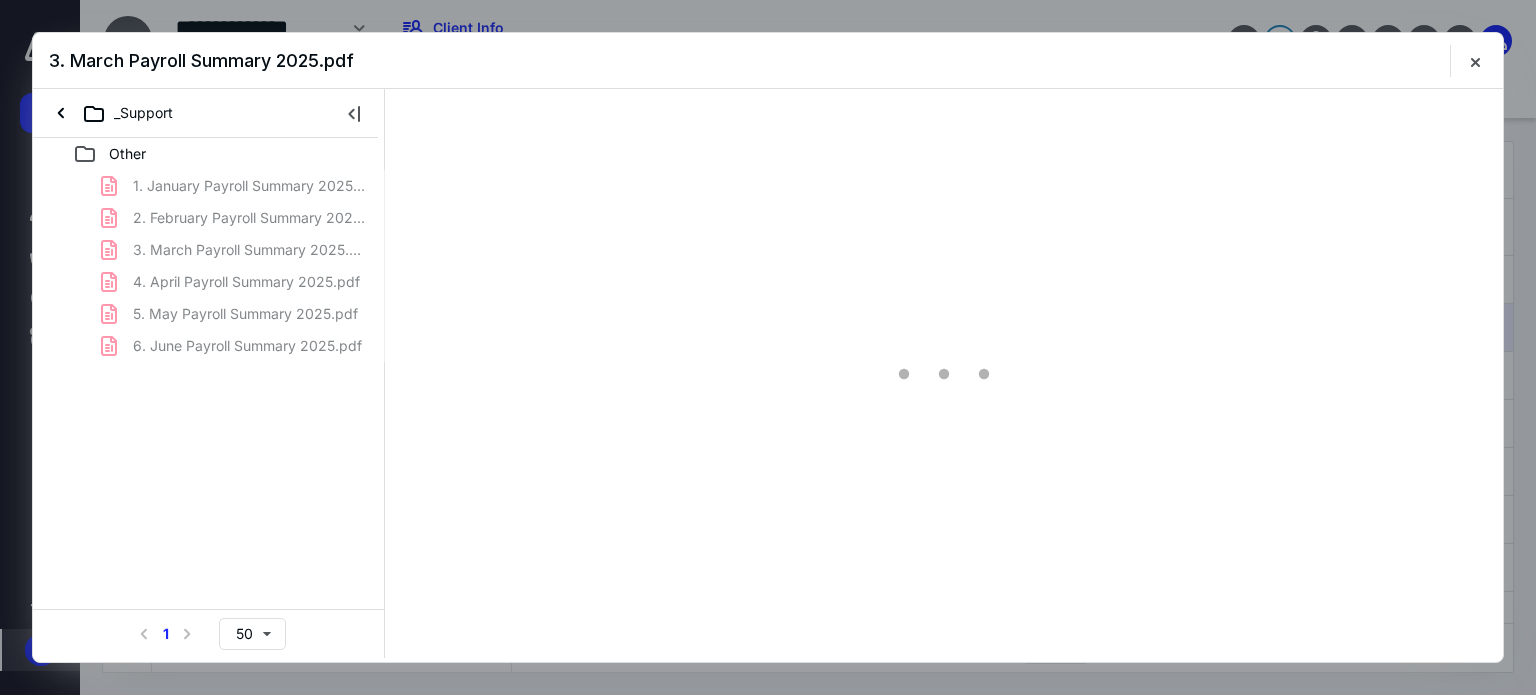 click on "1. January Payroll Summary 2025.pdf 2. February Payroll Summary 2025.pdf 3. March Payroll Summary 2025.pdf 4. April Payroll Summary 2025.pdf 5. May Payroll Summary 2025.pdf 6. June Payroll Summary 2025.pdf" at bounding box center [209, 266] 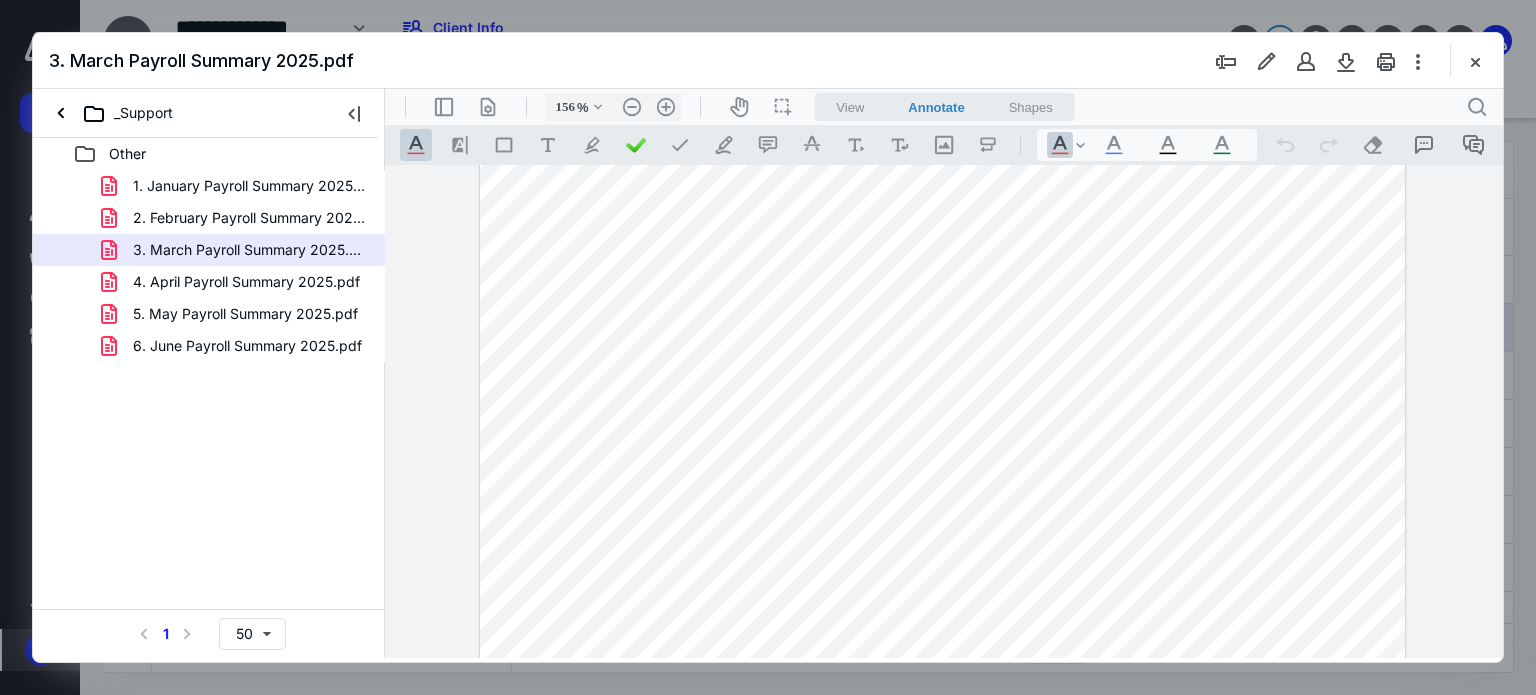 scroll, scrollTop: 212, scrollLeft: 0, axis: vertical 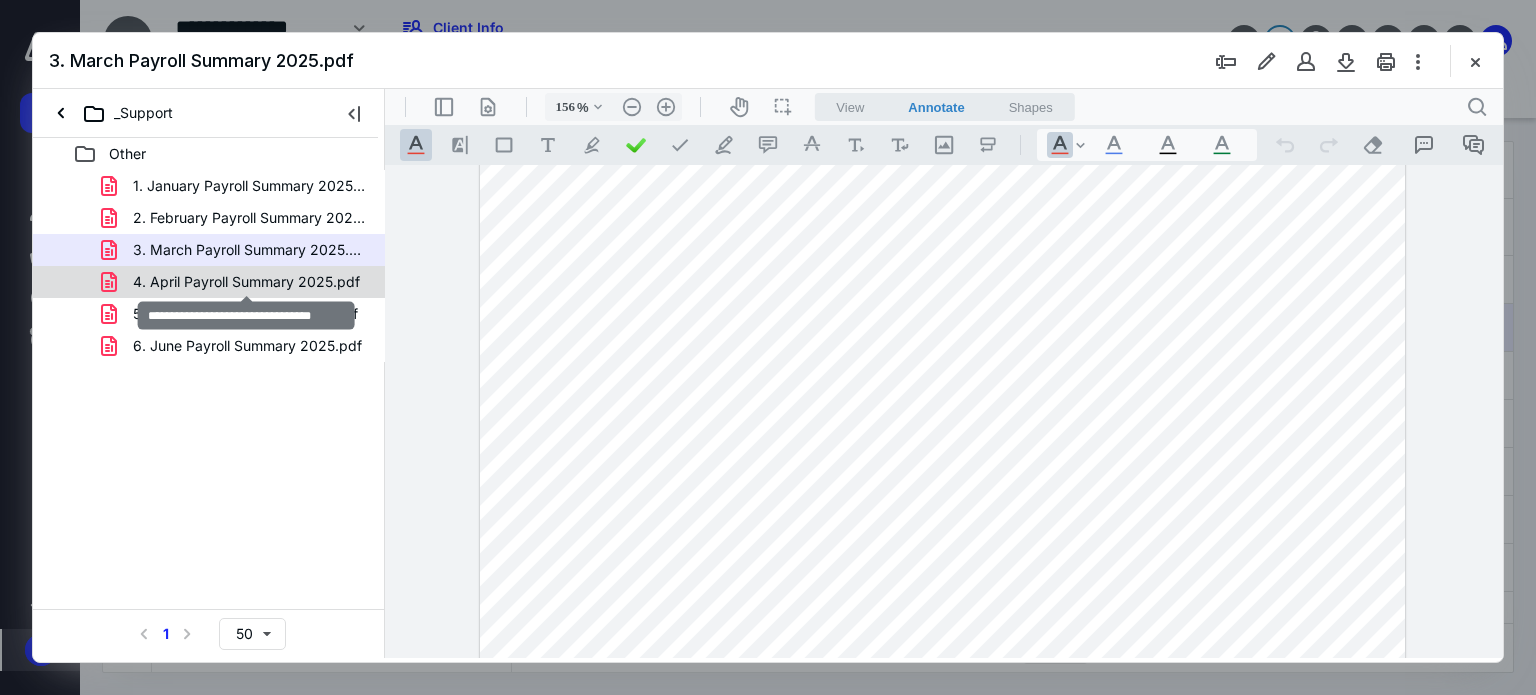 click on "4. April Payroll Summary 2025.pdf" at bounding box center (246, 282) 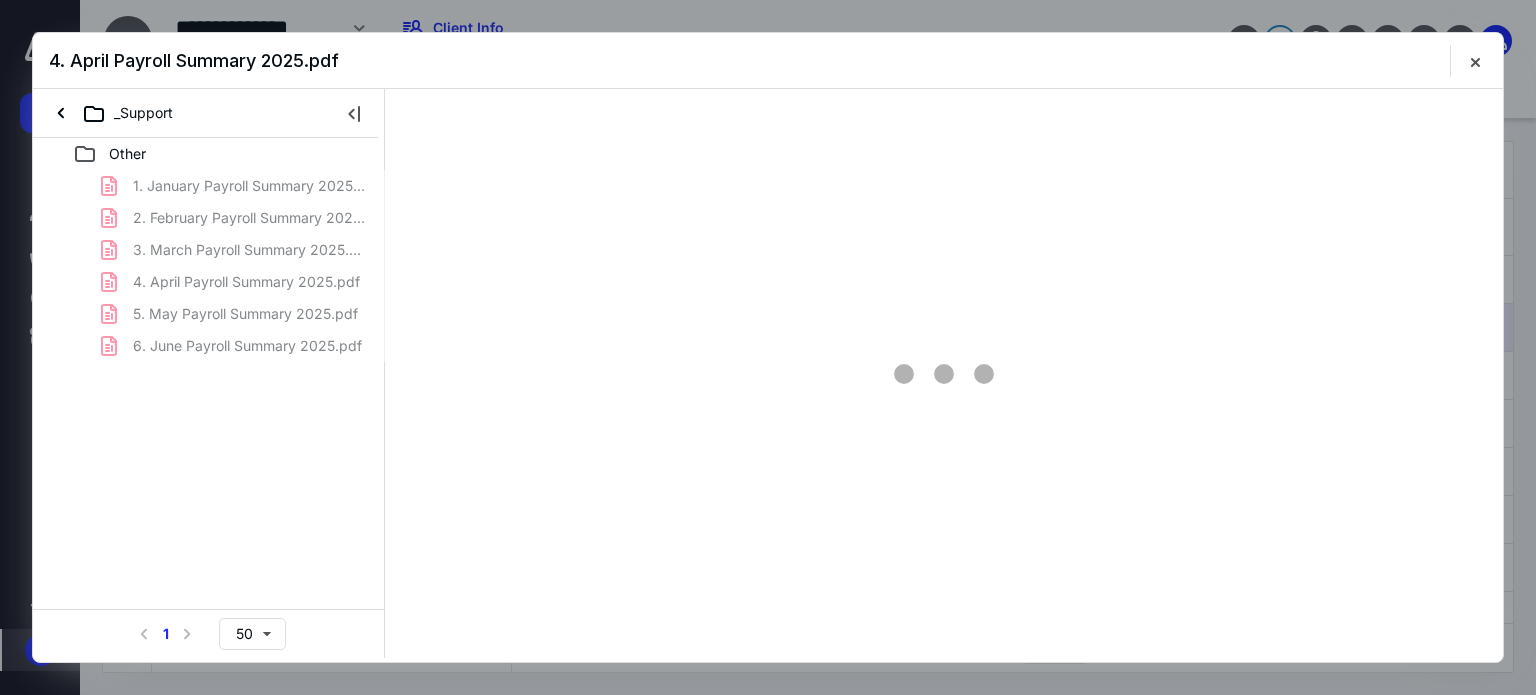 click on "1. January Payroll Summary 2025.pdf 2. February Payroll Summary 2025.pdf 3. March Payroll Summary 2025.pdf 4. April Payroll Summary 2025.pdf 5. May Payroll Summary 2025.pdf 6. June Payroll Summary 2025.pdf" at bounding box center [209, 266] 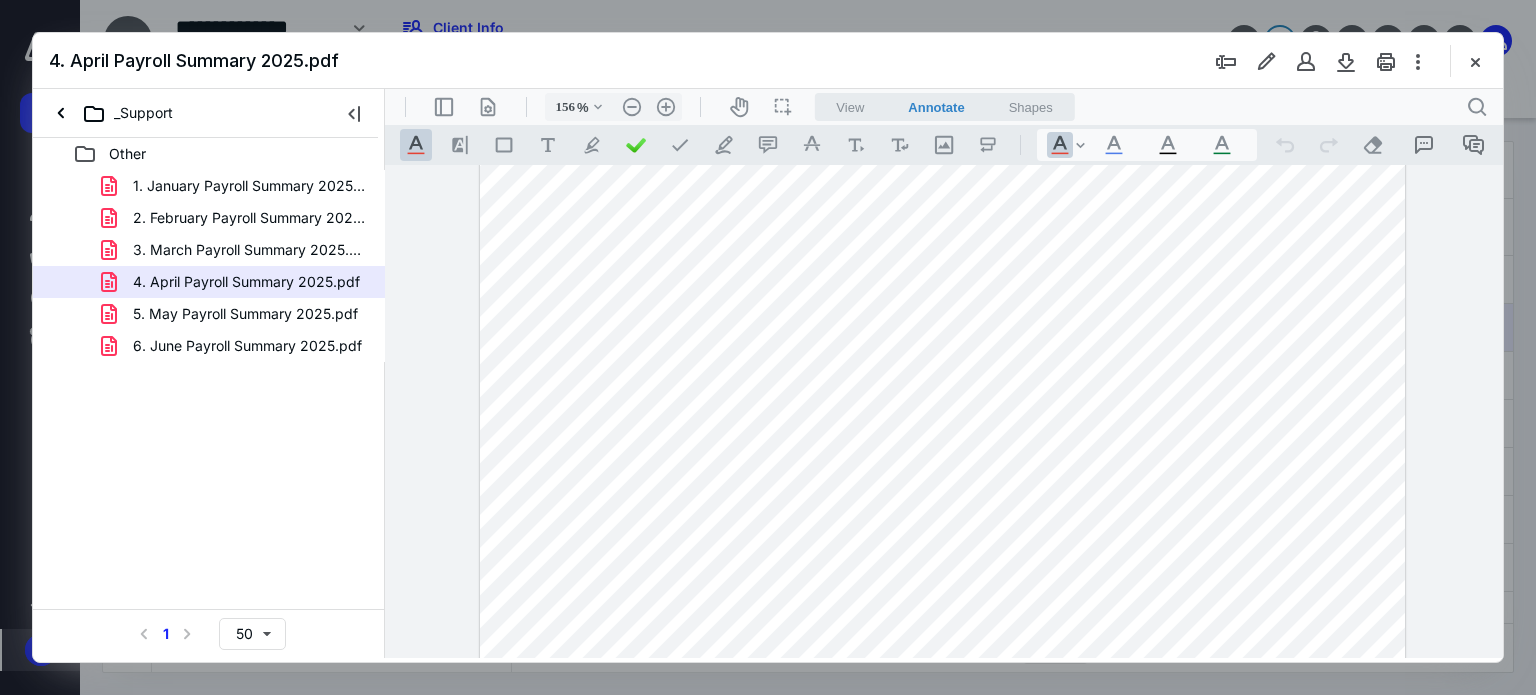 scroll, scrollTop: 304, scrollLeft: 0, axis: vertical 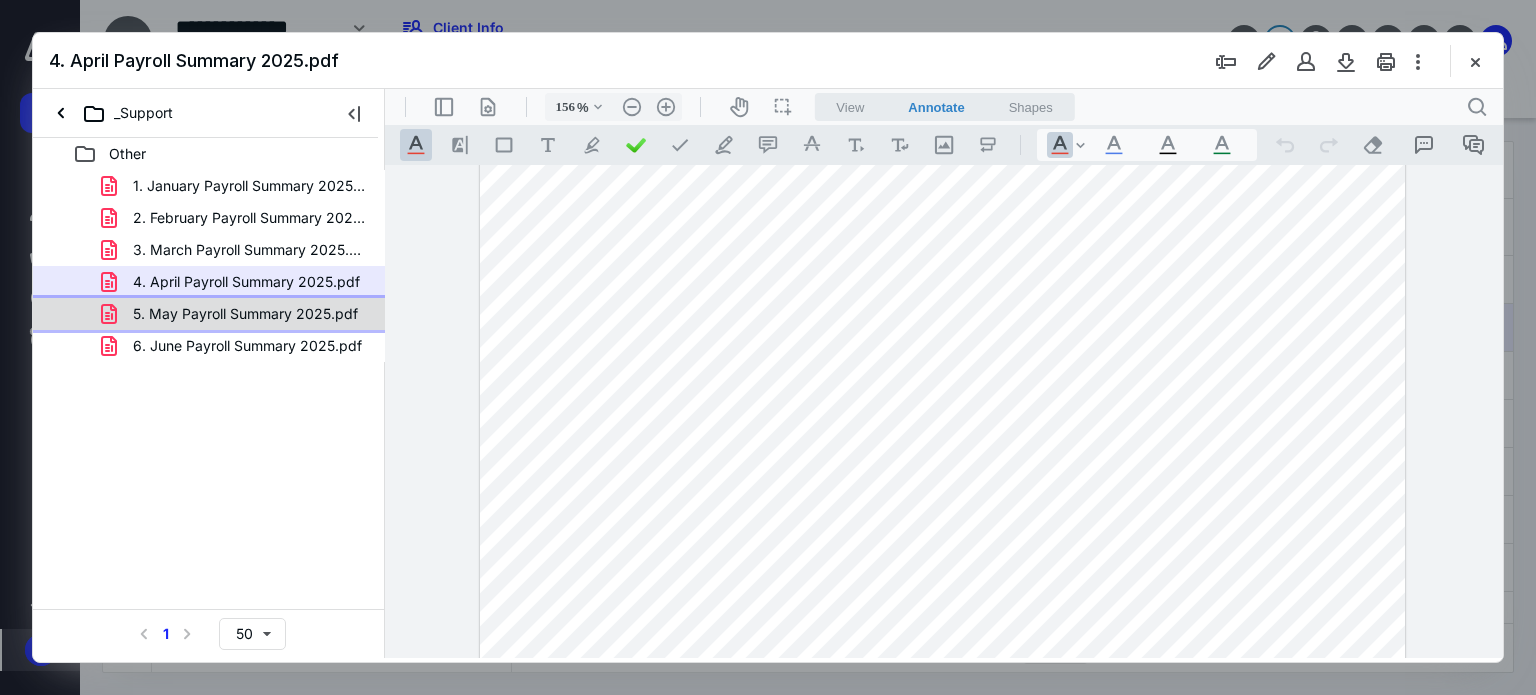 click on "5. May Payroll Summary 2025.pdf" at bounding box center [245, 314] 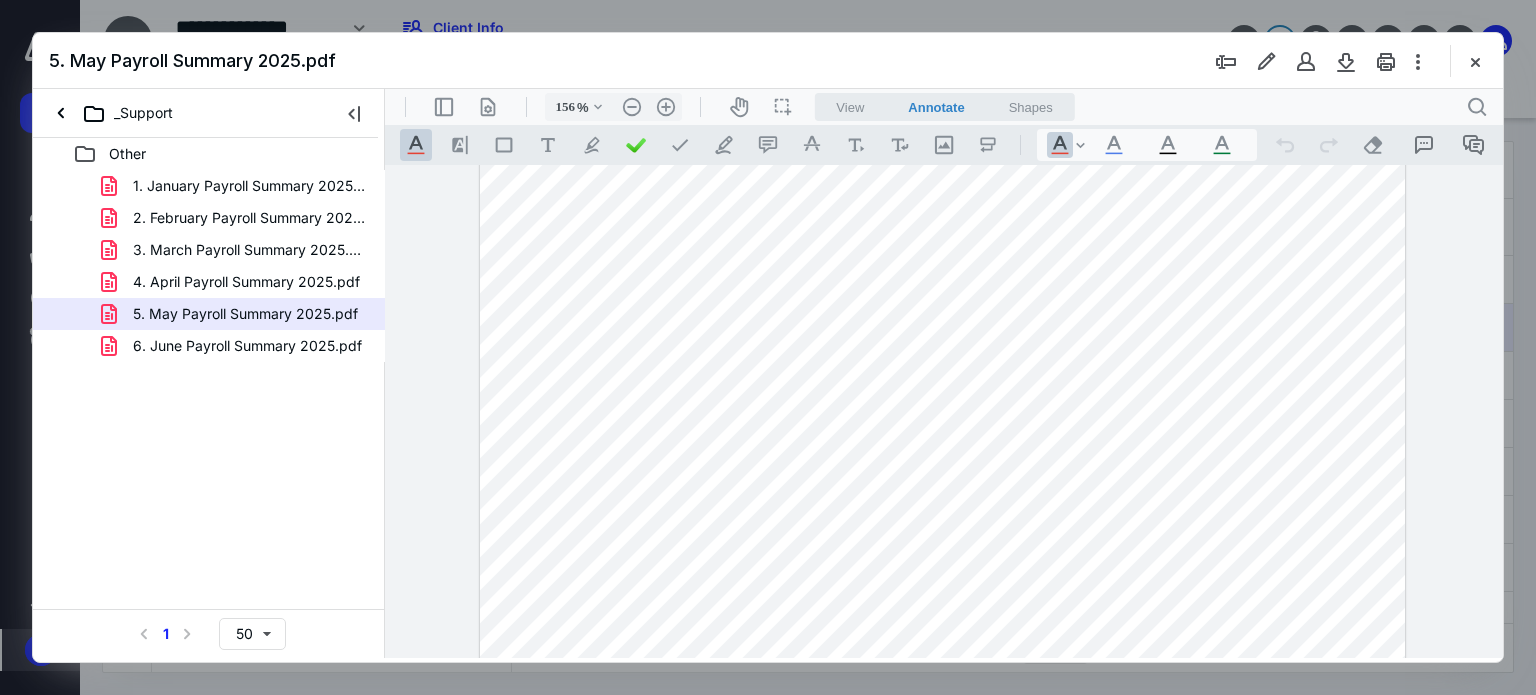 scroll, scrollTop: 272, scrollLeft: 0, axis: vertical 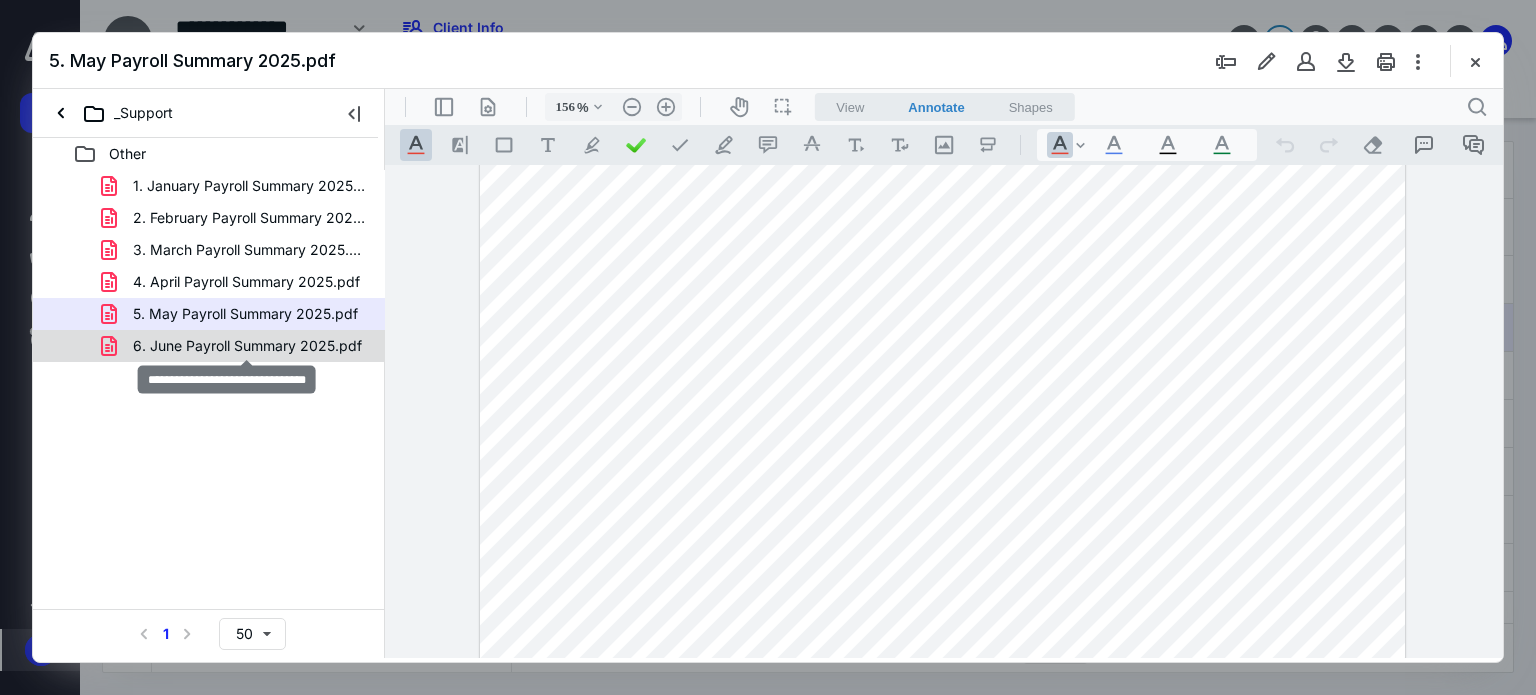 click on "6. June Payroll Summary 2025.pdf" at bounding box center [247, 346] 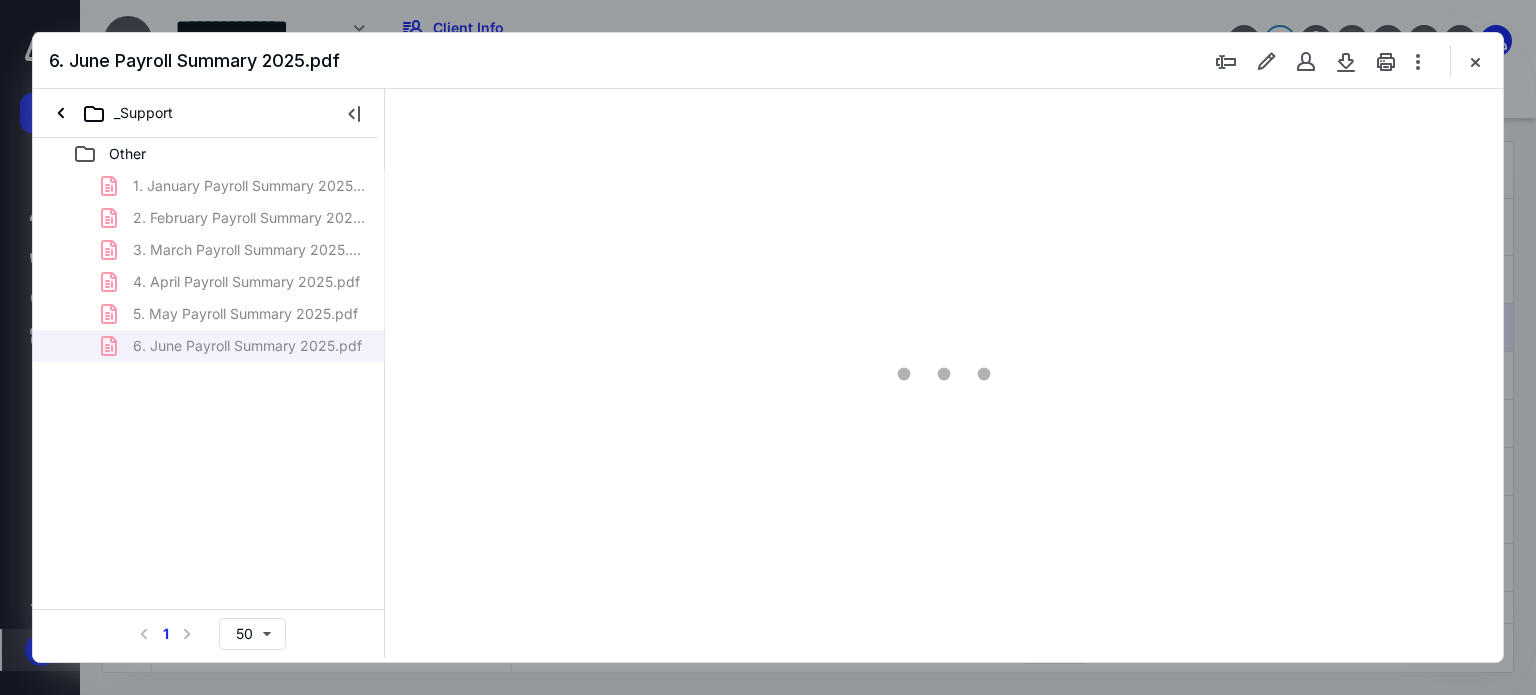 scroll, scrollTop: 0, scrollLeft: 0, axis: both 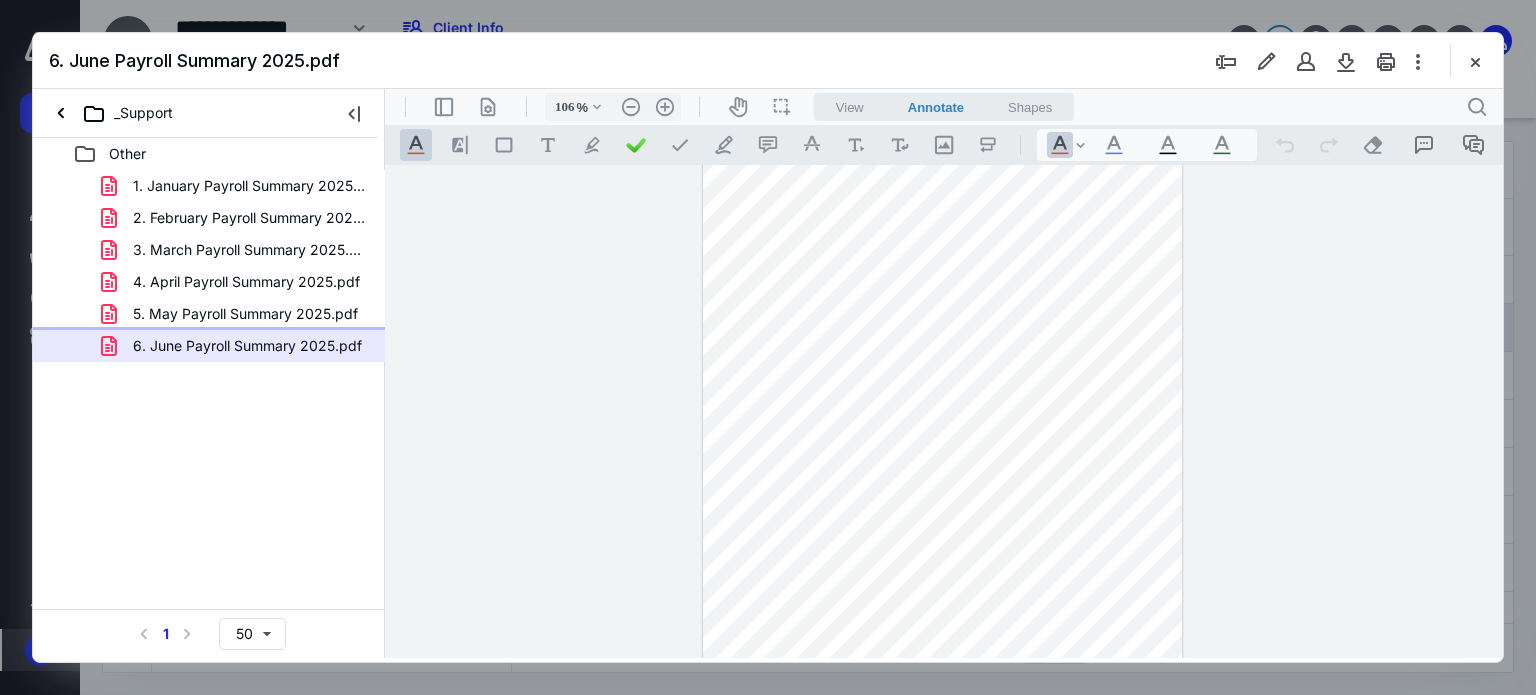 type on "131" 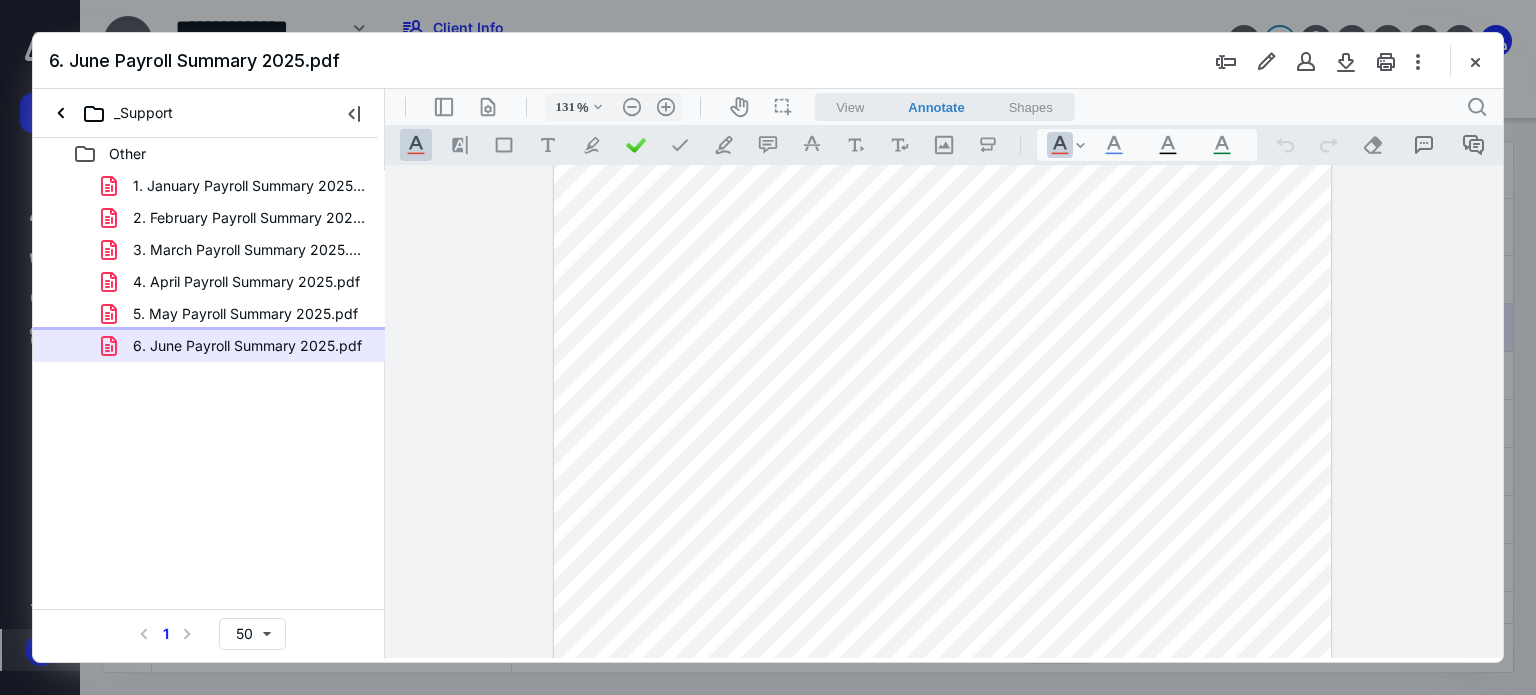 scroll, scrollTop: 0, scrollLeft: 0, axis: both 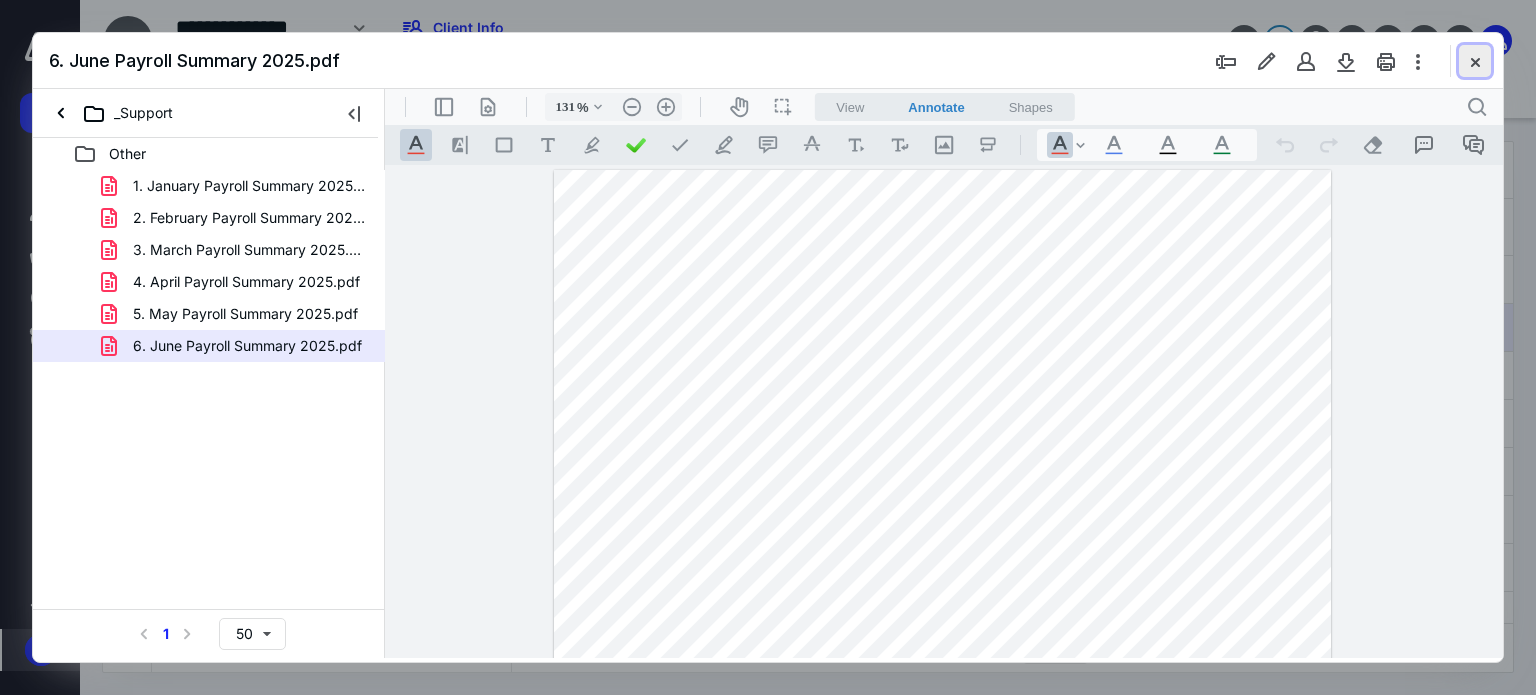 click at bounding box center (1475, 61) 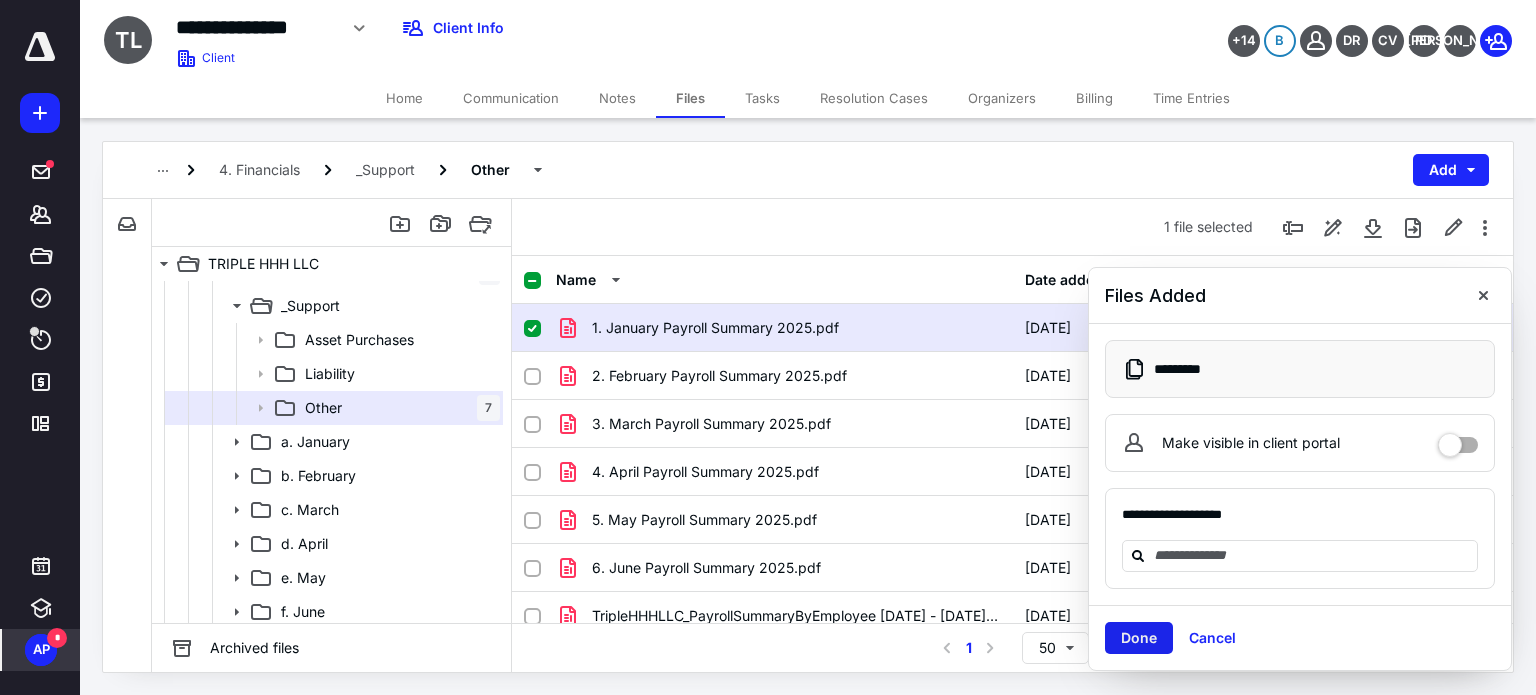click on "Done" at bounding box center [1139, 638] 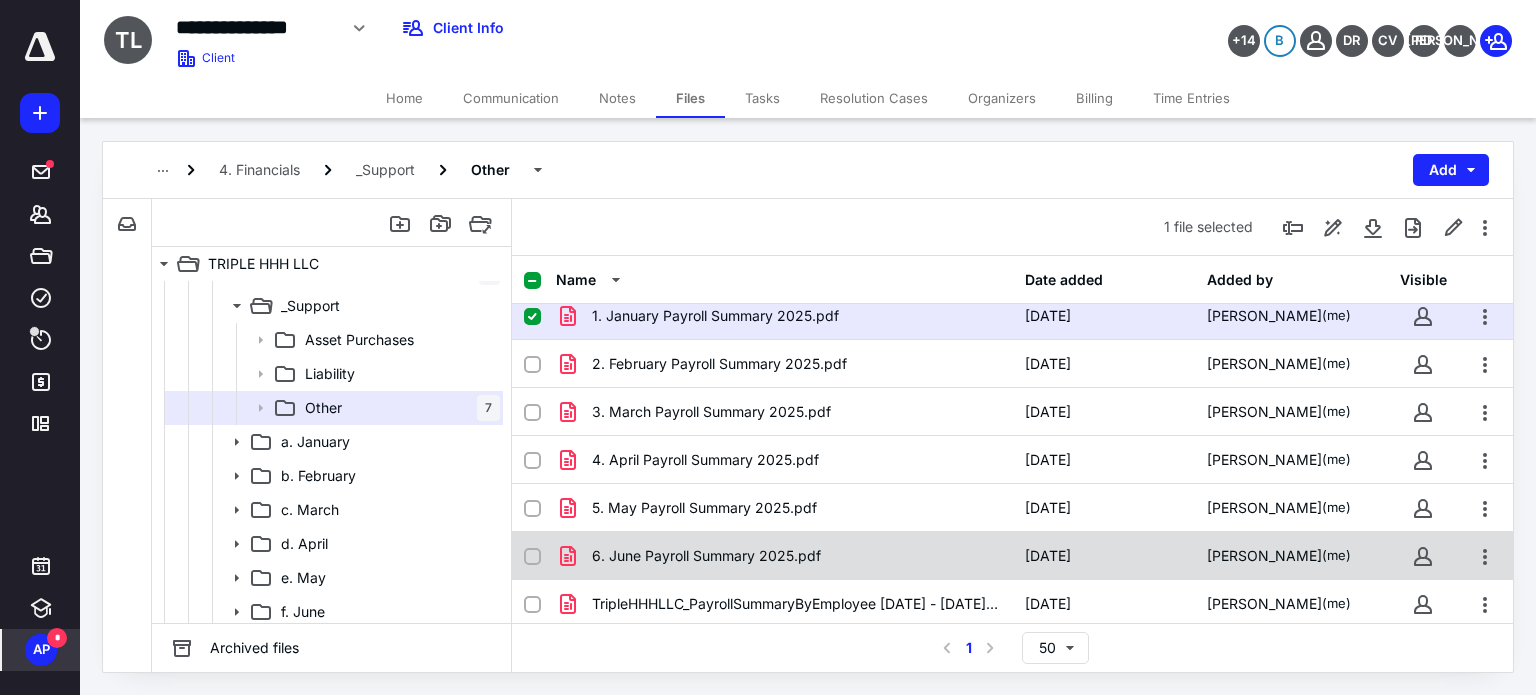 scroll, scrollTop: 14, scrollLeft: 0, axis: vertical 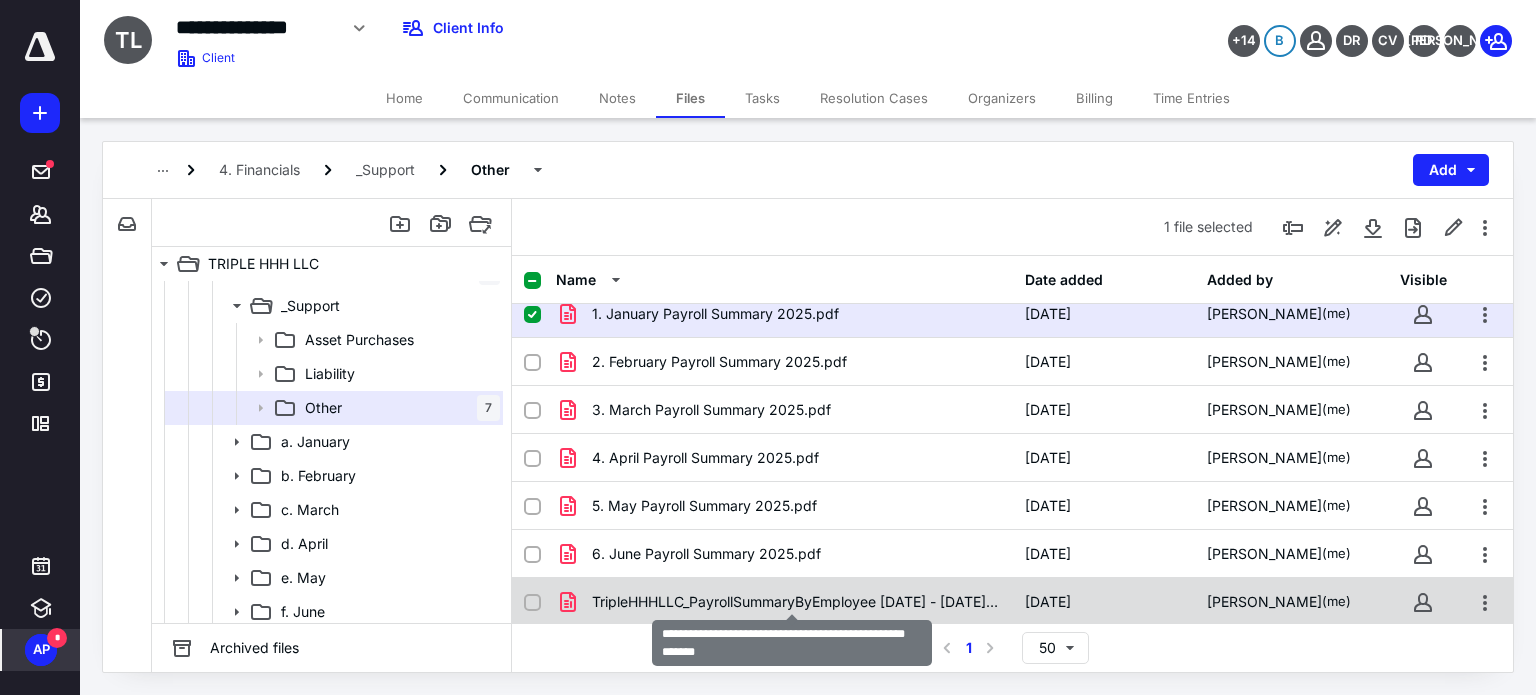 click on "TripleHHHLLC_PayrollSummaryByEmployee [DATE] - [DATE].pdf" at bounding box center [796, 602] 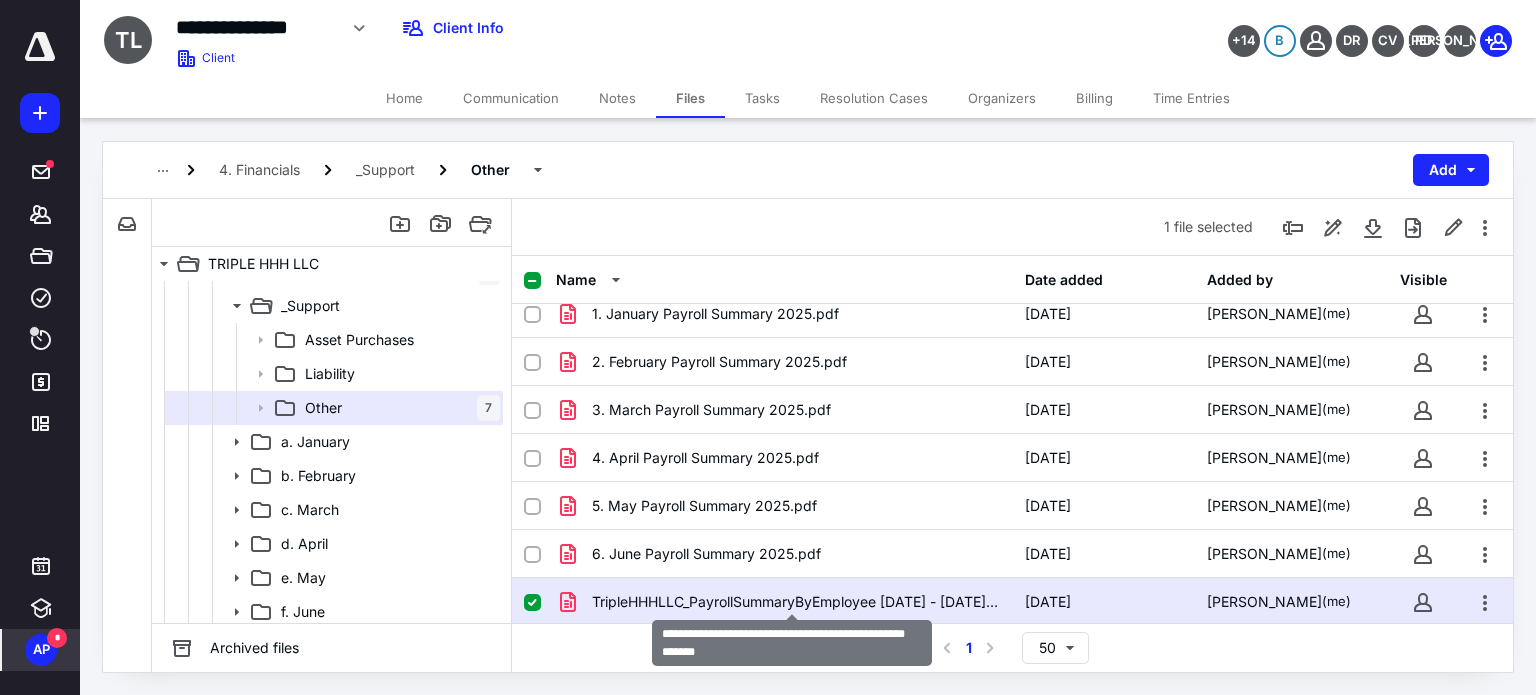 click on "TripleHHHLLC_PayrollSummaryByEmployee [DATE] - [DATE].pdf" at bounding box center [796, 602] 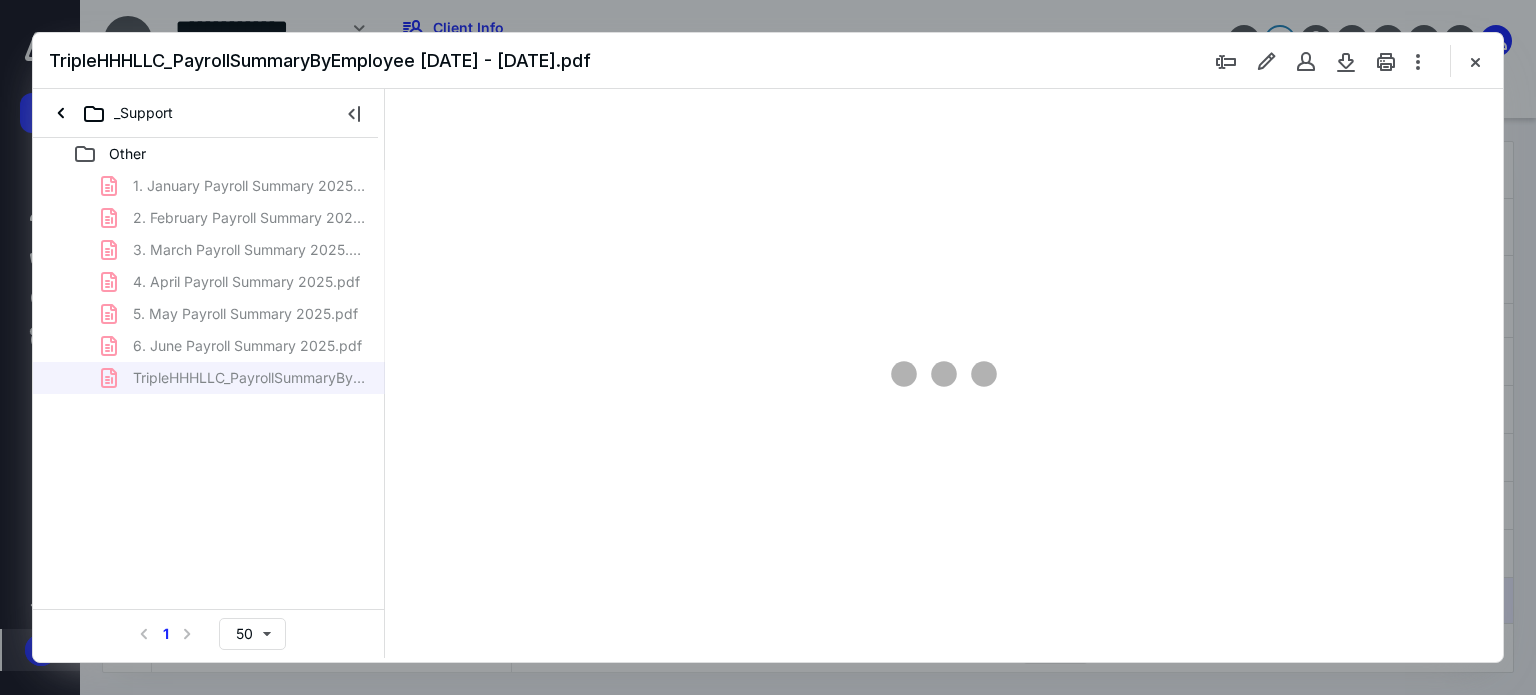 scroll, scrollTop: 0, scrollLeft: 0, axis: both 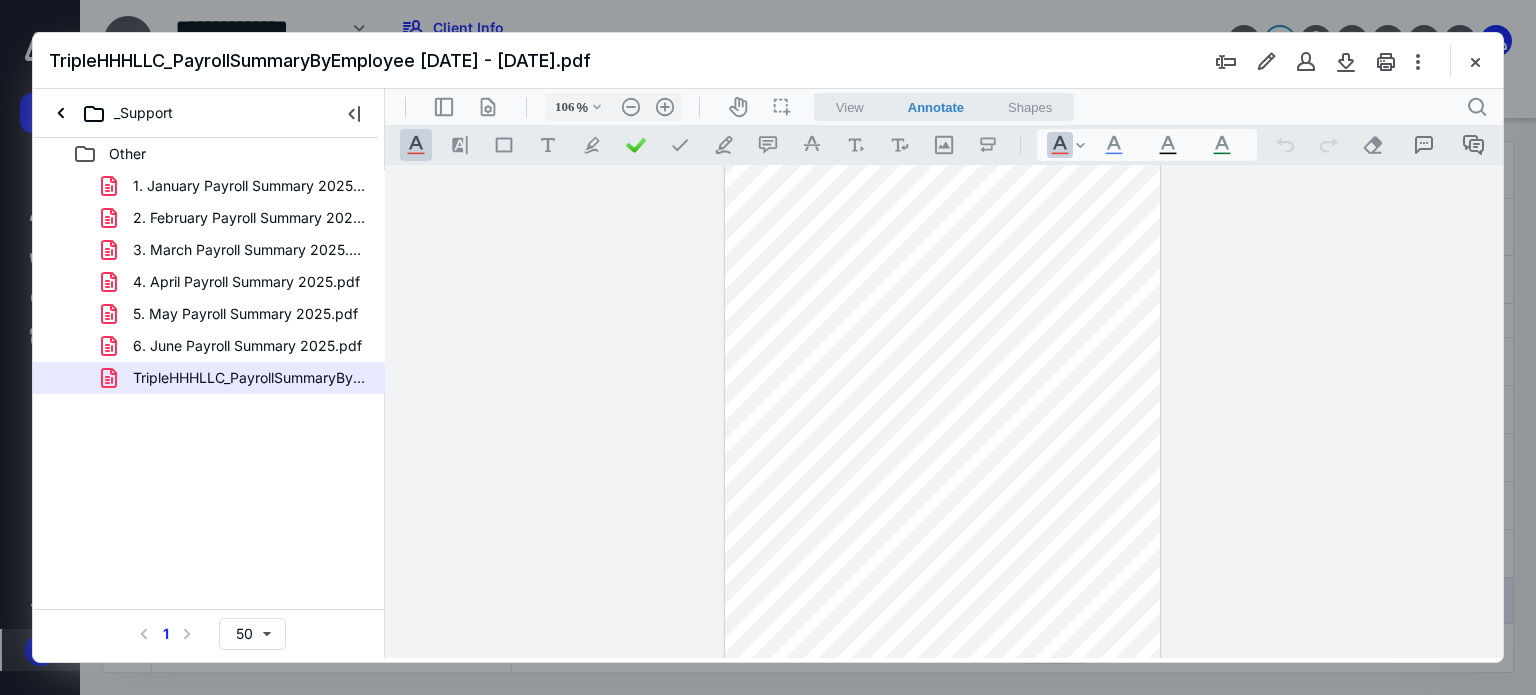 type on "131" 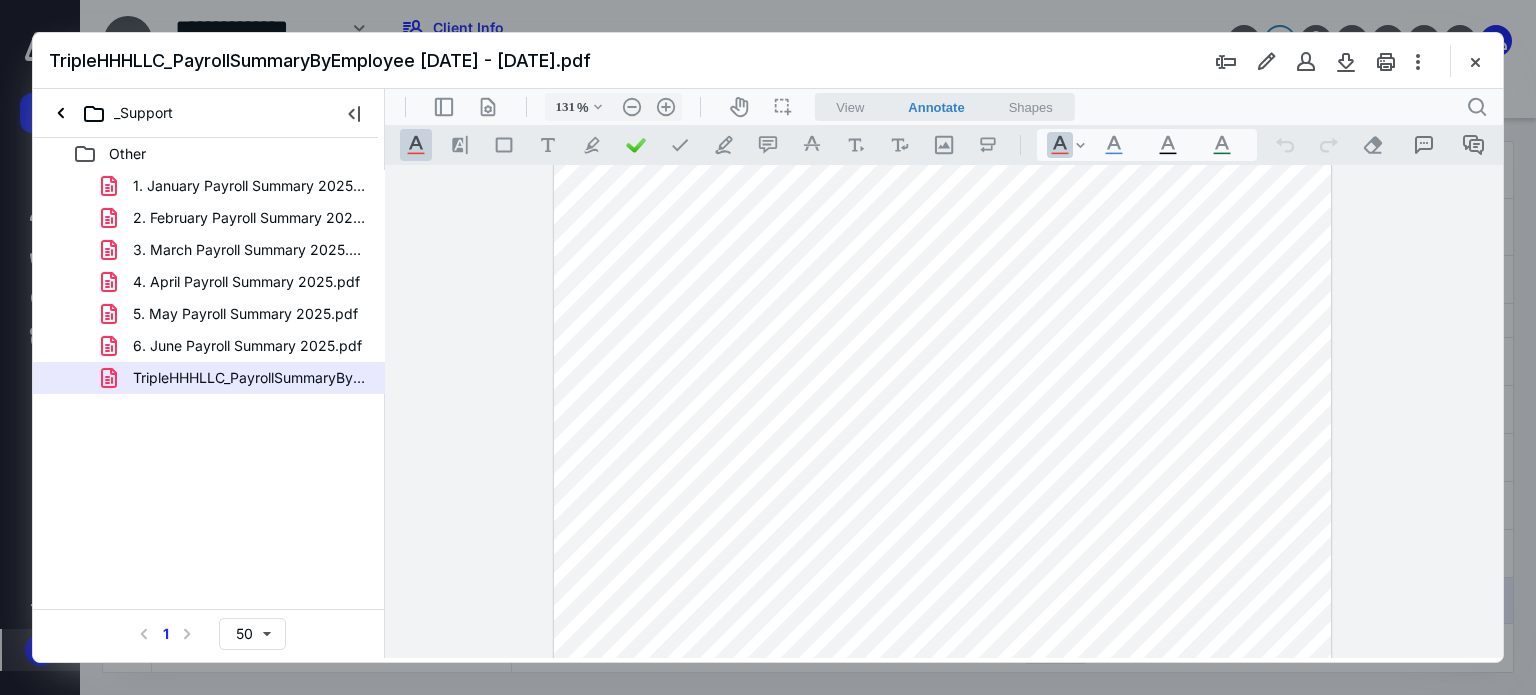 scroll, scrollTop: 176, scrollLeft: 0, axis: vertical 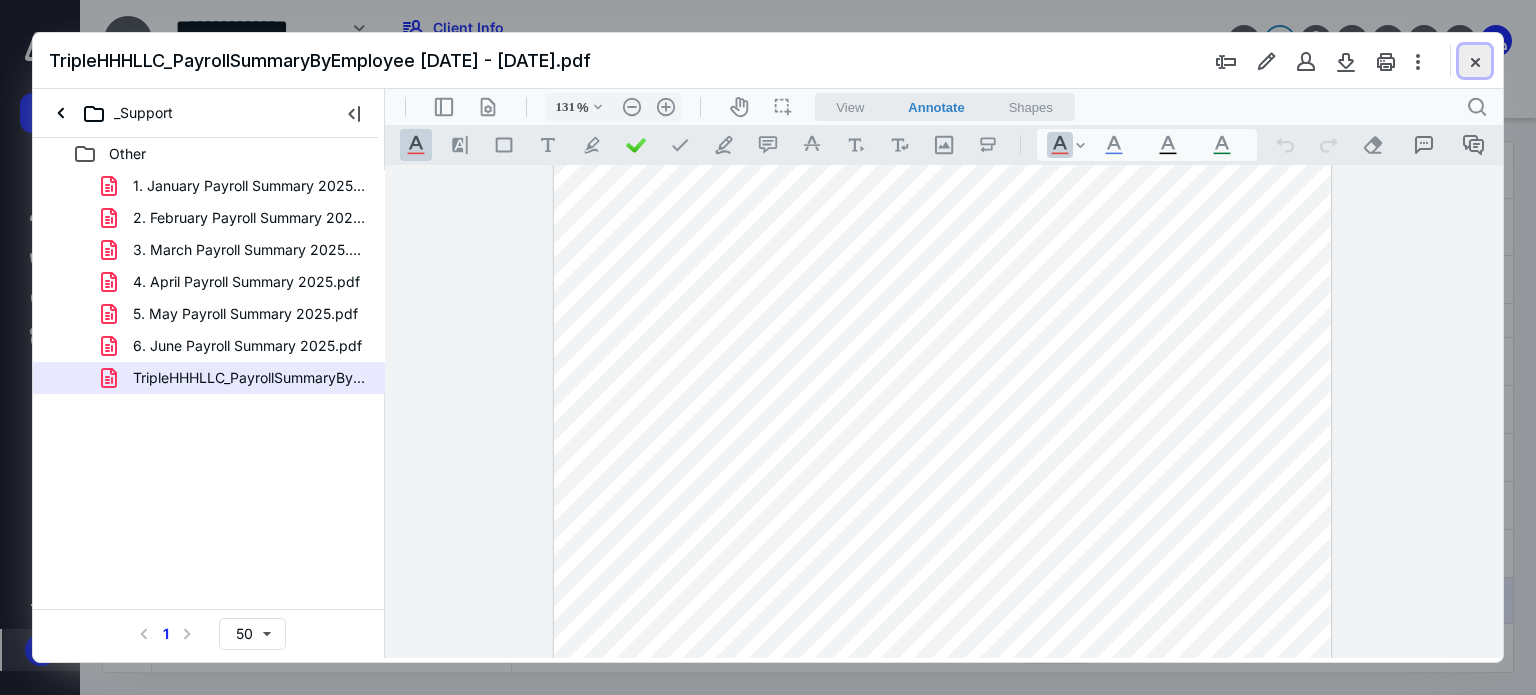 click at bounding box center [1475, 61] 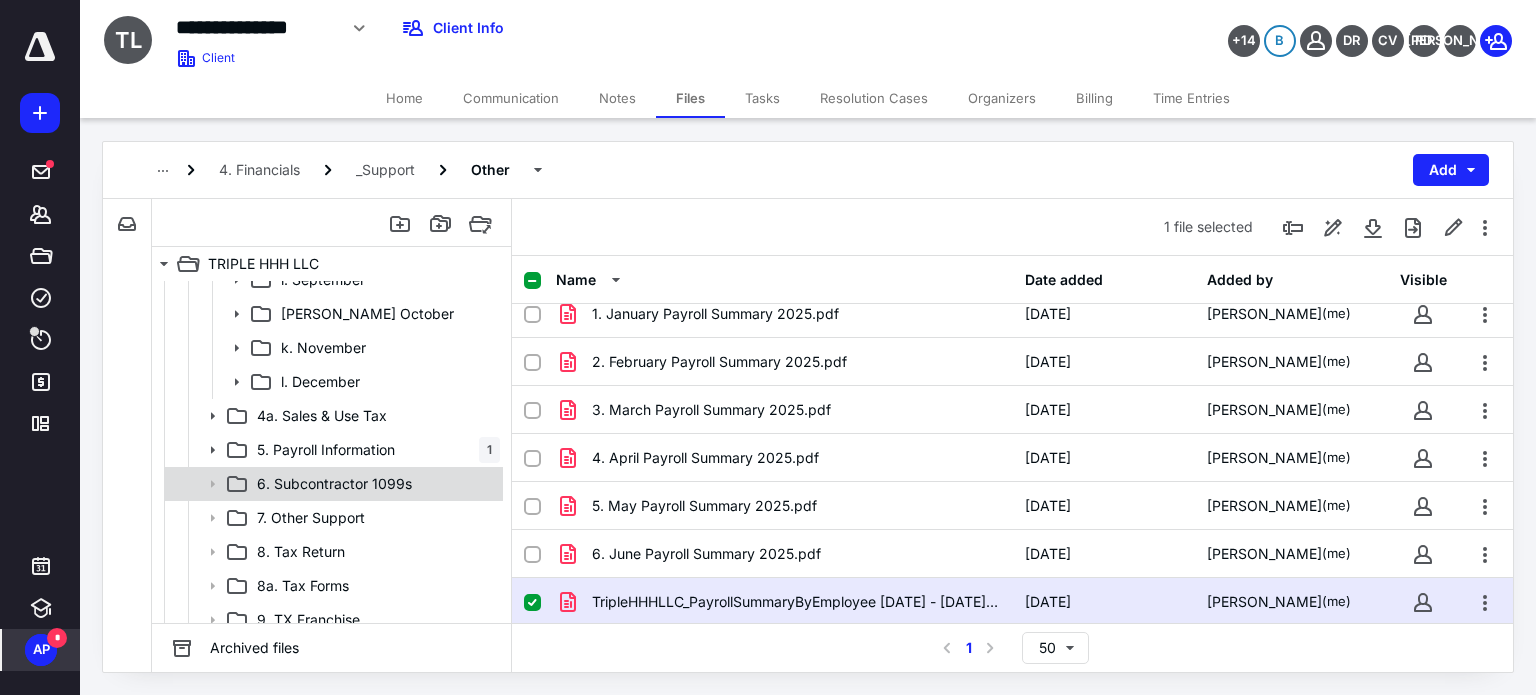 scroll, scrollTop: 846, scrollLeft: 0, axis: vertical 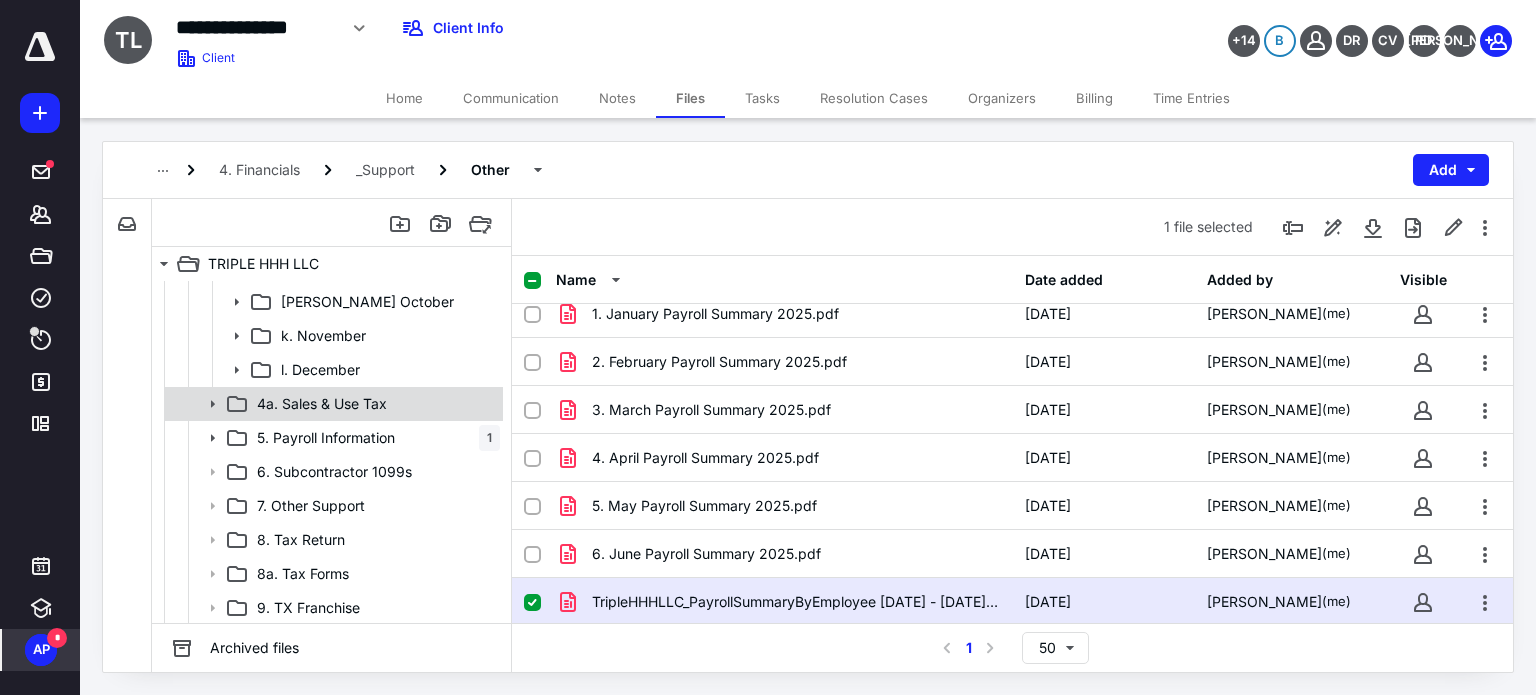click 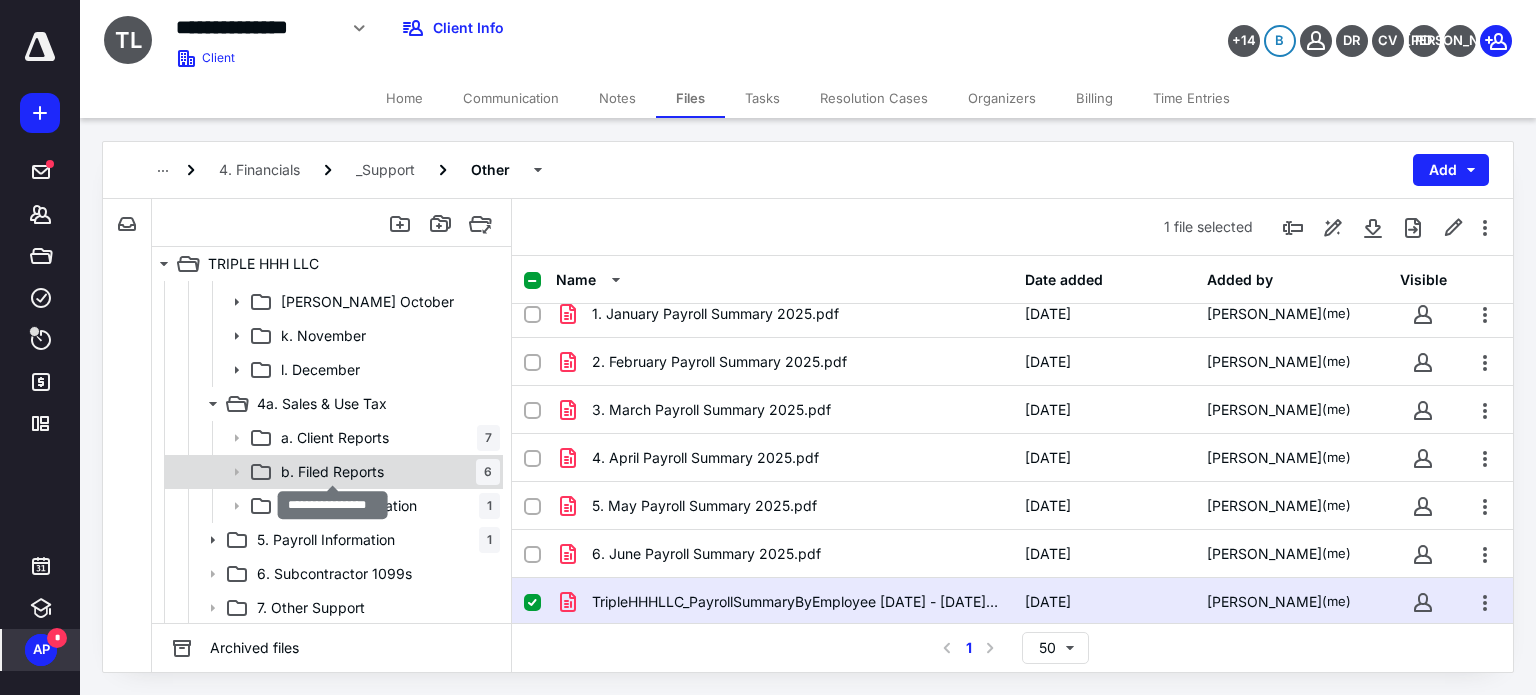 click on "b. Filed Reports" at bounding box center [332, 472] 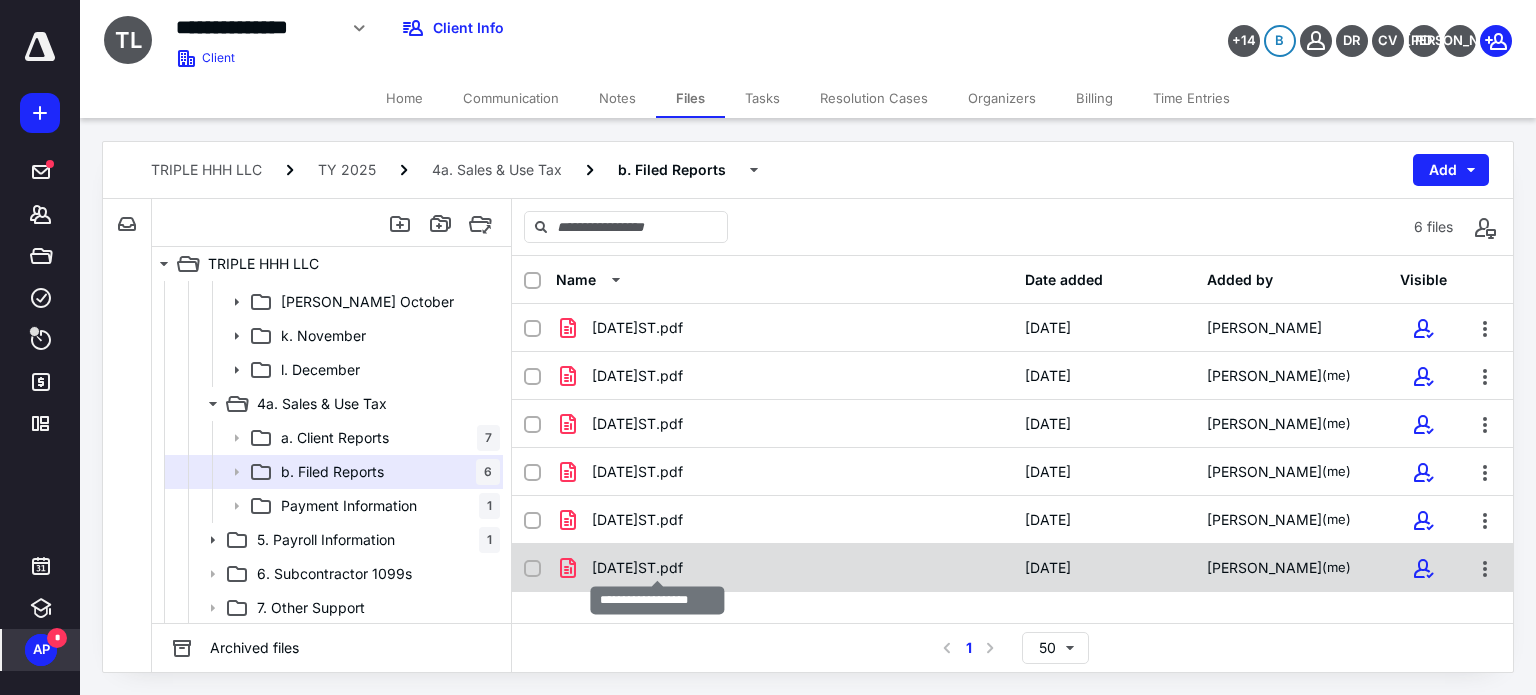 click on "[DATE]ST.pdf" at bounding box center (637, 568) 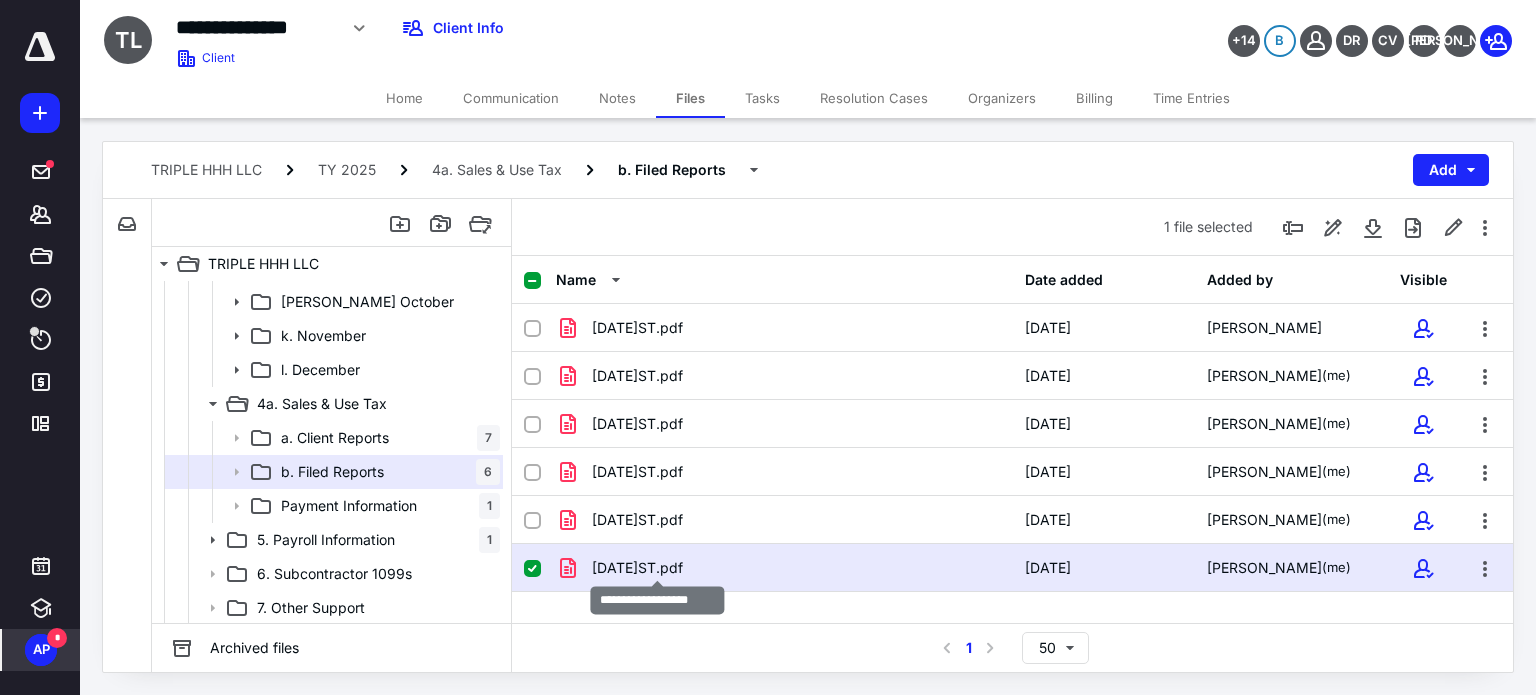 click on "[DATE]ST.pdf" at bounding box center [637, 568] 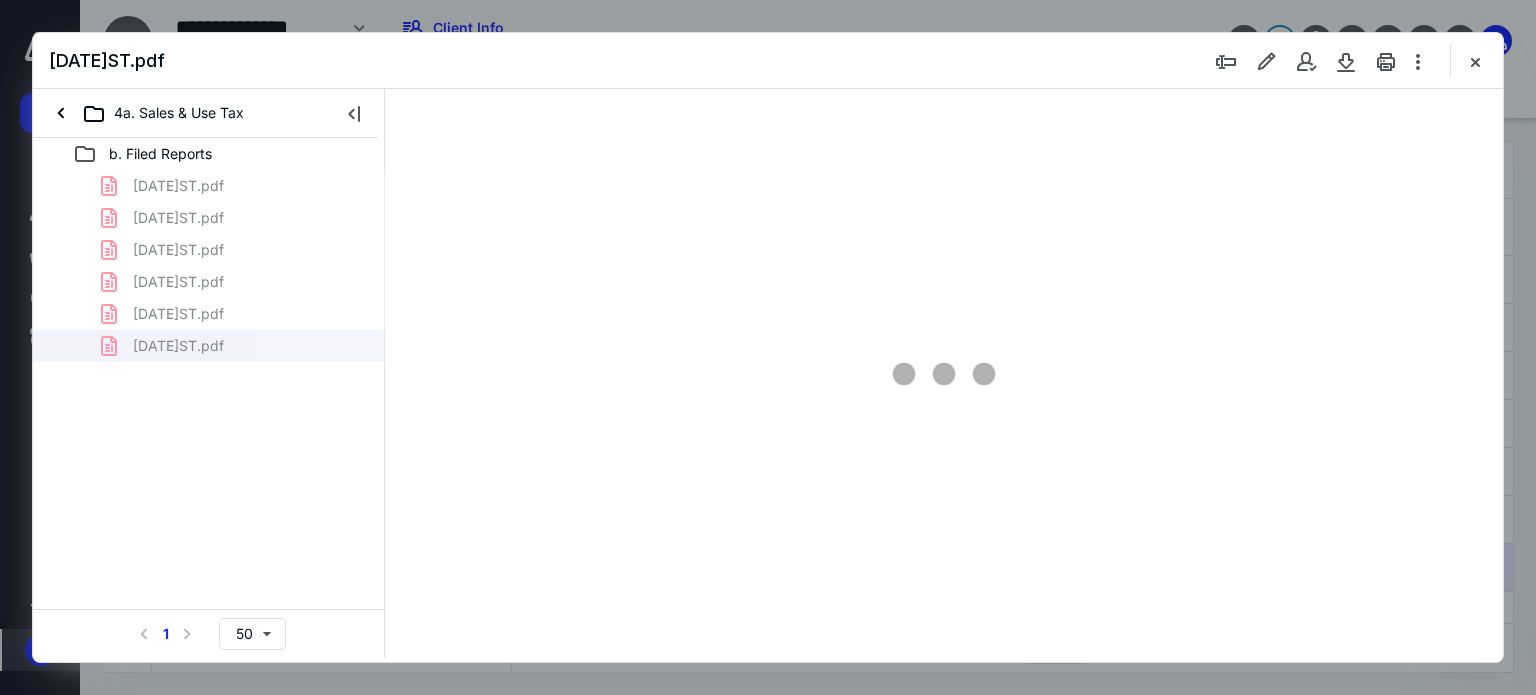 scroll, scrollTop: 0, scrollLeft: 0, axis: both 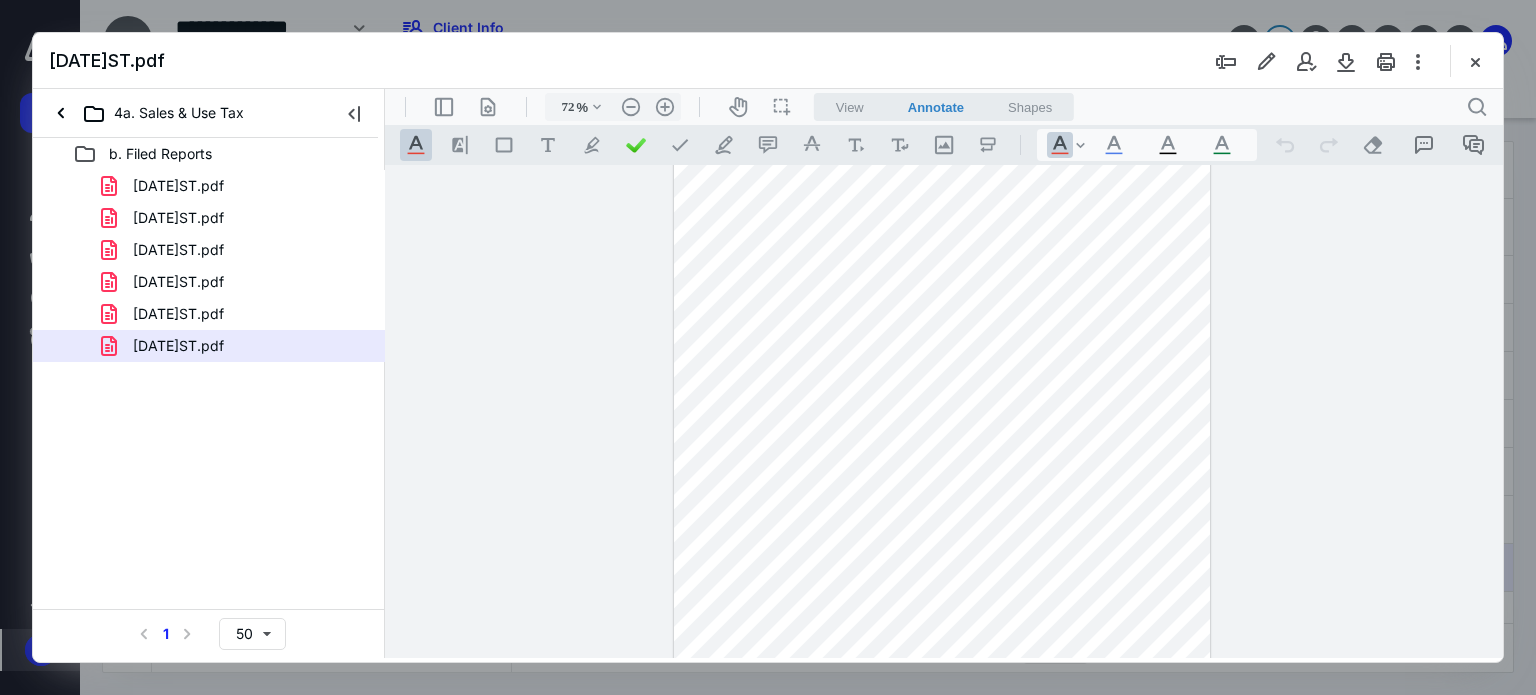 type on "79" 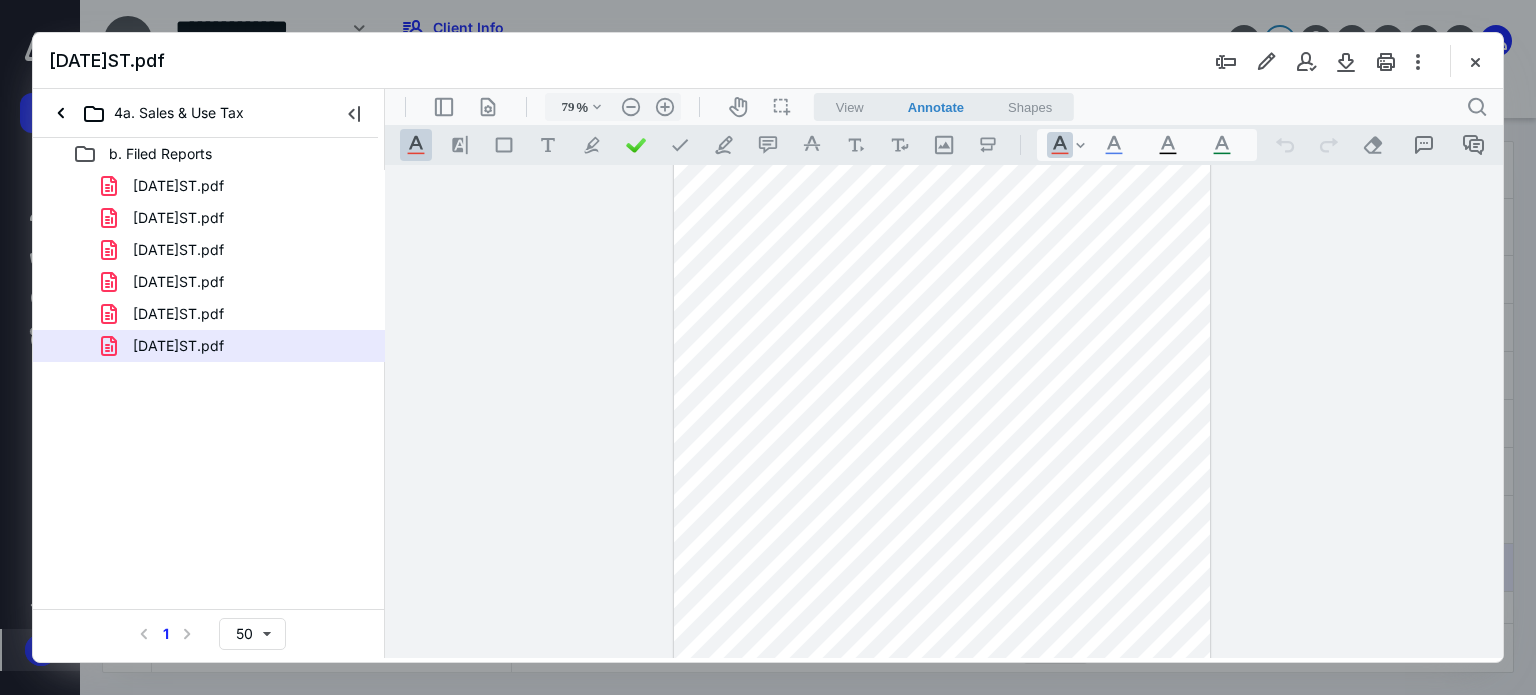 scroll, scrollTop: 309, scrollLeft: 0, axis: vertical 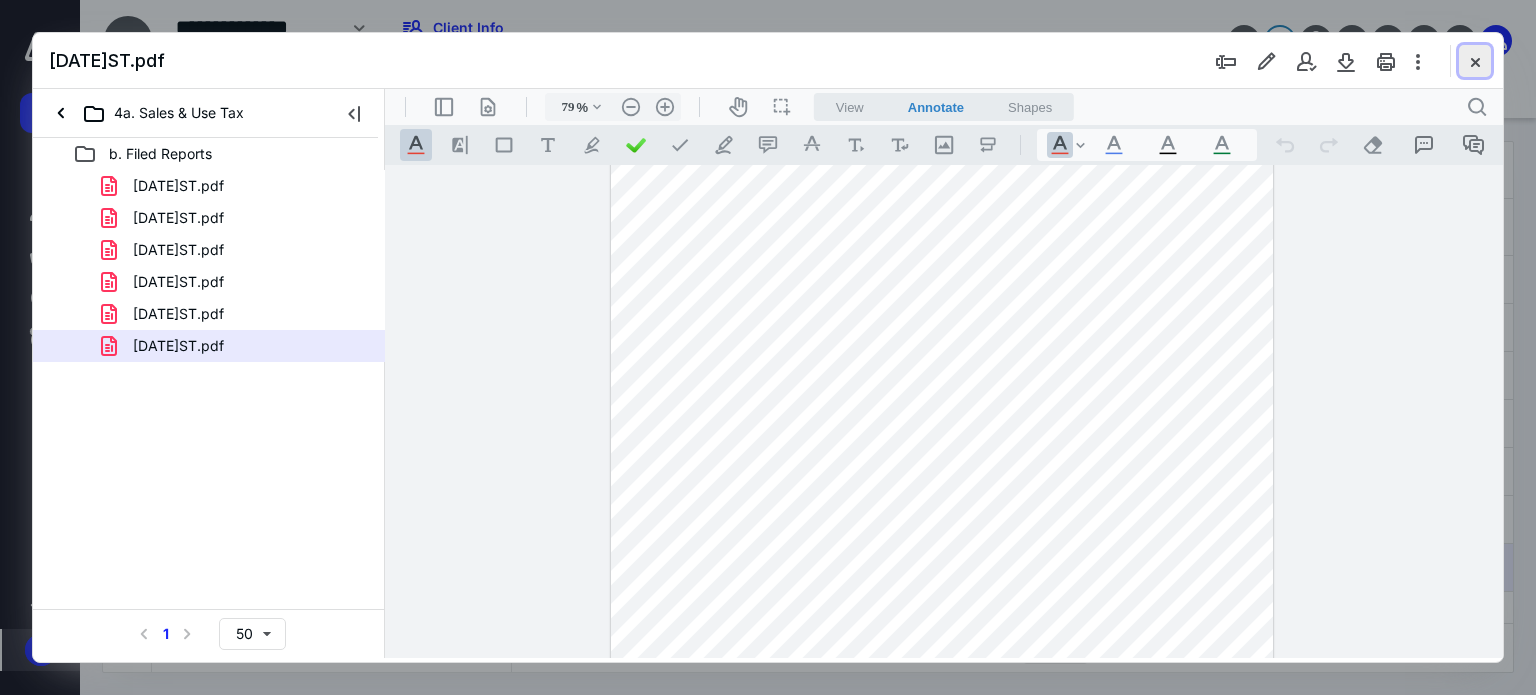 click at bounding box center [1475, 61] 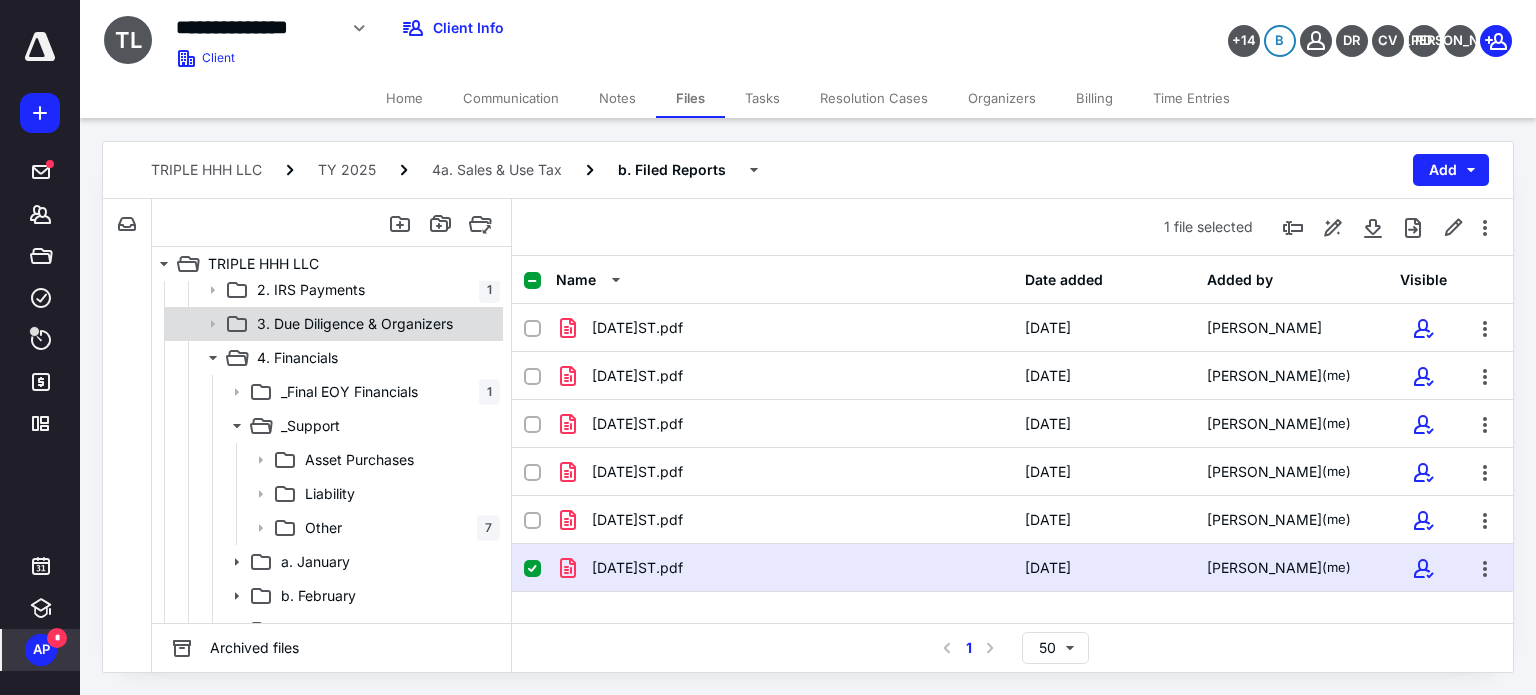 scroll, scrollTop: 246, scrollLeft: 0, axis: vertical 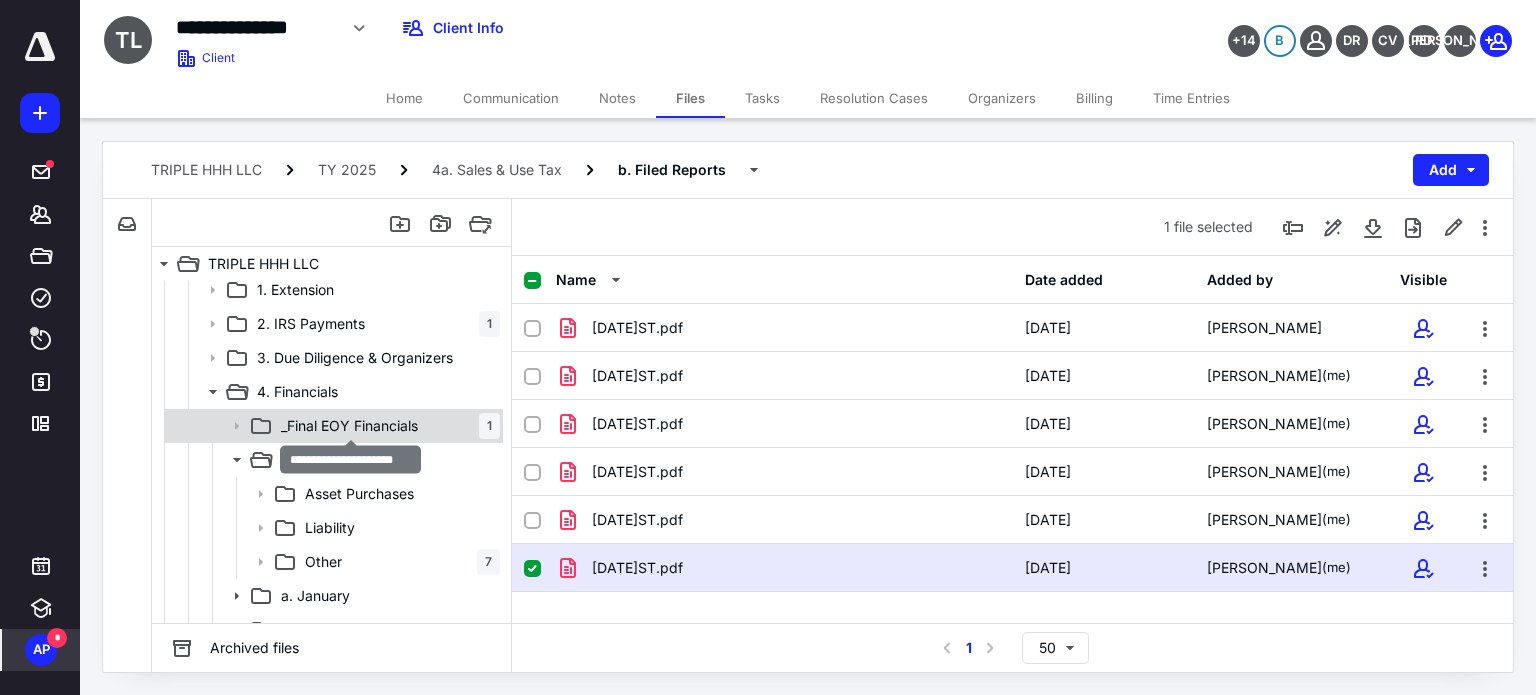 click on "_Final EOY Financials" at bounding box center [349, 426] 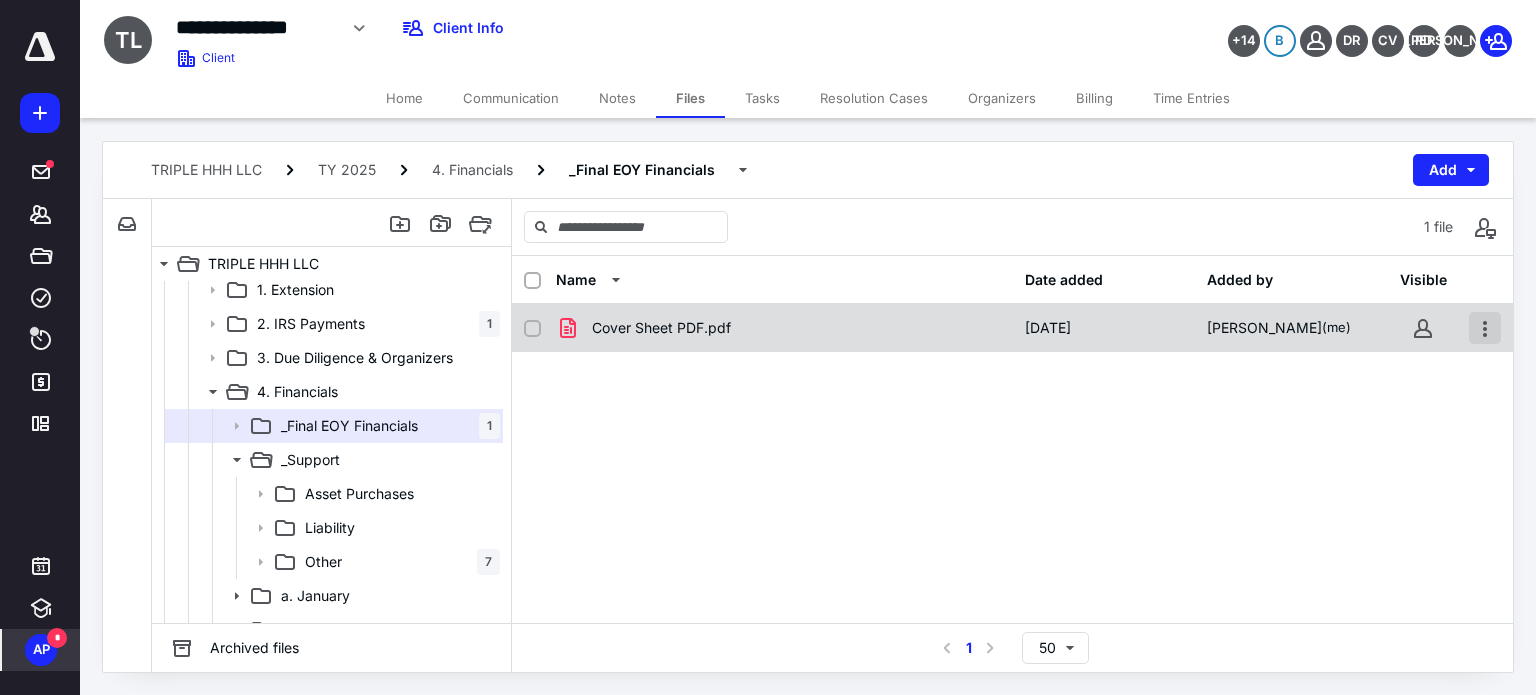 click at bounding box center [1485, 328] 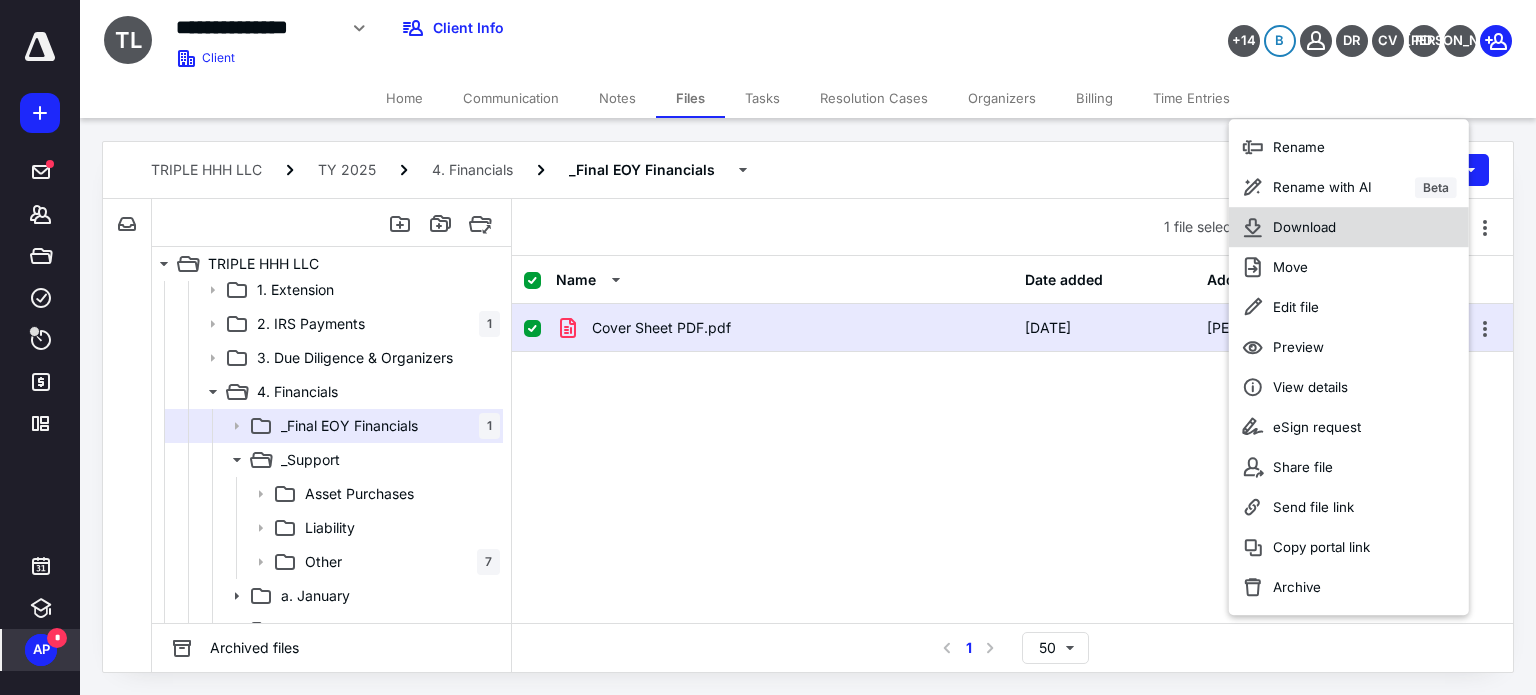 click on "Download" at bounding box center [1304, 227] 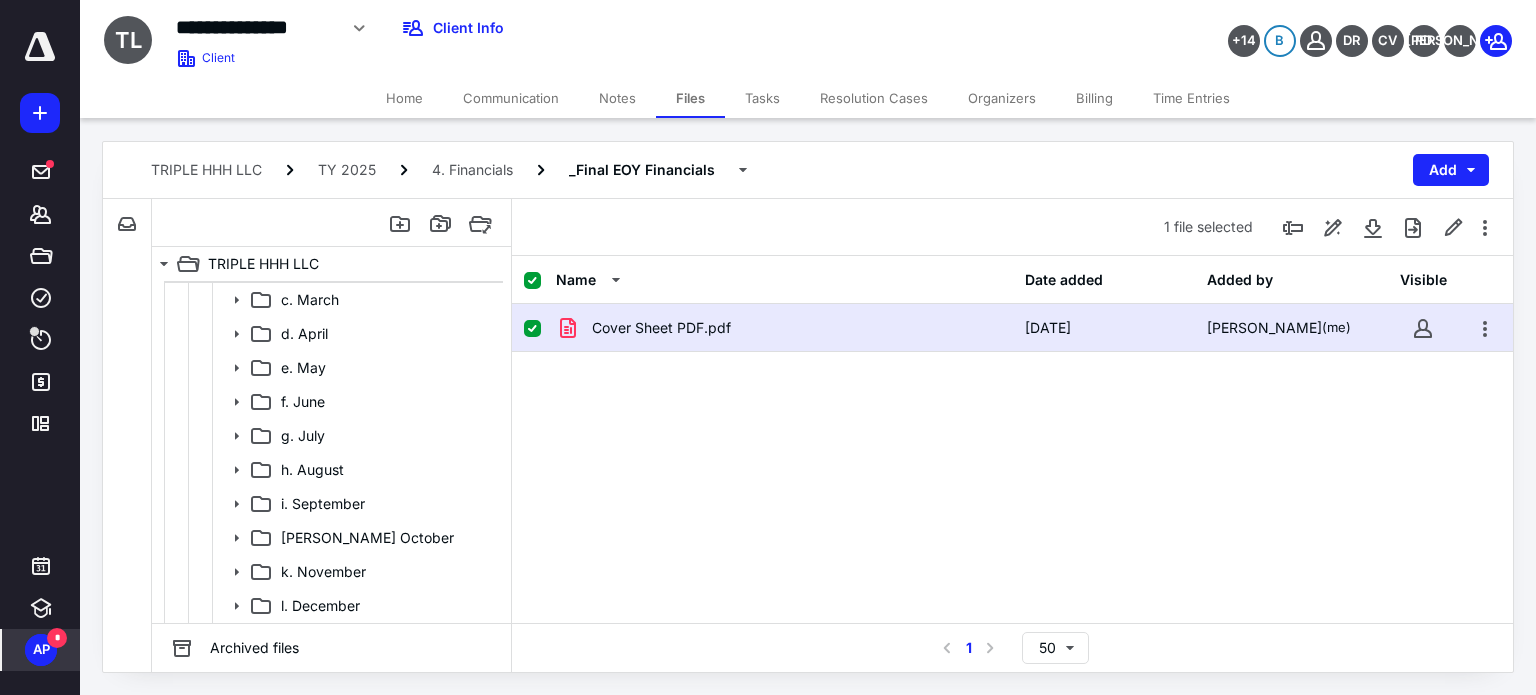scroll, scrollTop: 646, scrollLeft: 0, axis: vertical 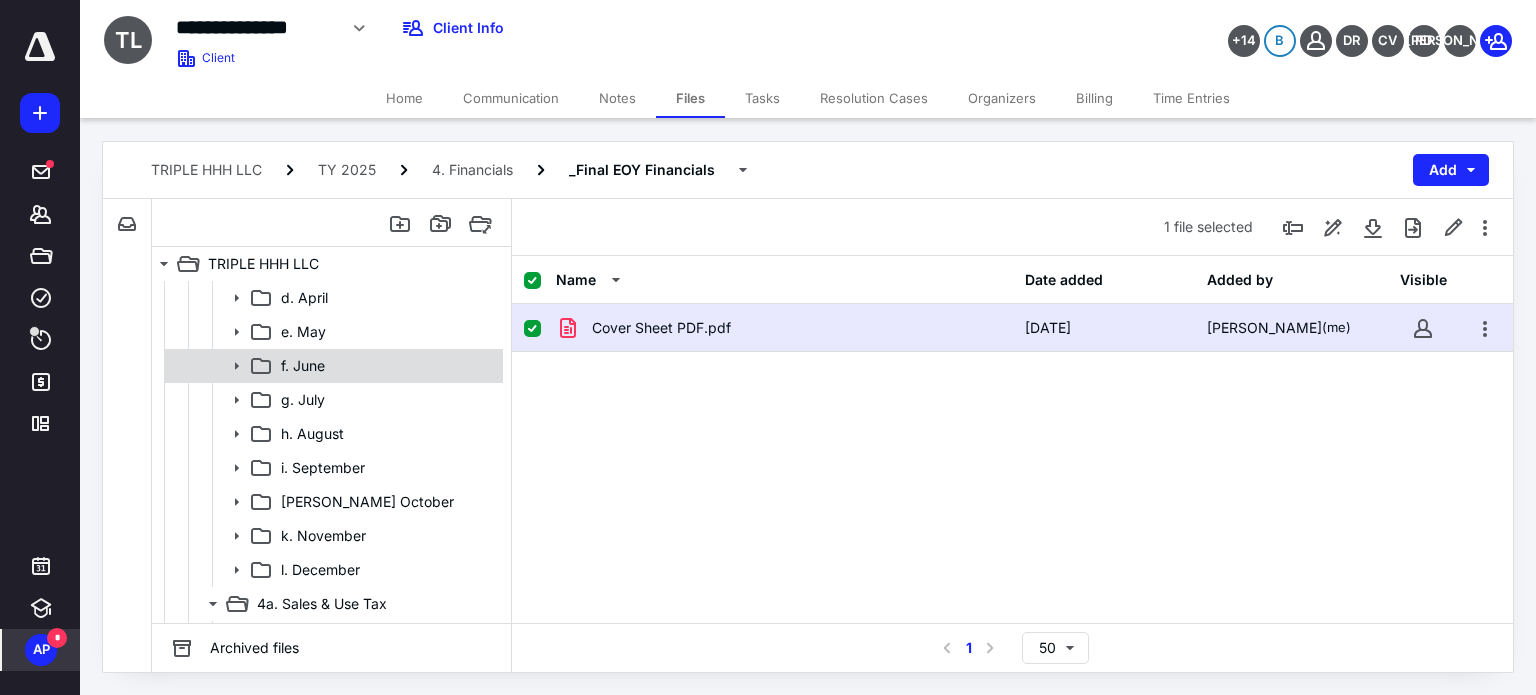 click 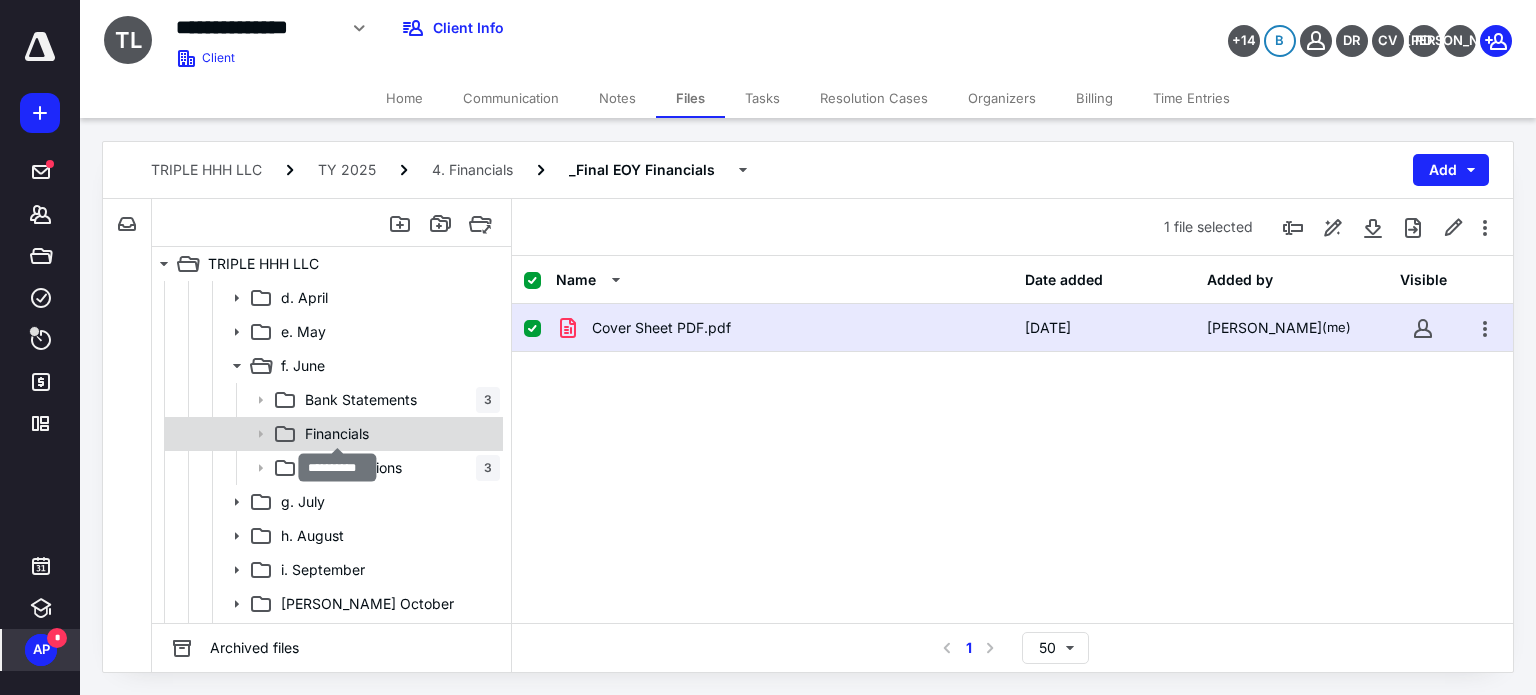 click on "Financials" at bounding box center (337, 434) 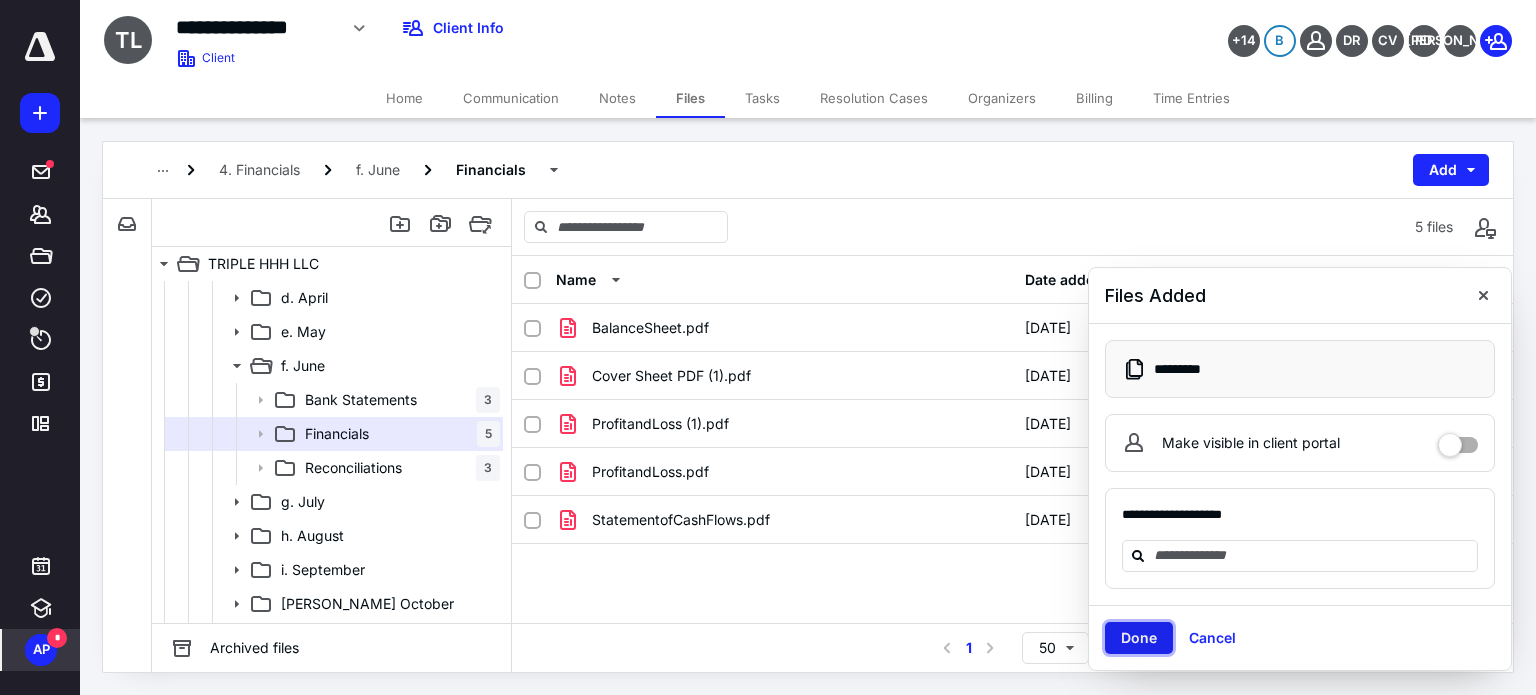 click on "Done" at bounding box center [1139, 638] 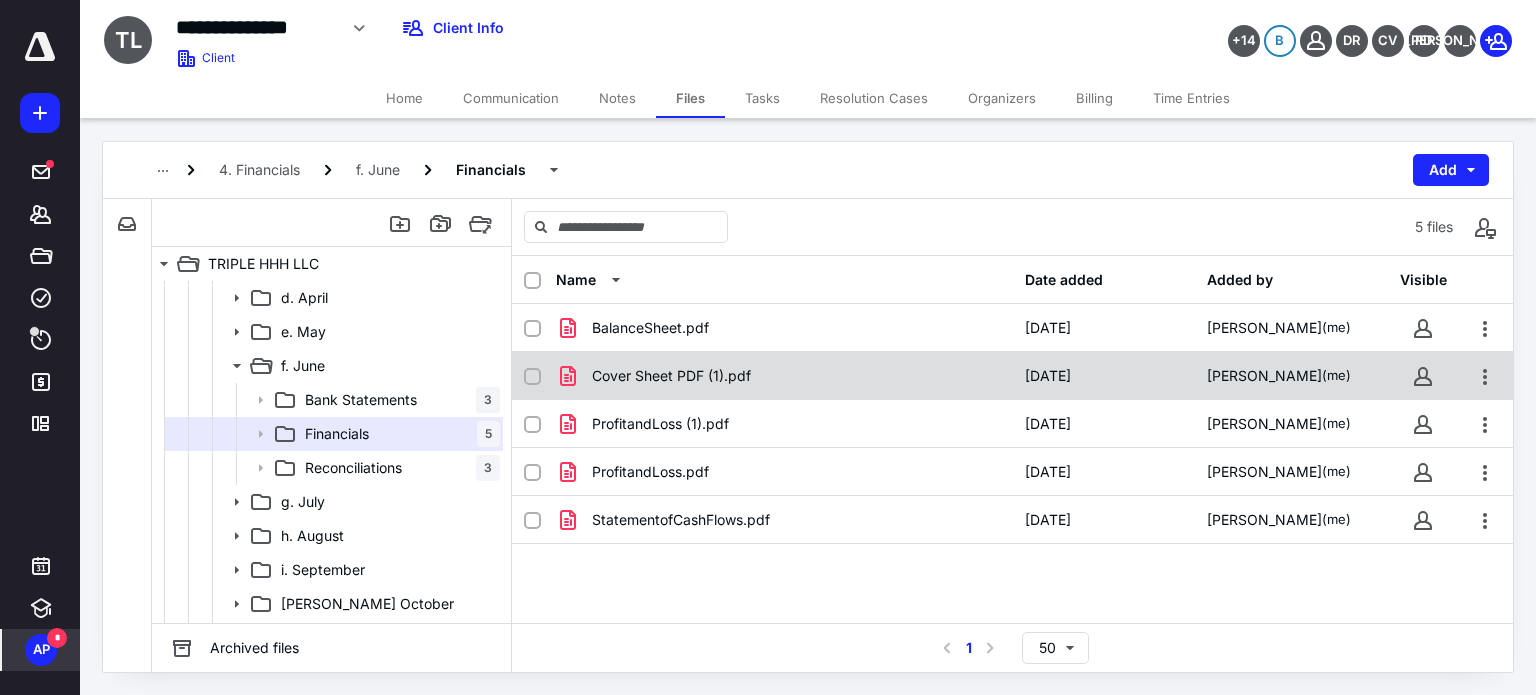 click on "Cover Sheet PDF (1).pdf" at bounding box center [671, 376] 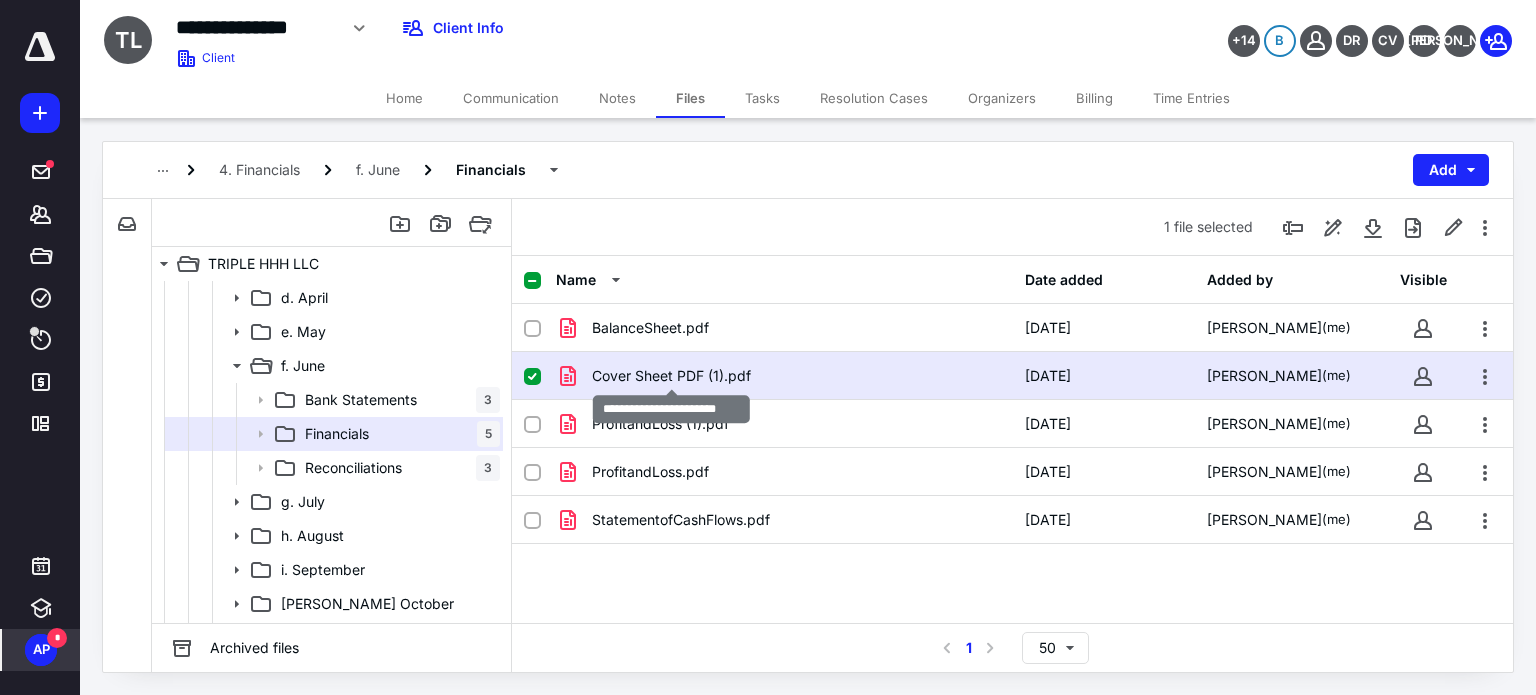 click on "Cover Sheet PDF (1).pdf" at bounding box center (671, 376) 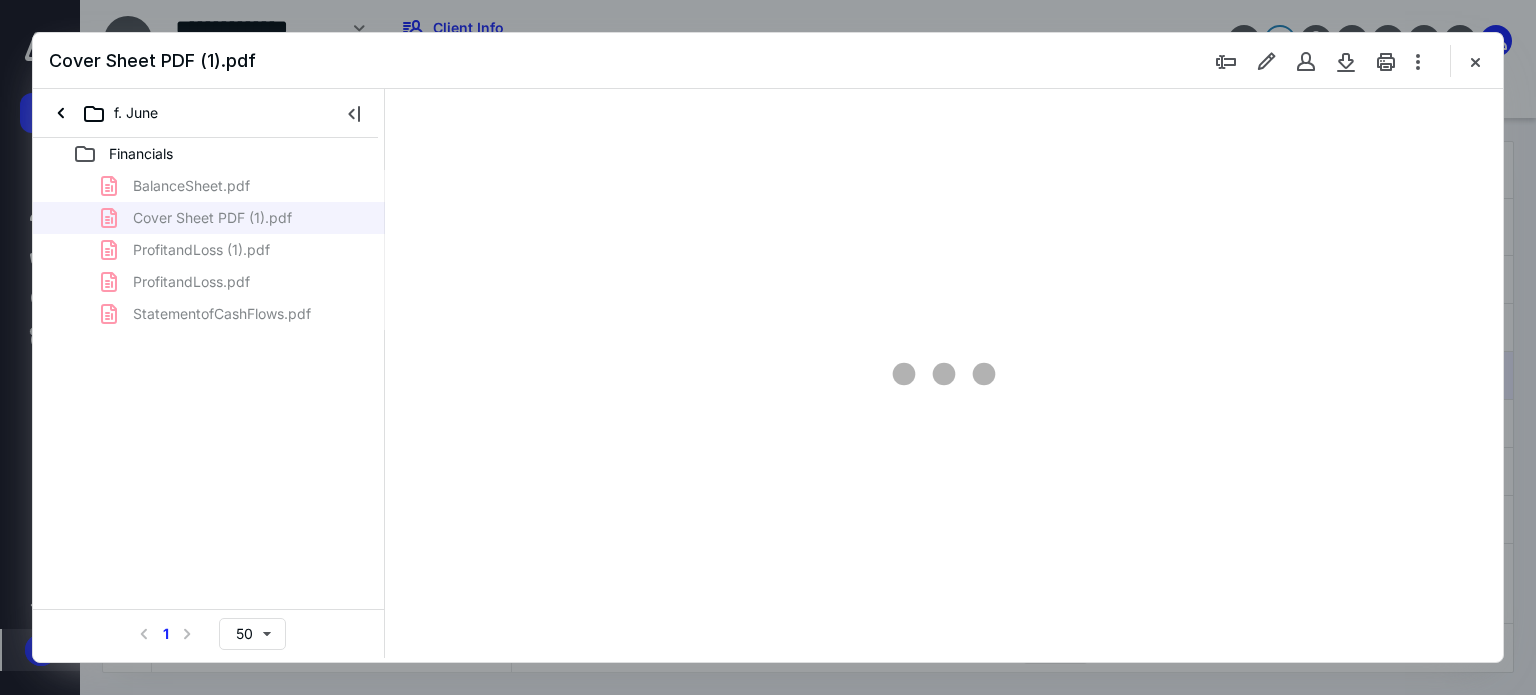 scroll, scrollTop: 0, scrollLeft: 0, axis: both 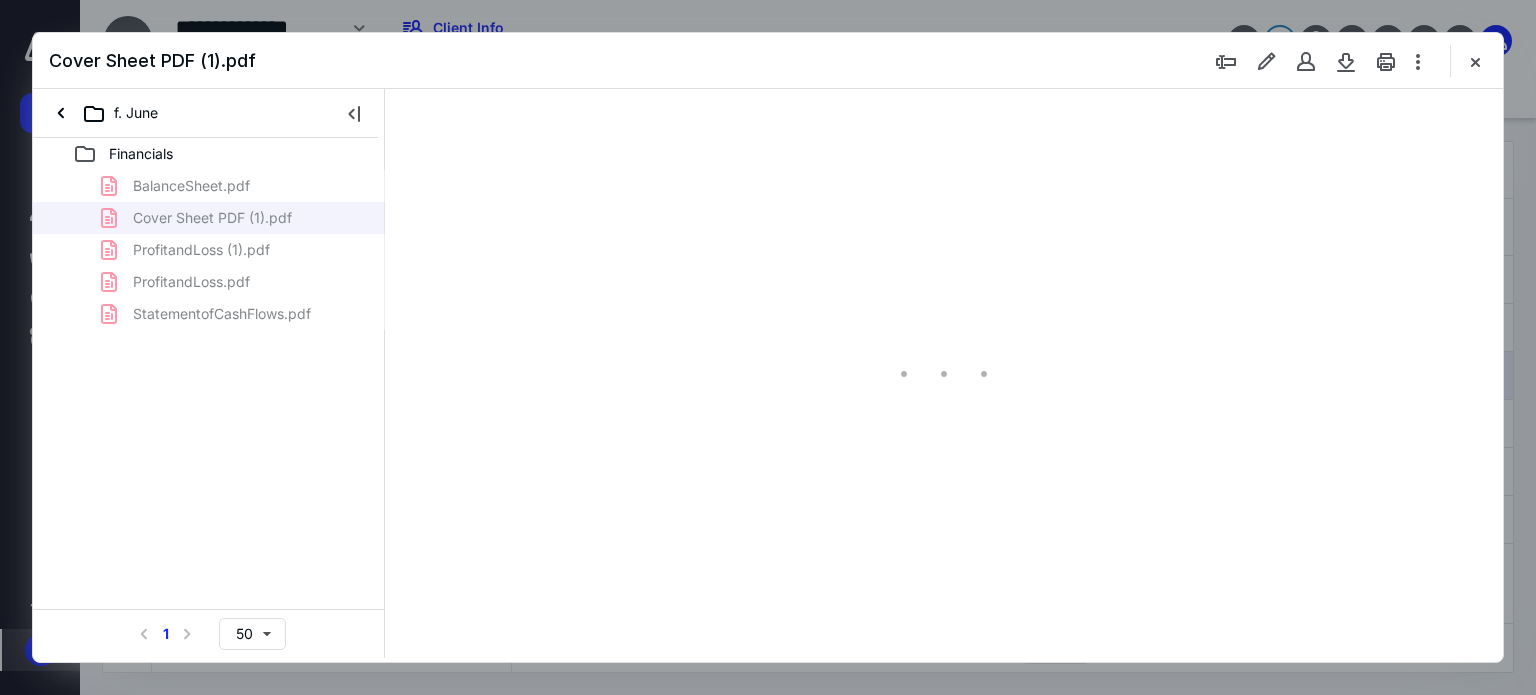 type on "62" 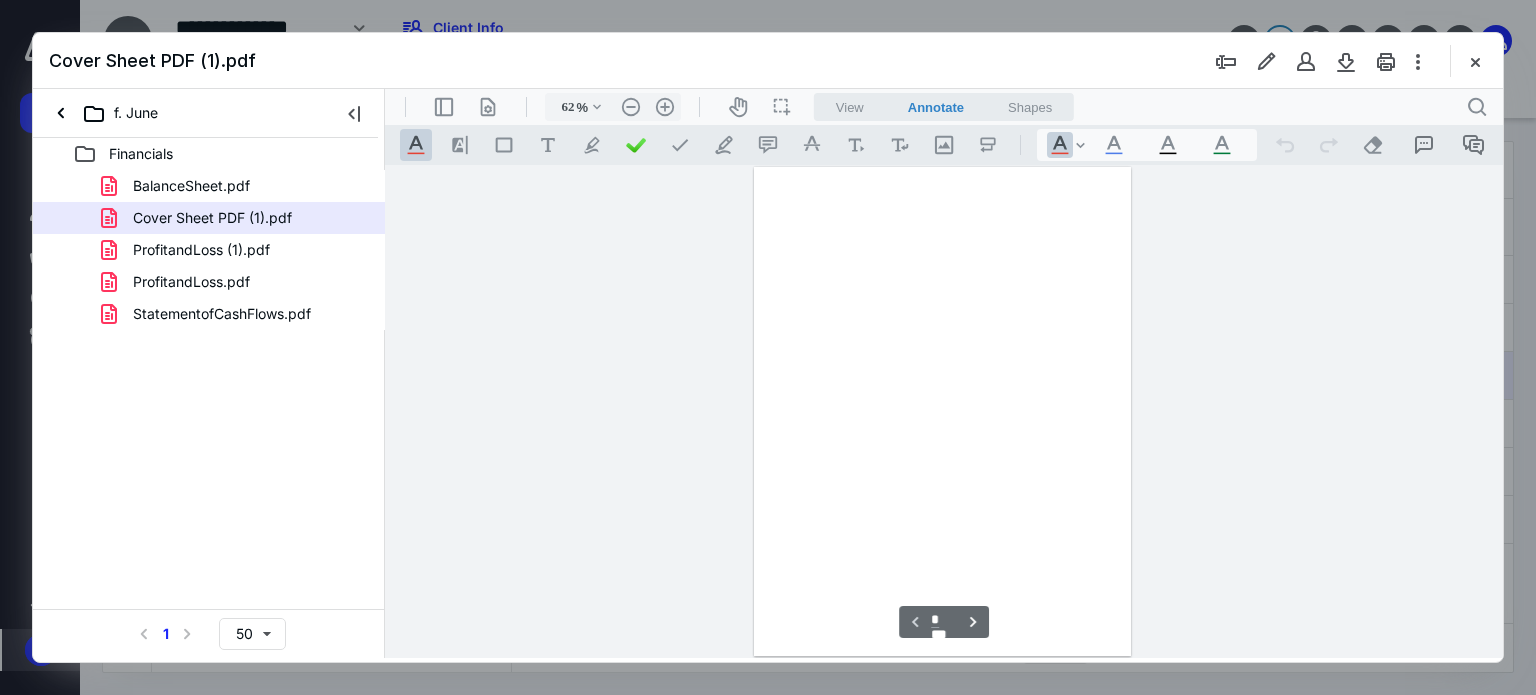 scroll, scrollTop: 78, scrollLeft: 0, axis: vertical 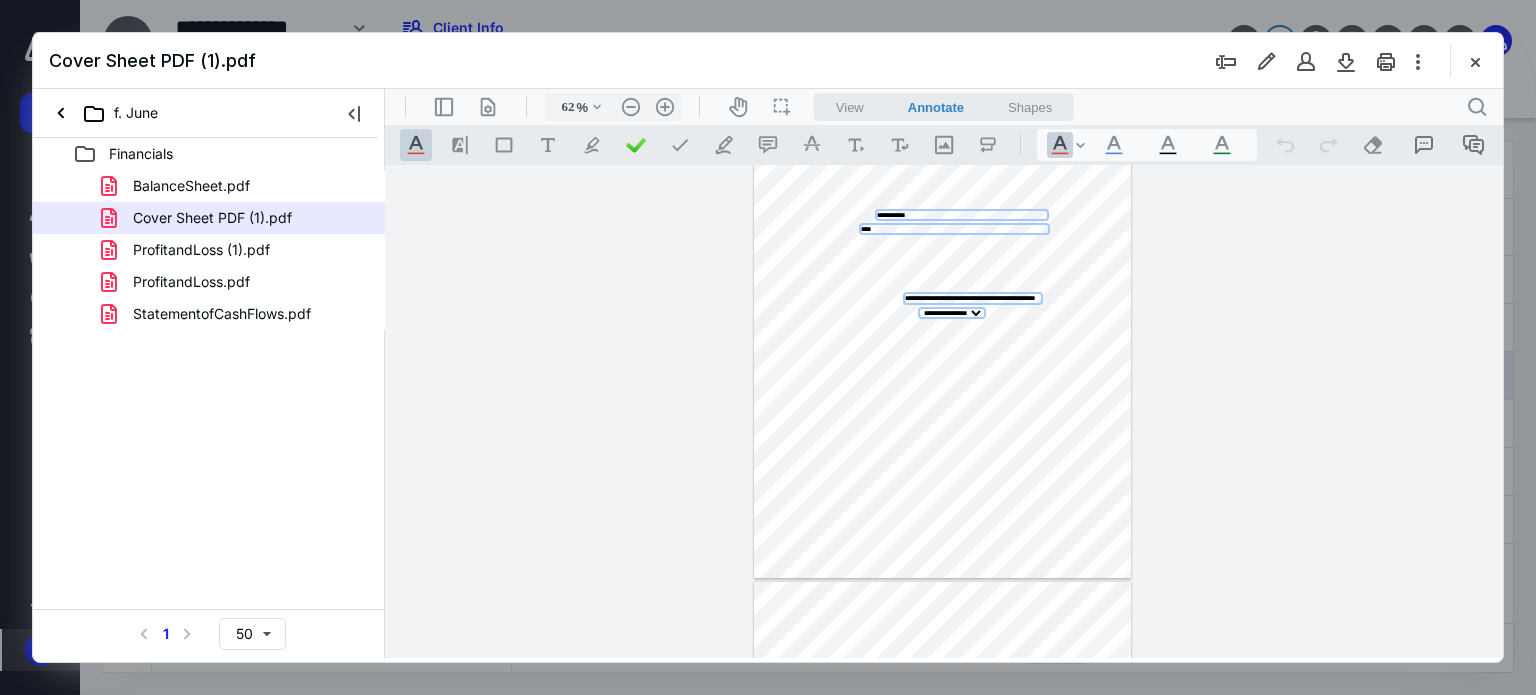 type on "*" 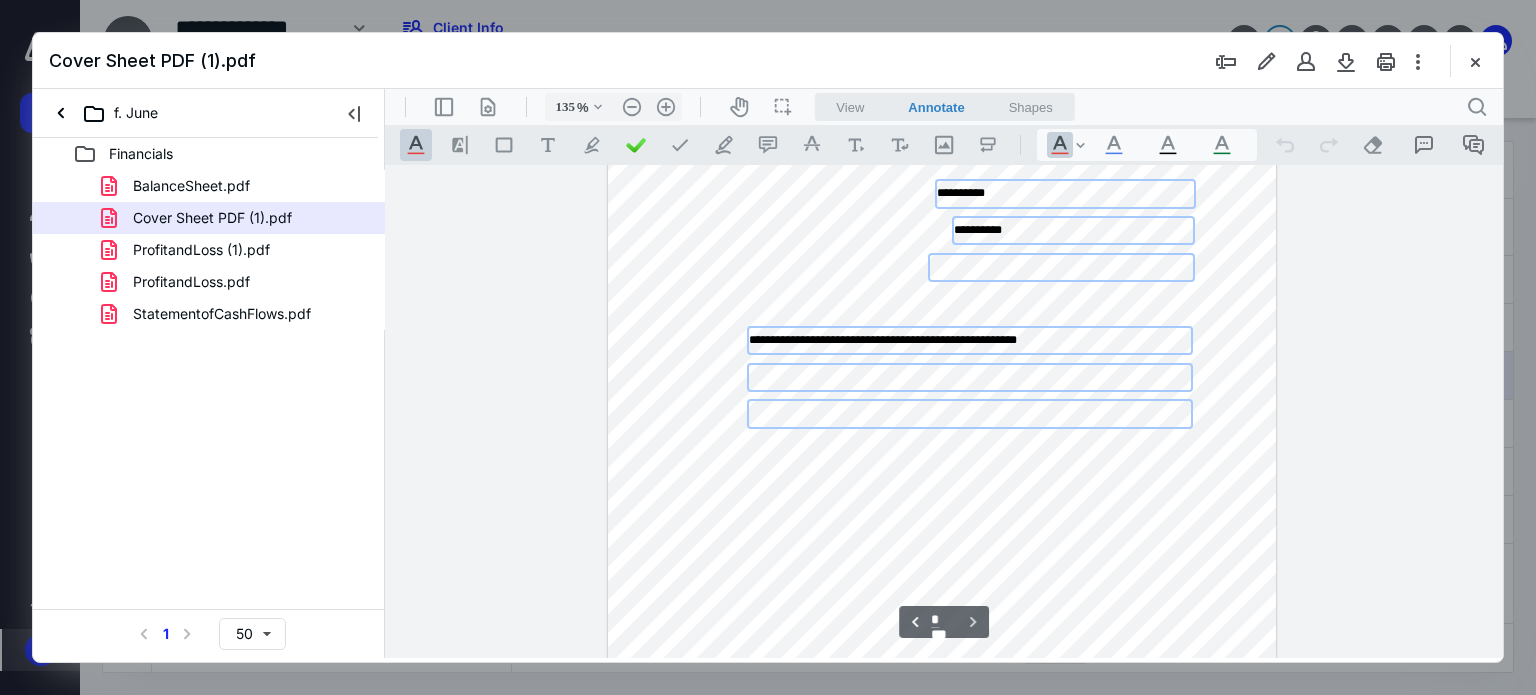 type on "160" 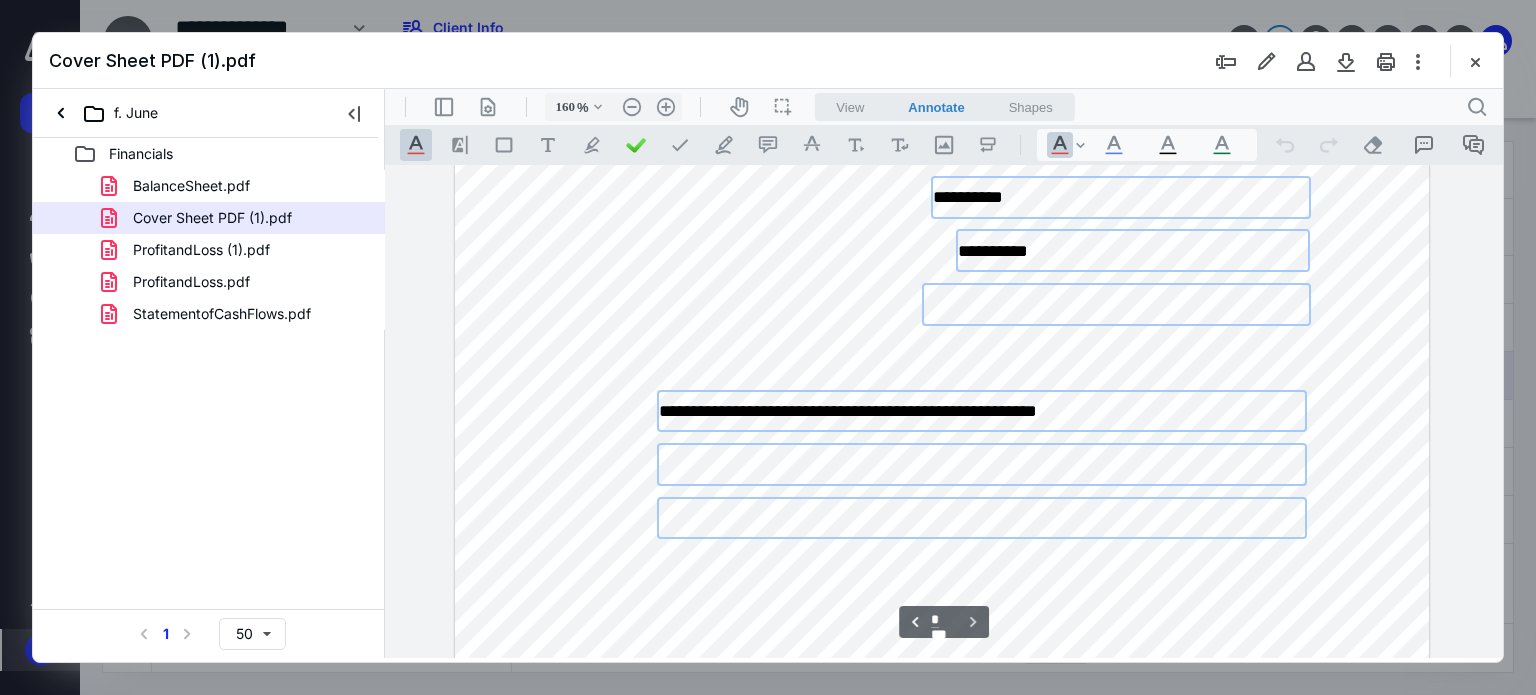 scroll, scrollTop: 1392, scrollLeft: 0, axis: vertical 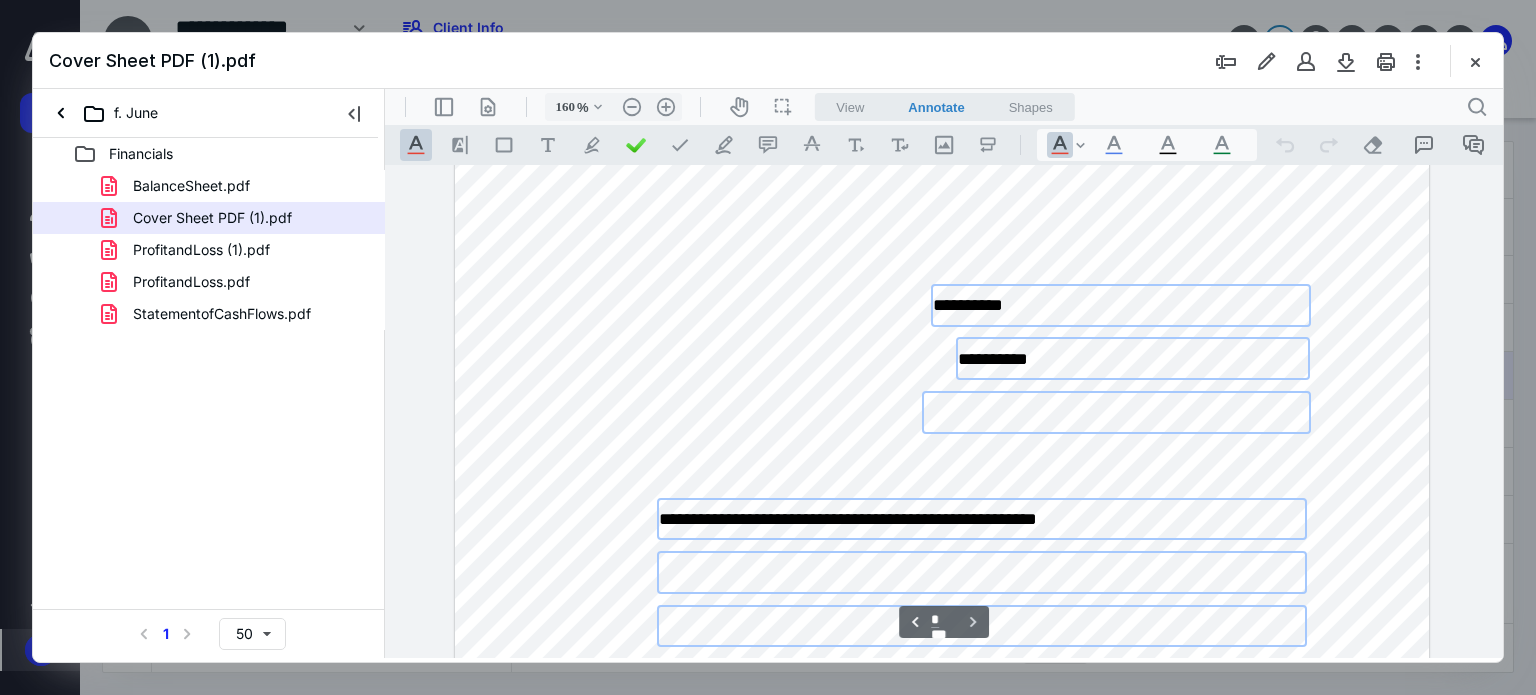 click on "*********" at bounding box center [1121, 305] 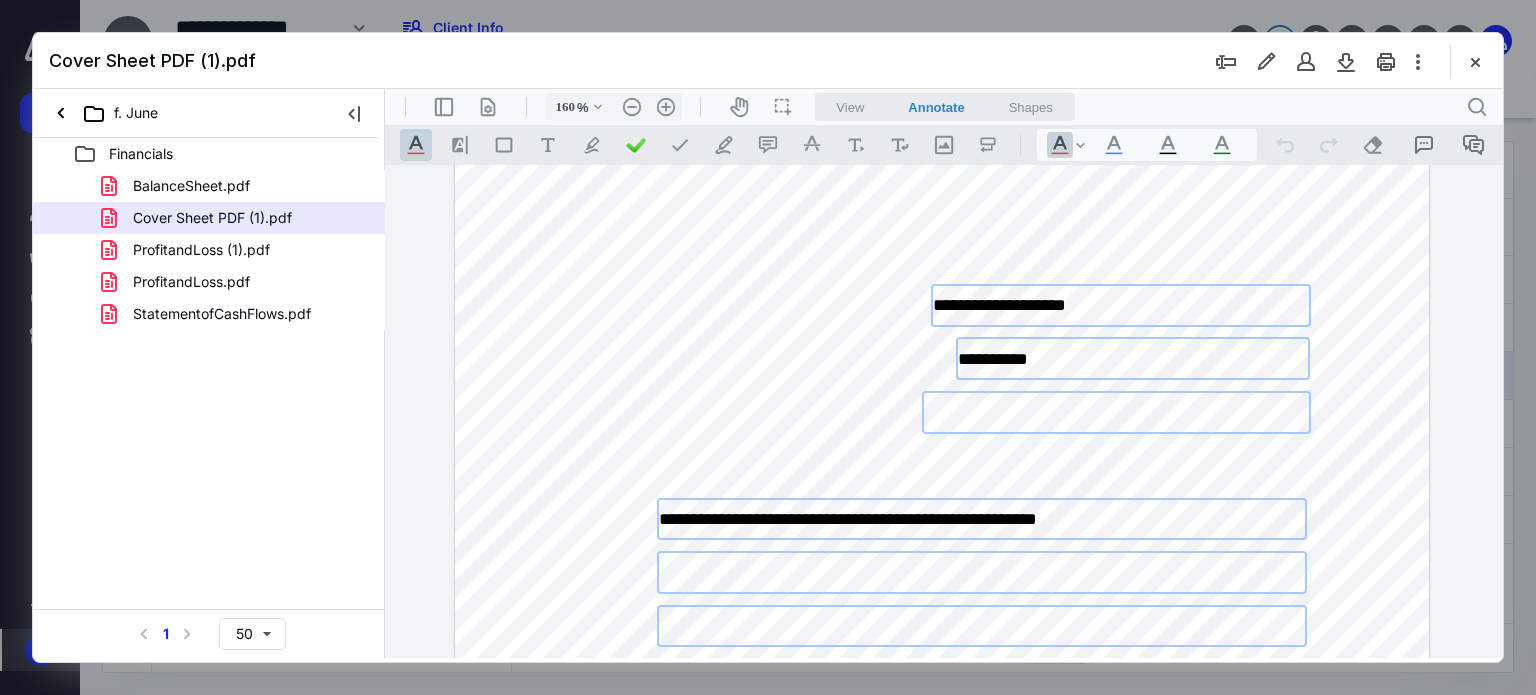 type on "**********" 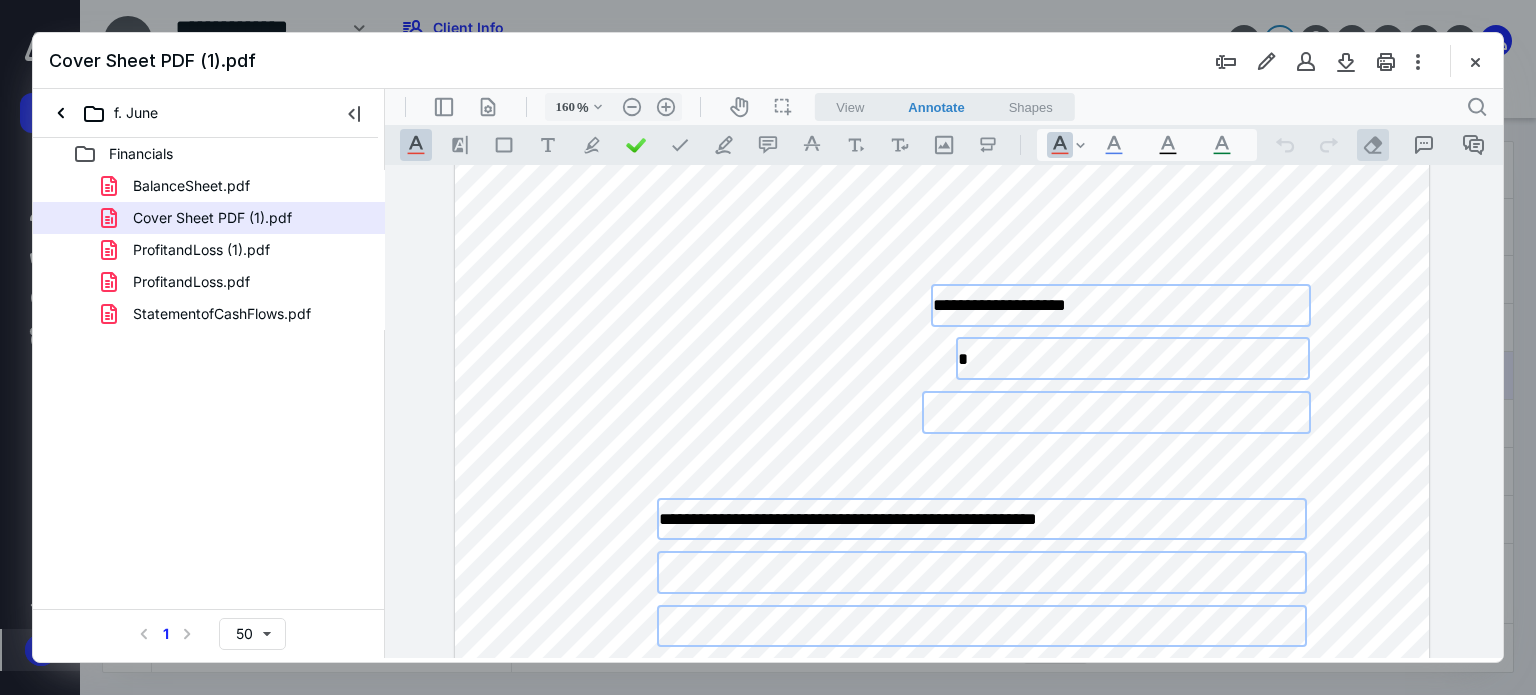 click on ".cls-1{fill:#abb0c4;} icon - operation - eraser" at bounding box center (1373, 145) 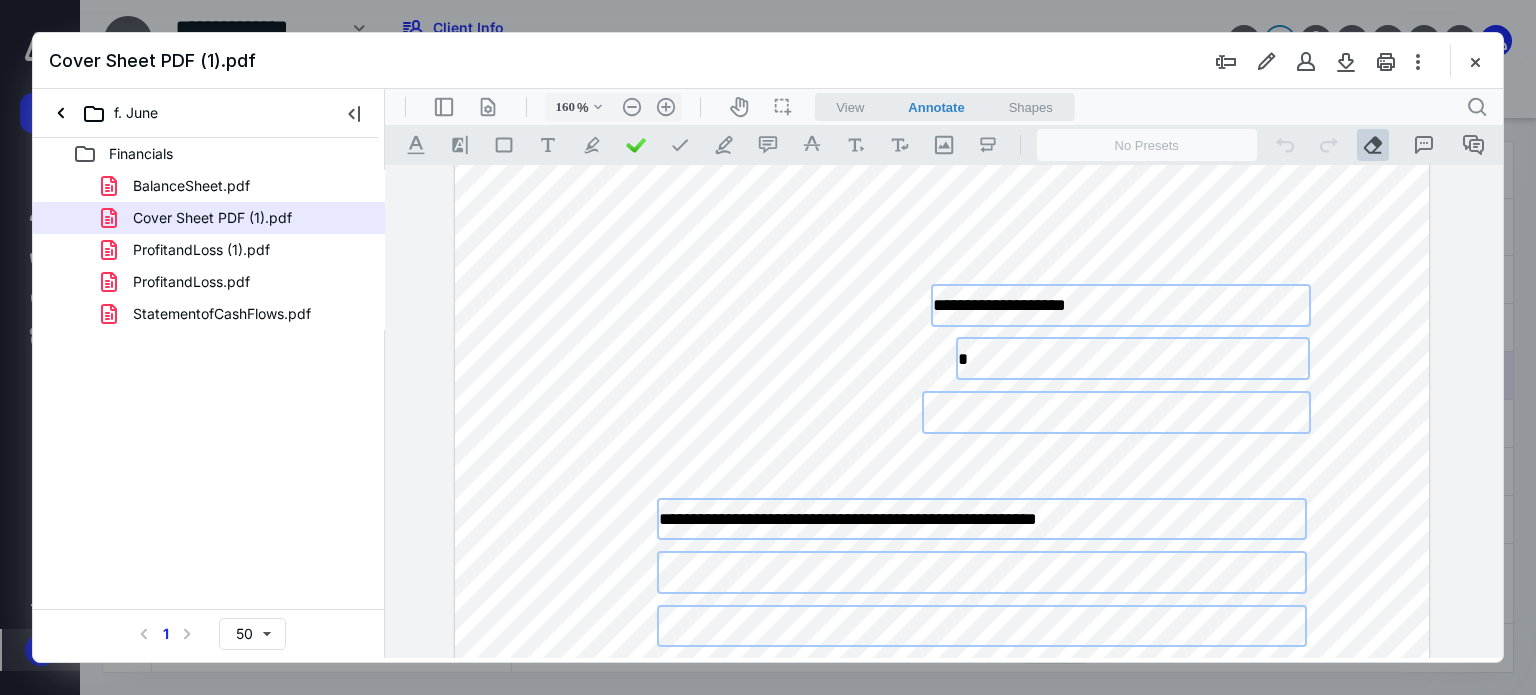 drag, startPoint x: 1077, startPoint y: 302, endPoint x: 880, endPoint y: 305, distance: 197.02284 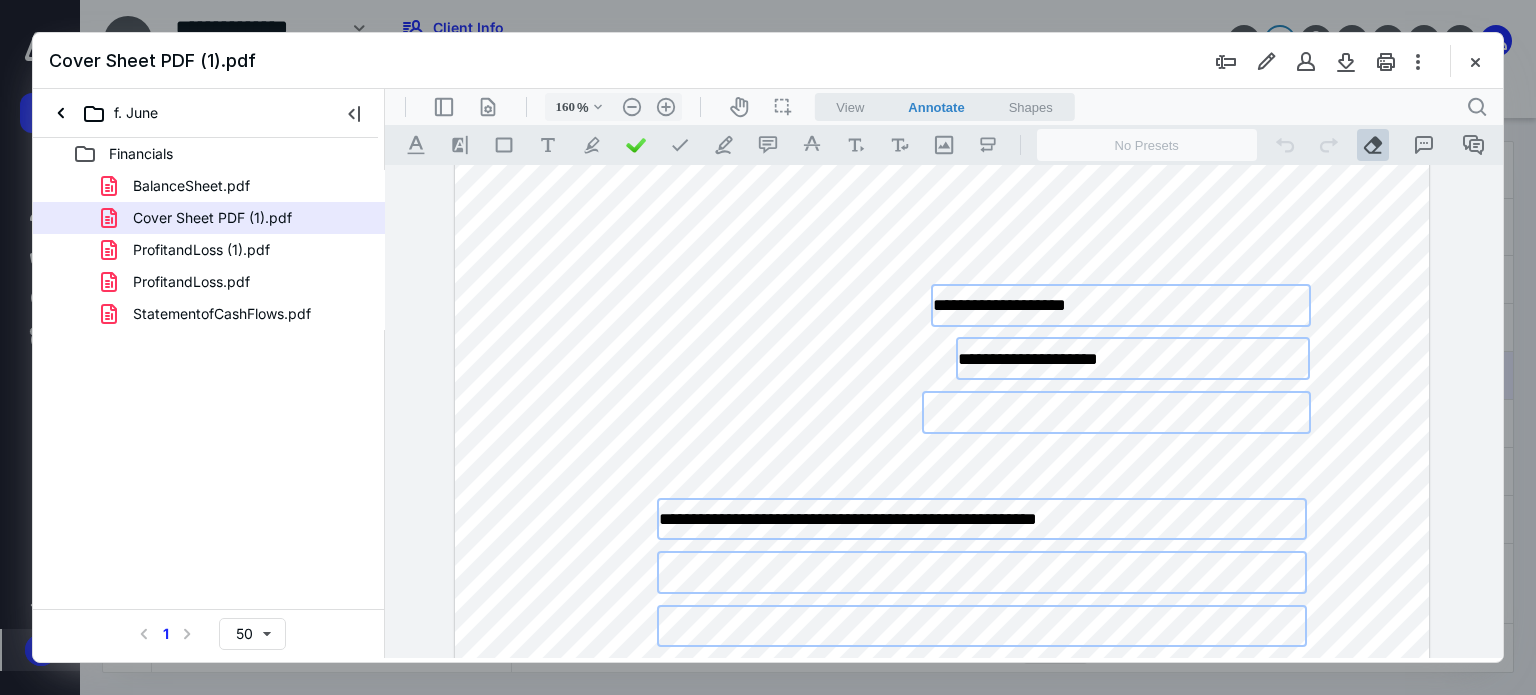 type on "**********" 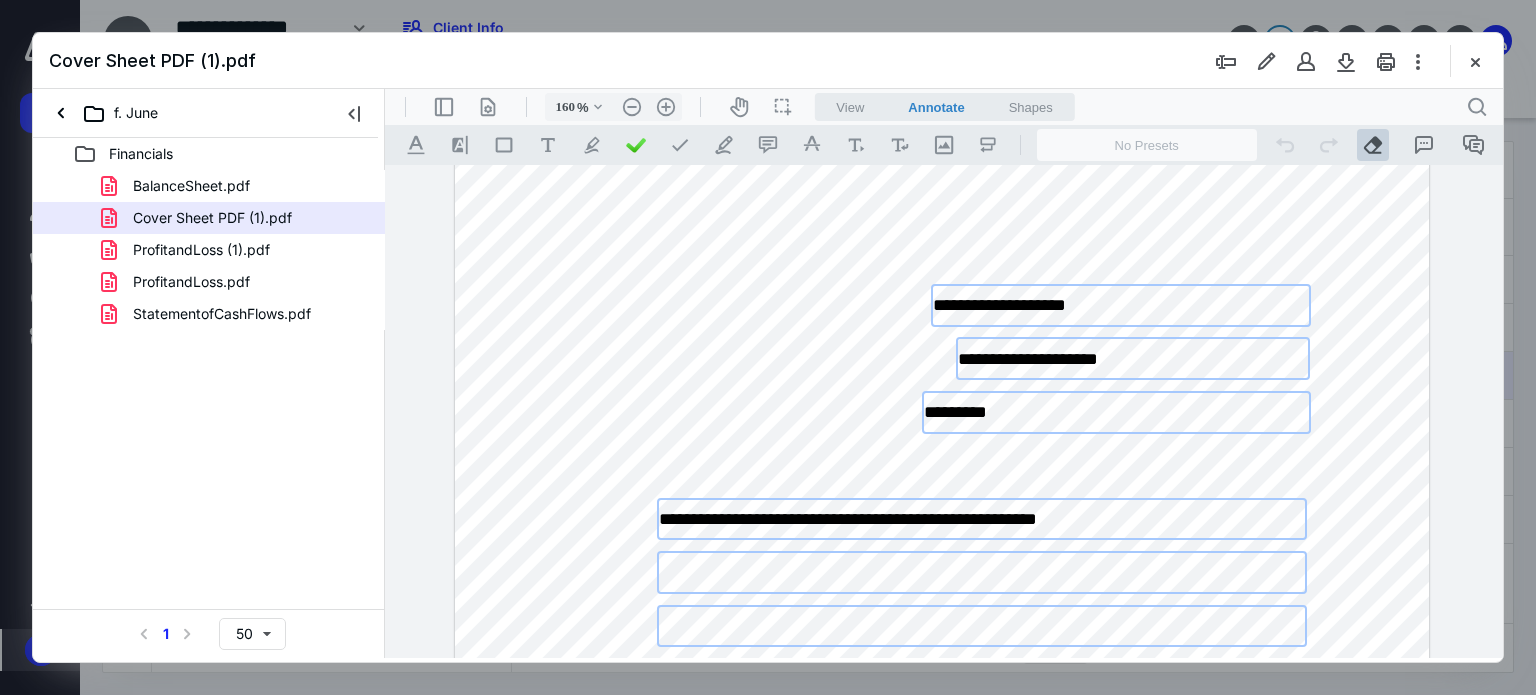 type on "*********" 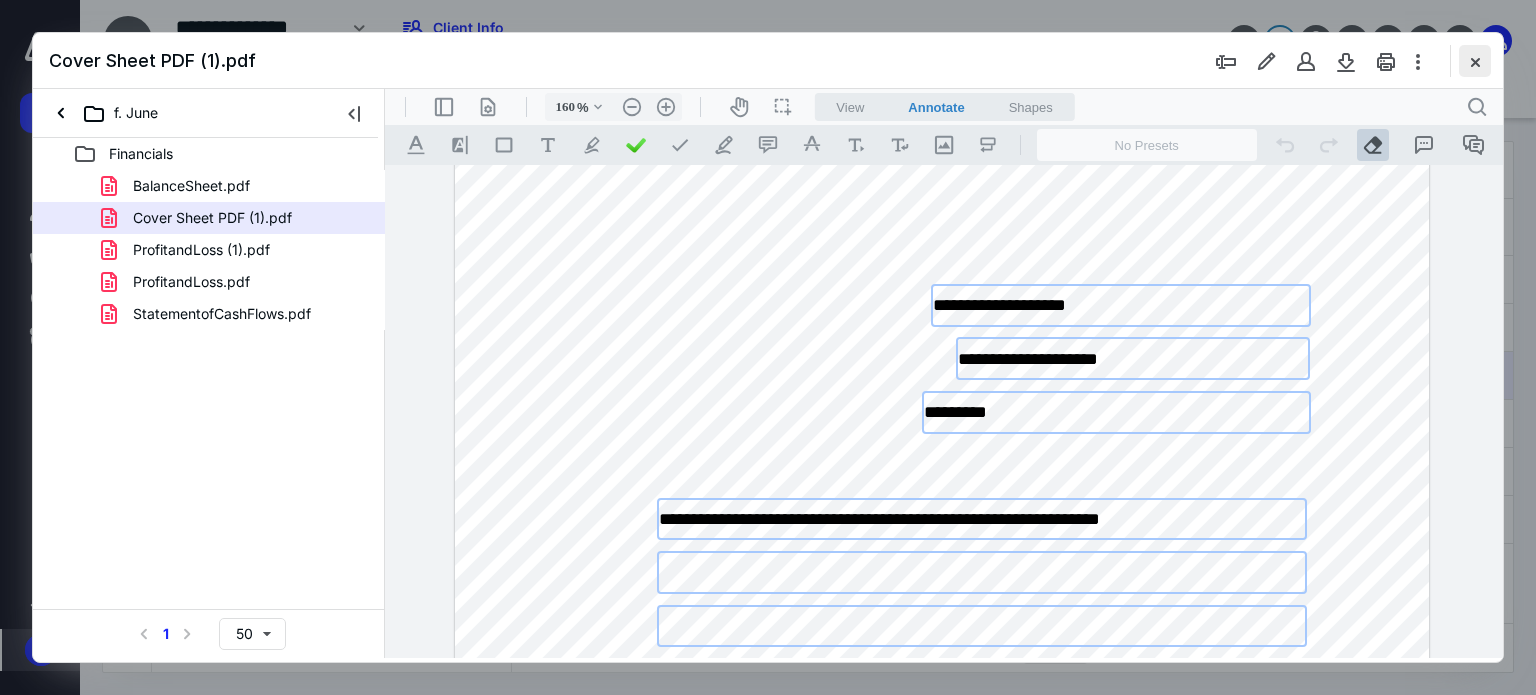 type on "**********" 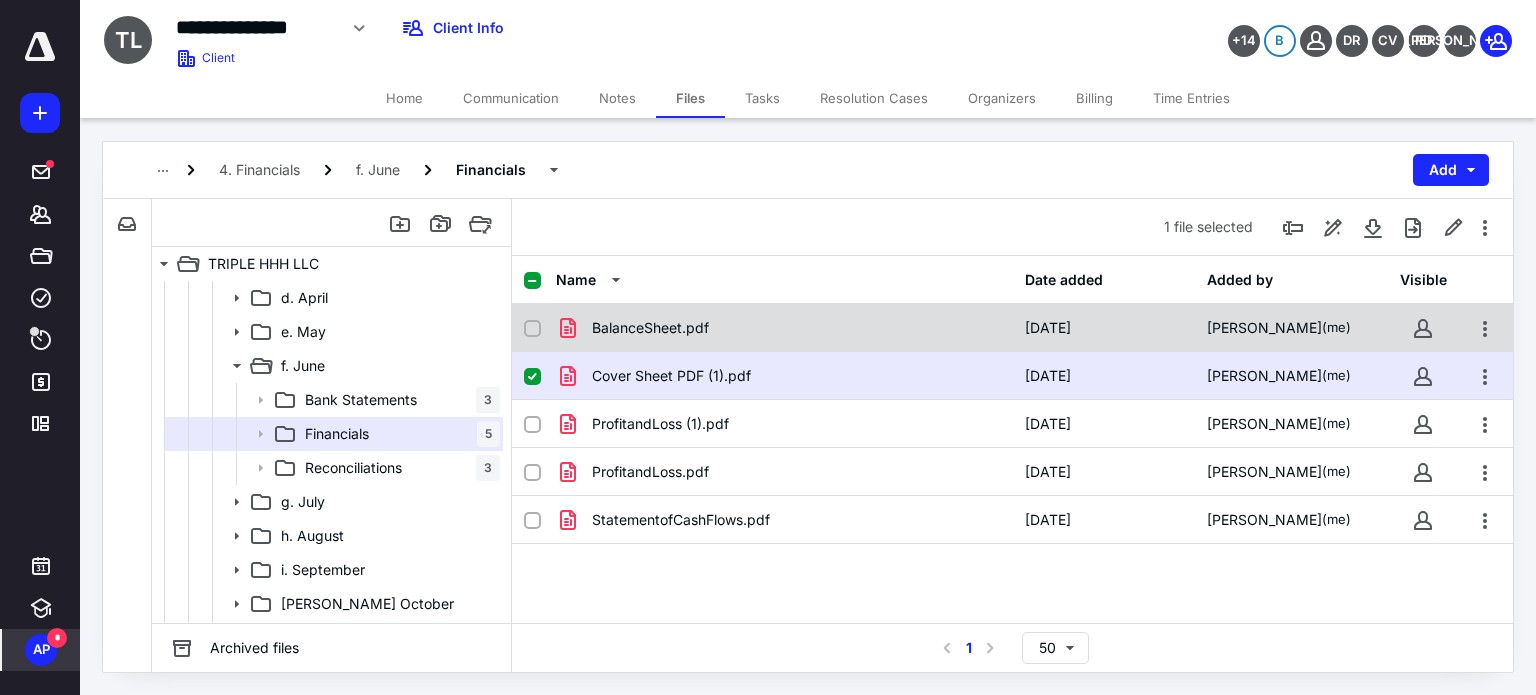 click 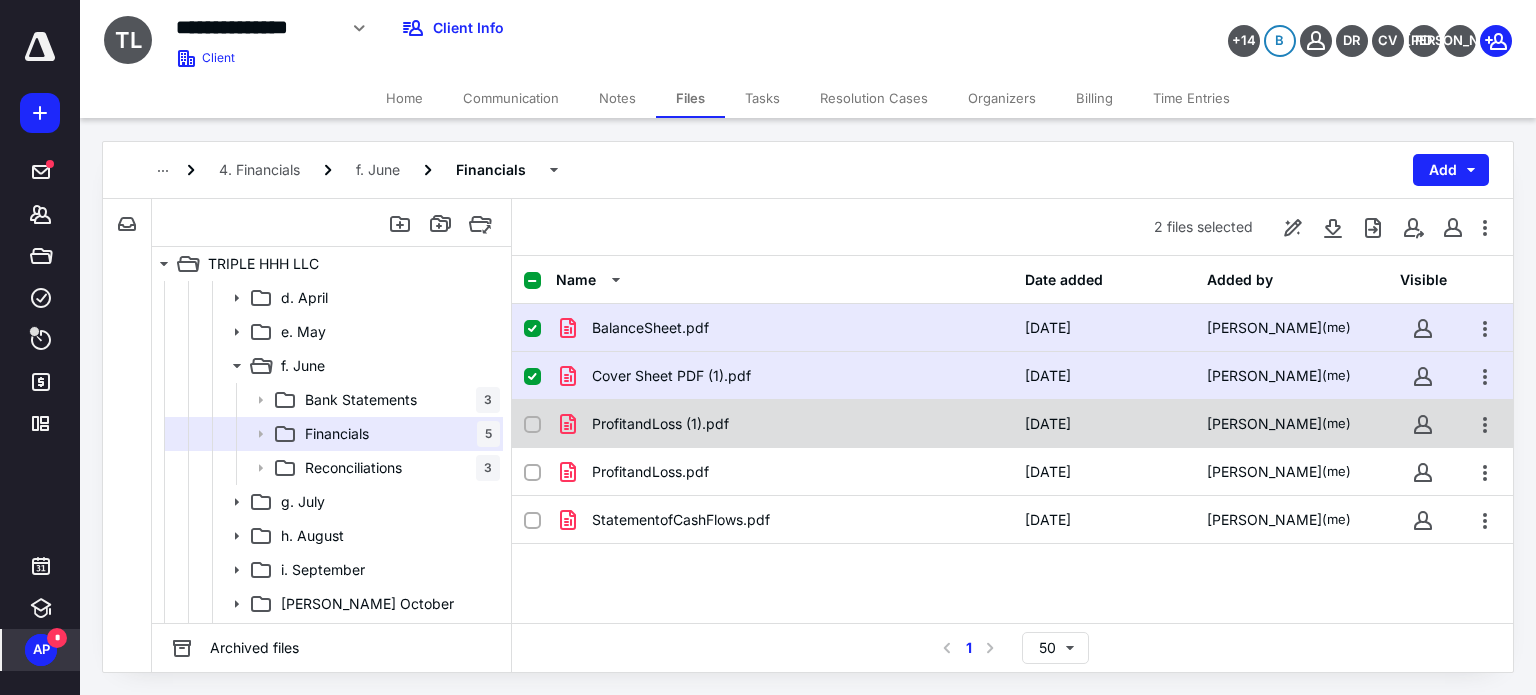 click at bounding box center [532, 425] 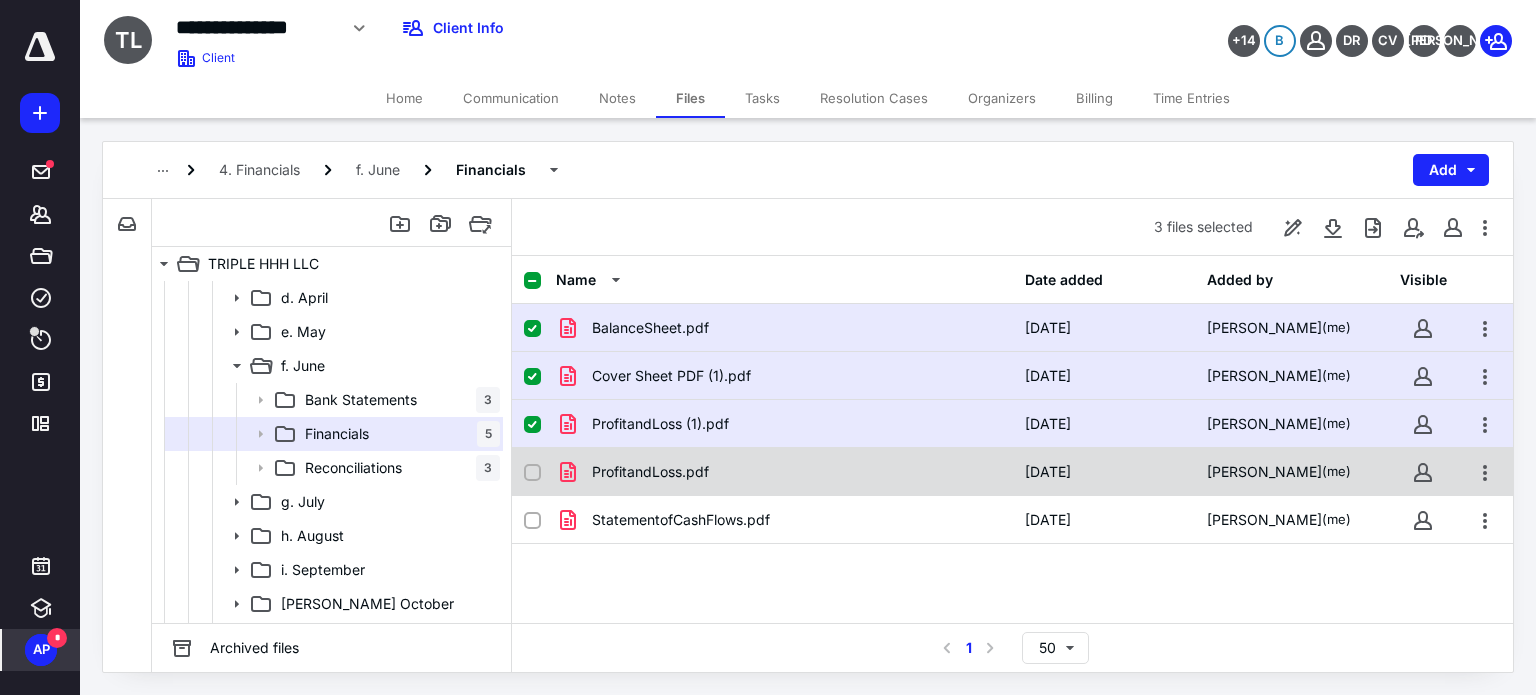 click 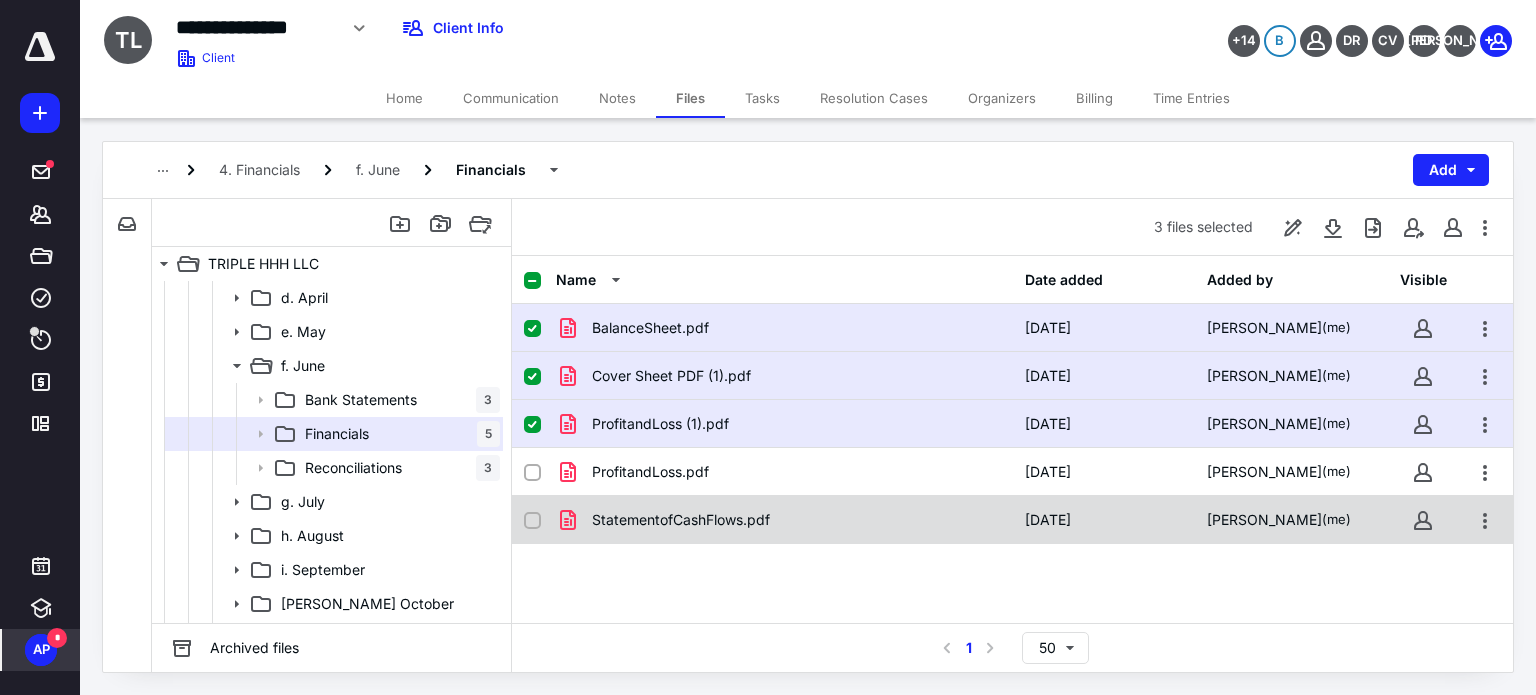 checkbox on "true" 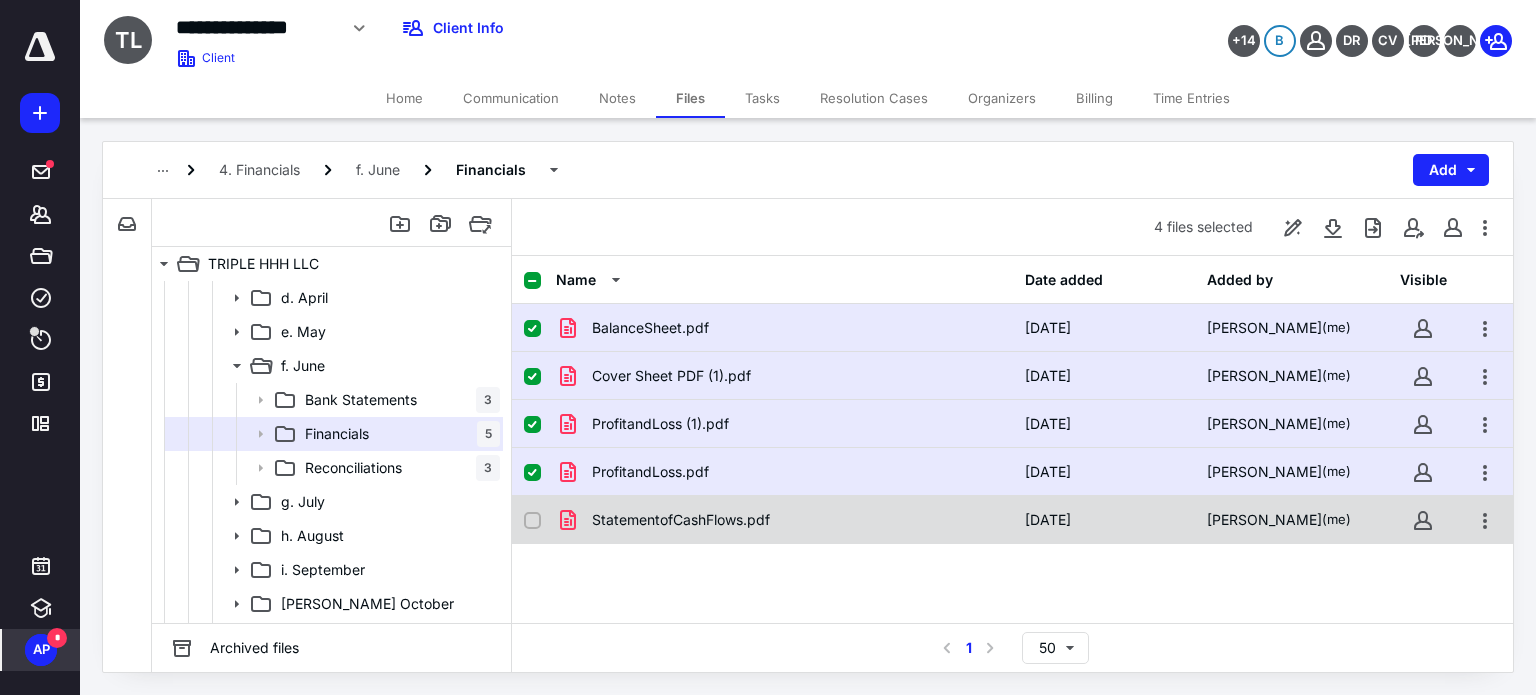 click 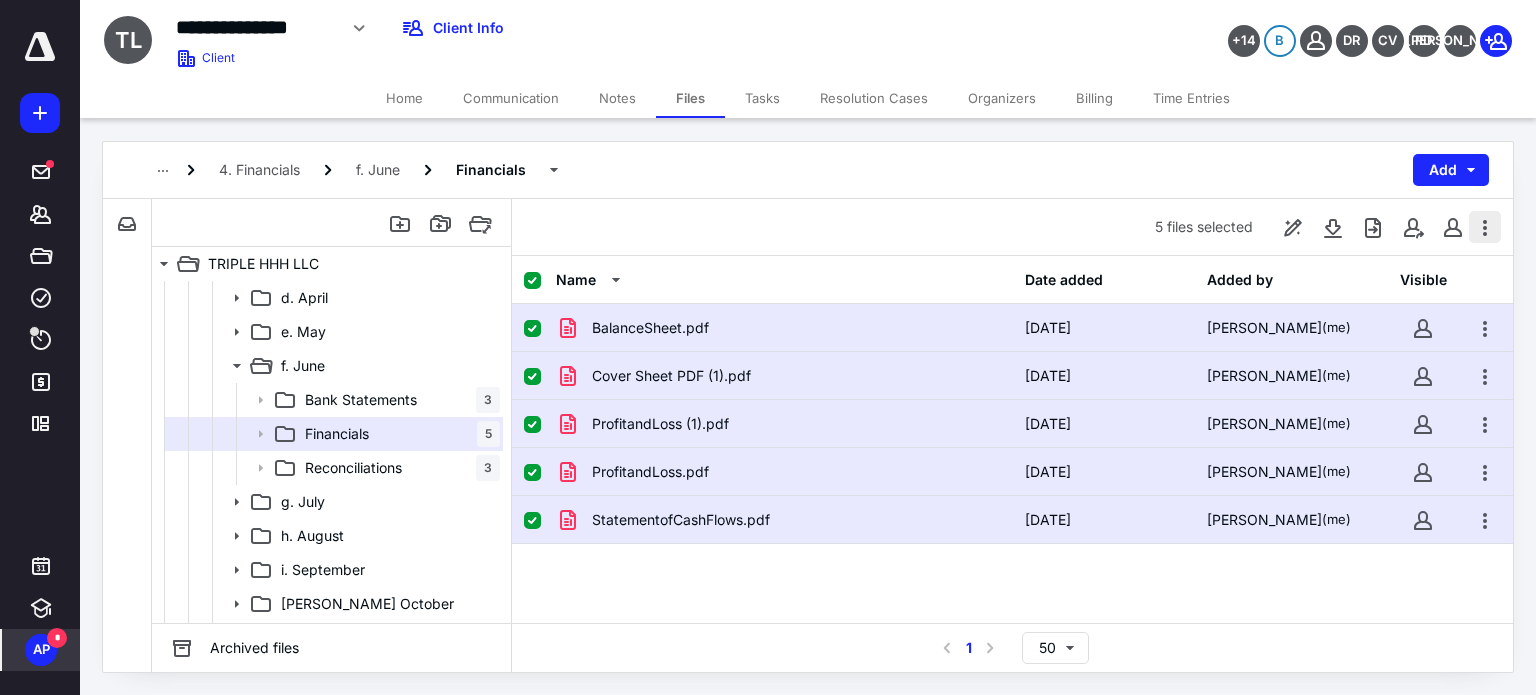 click at bounding box center [1485, 227] 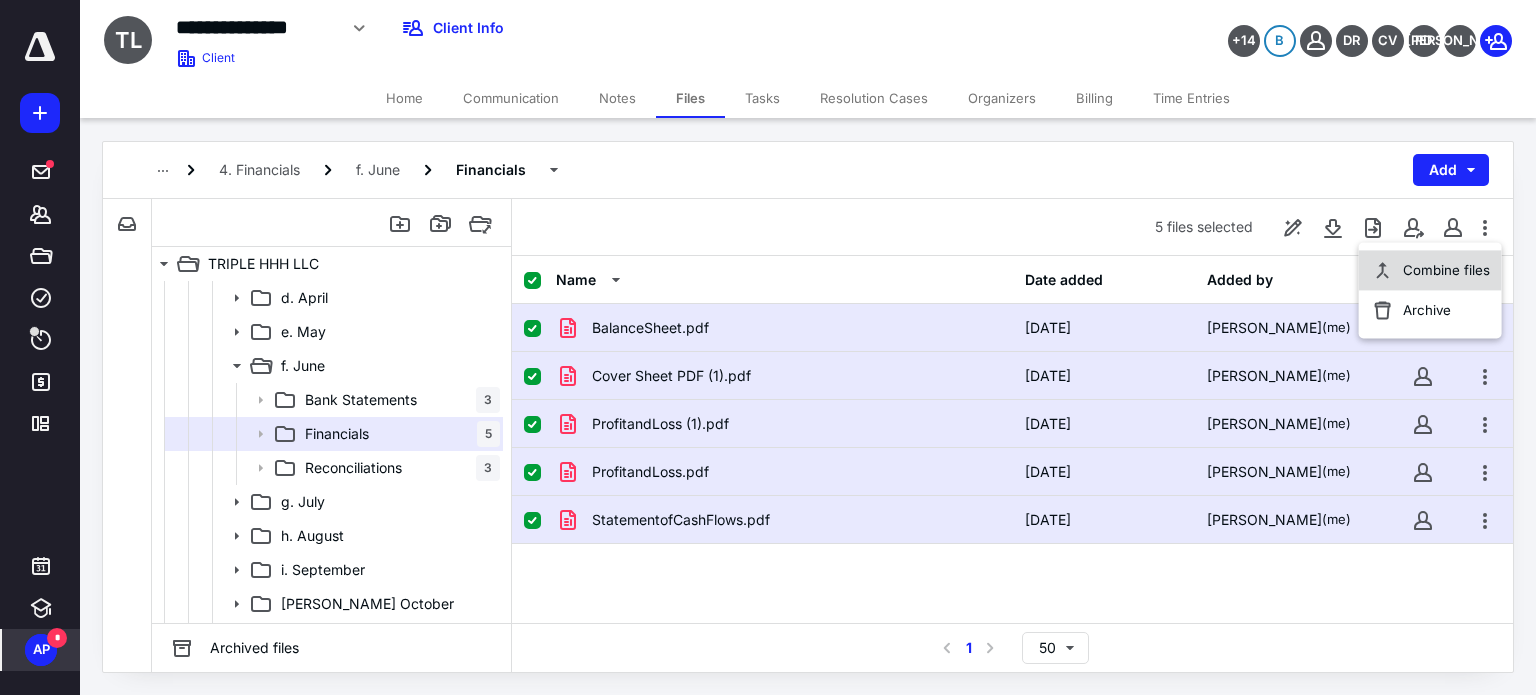 click on "Combine files" at bounding box center [1446, 270] 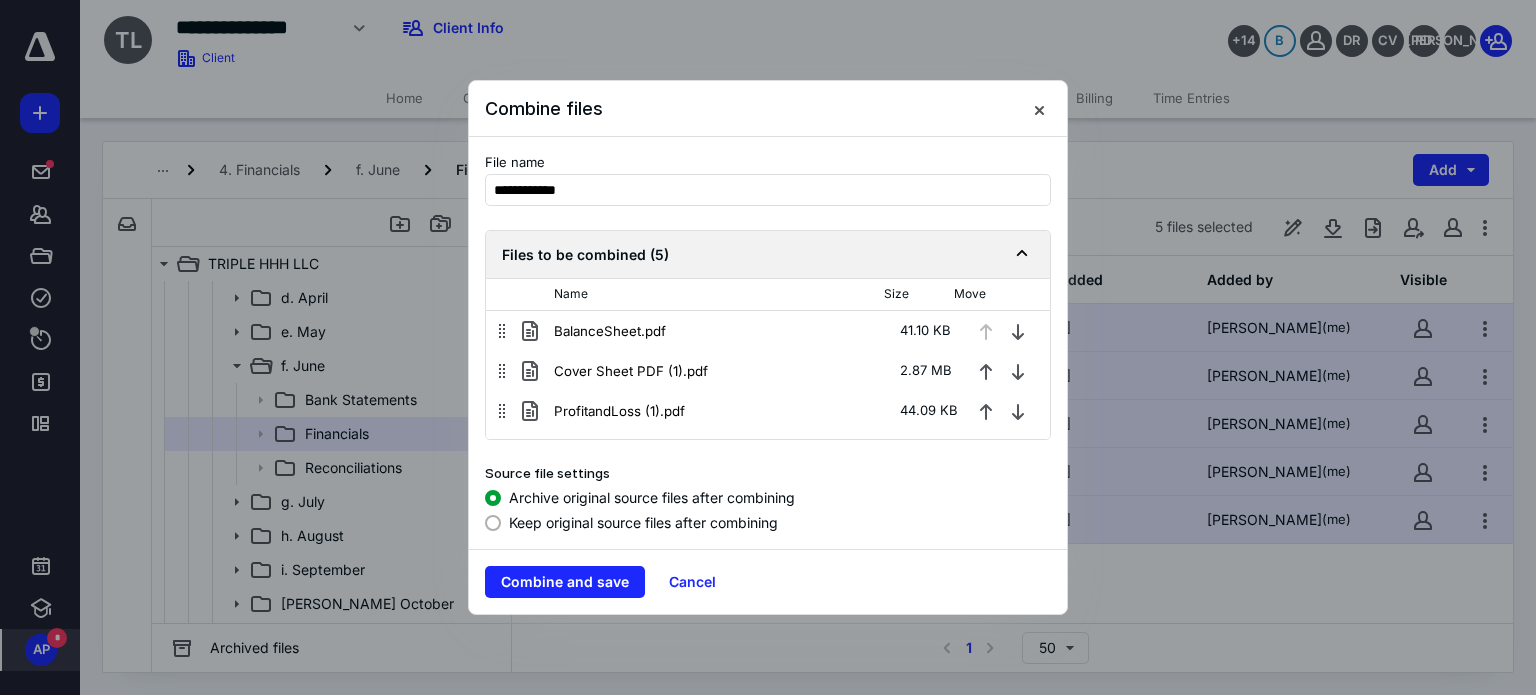 click at bounding box center (986, 371) 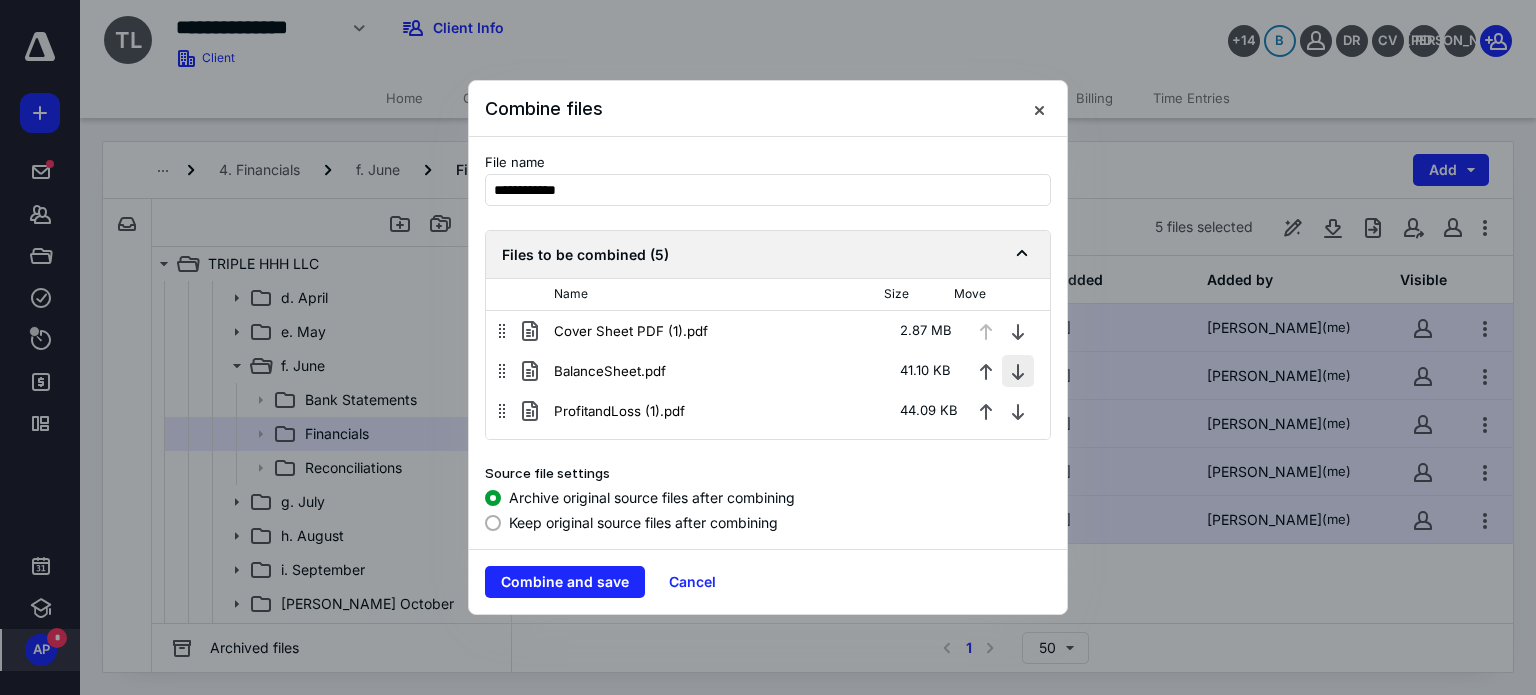 click at bounding box center [1018, 371] 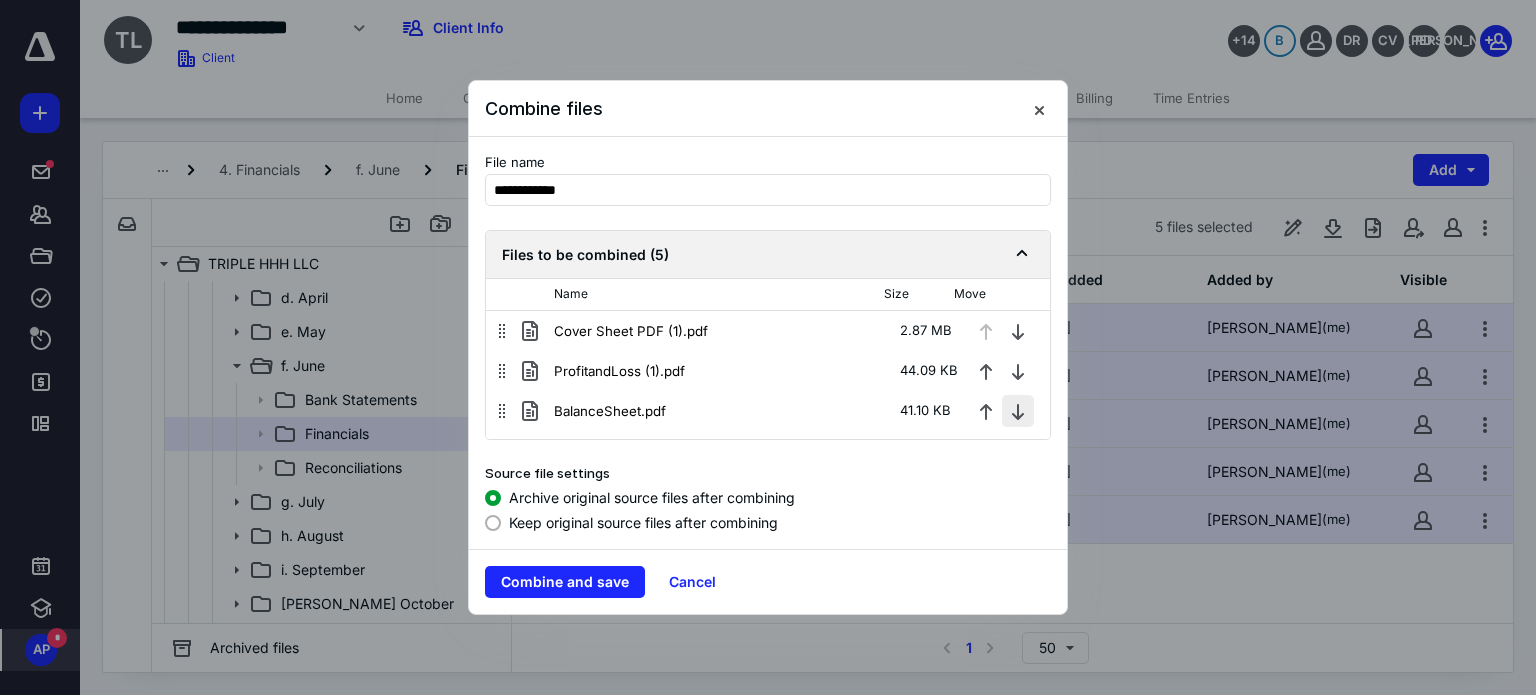 click at bounding box center [1018, 411] 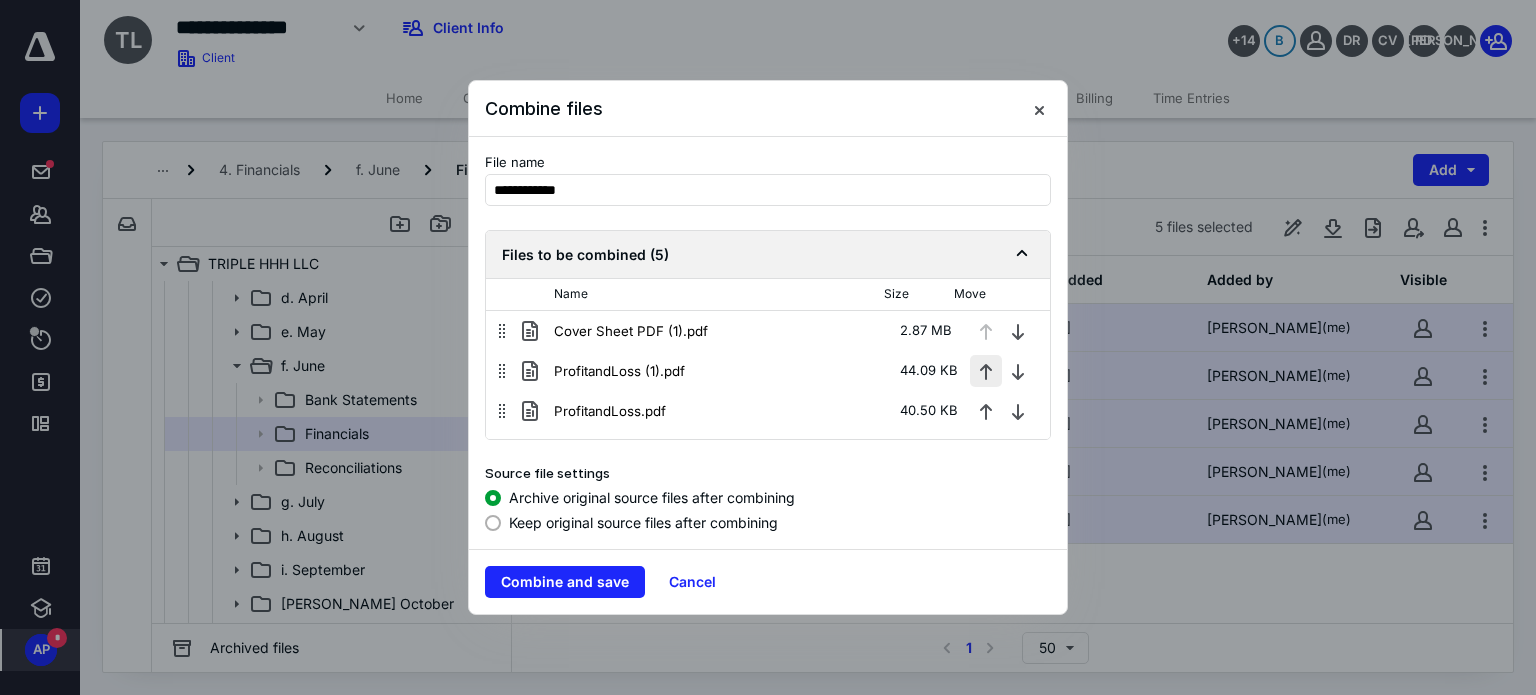 click at bounding box center [986, 411] 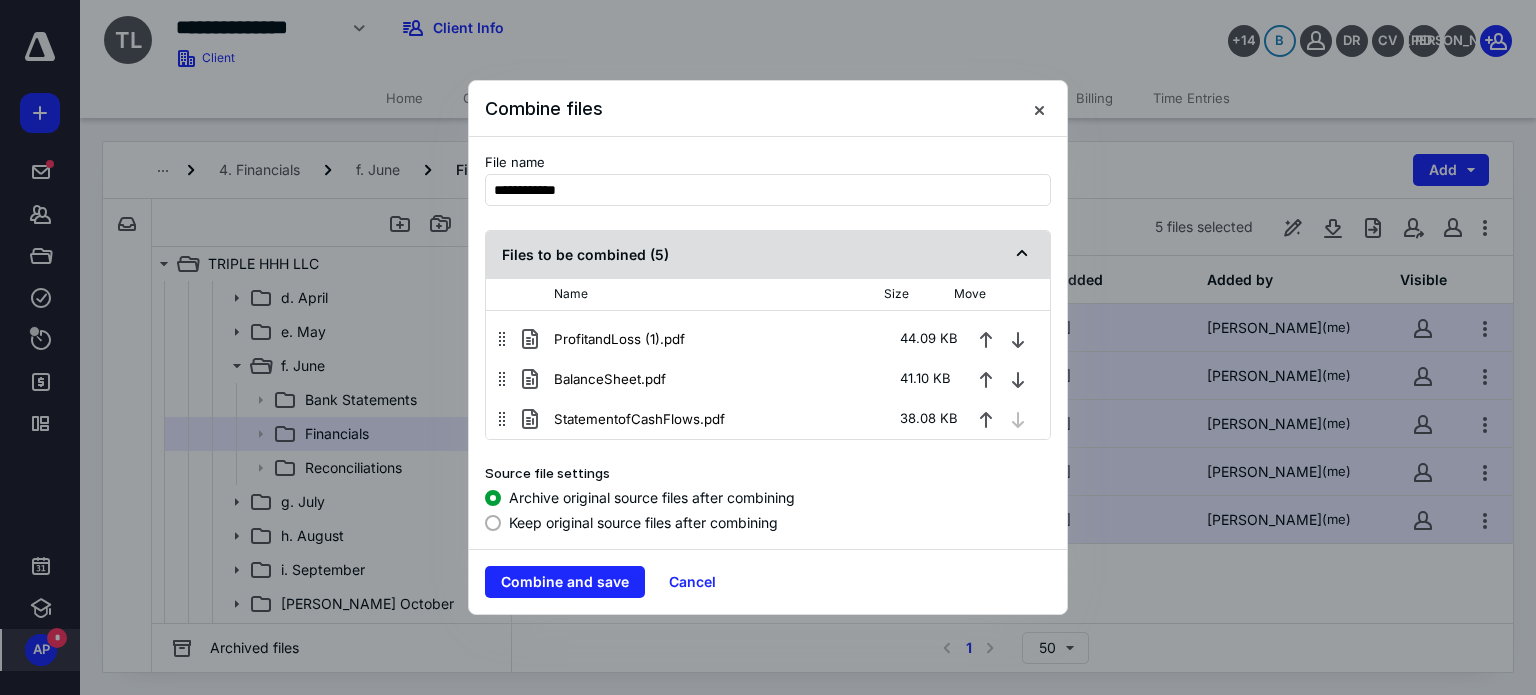 scroll, scrollTop: 0, scrollLeft: 0, axis: both 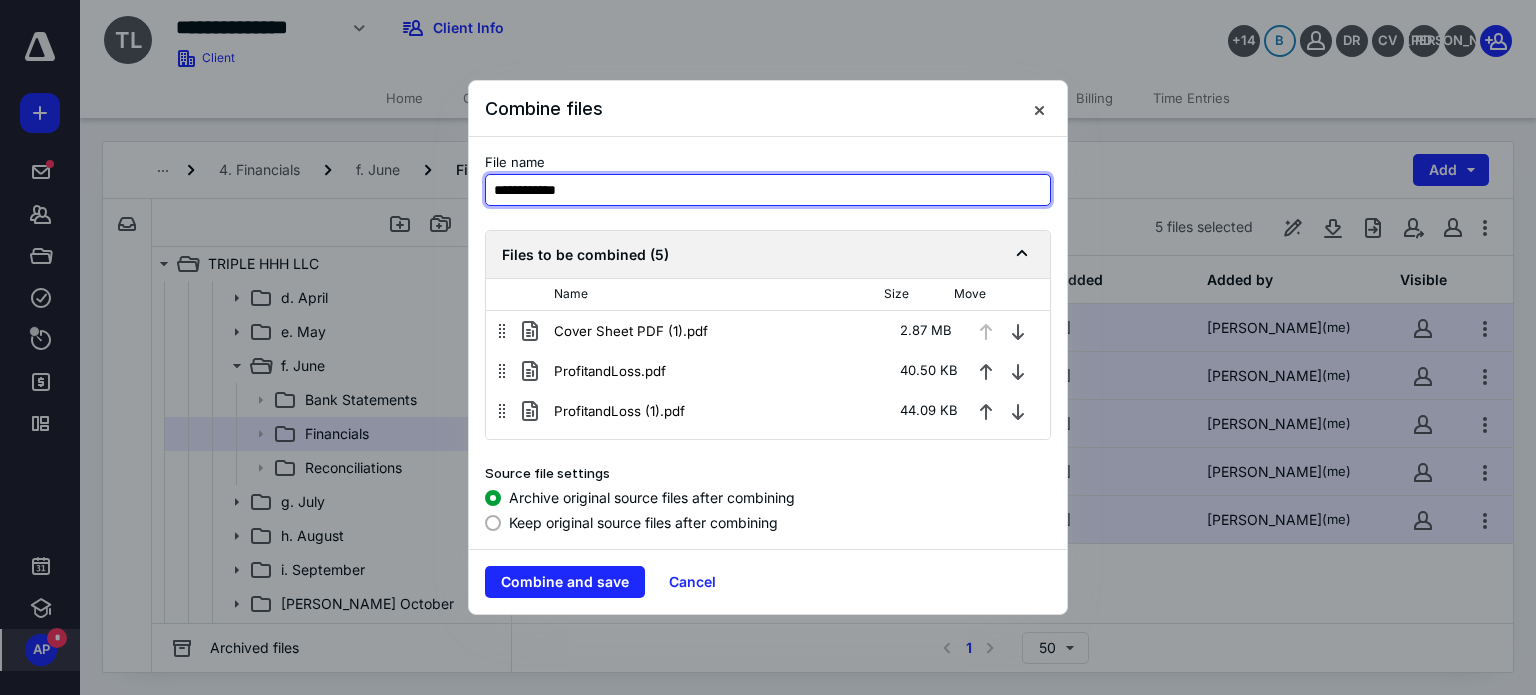 drag, startPoint x: 775, startPoint y: 198, endPoint x: 382, endPoint y: 201, distance: 393.01144 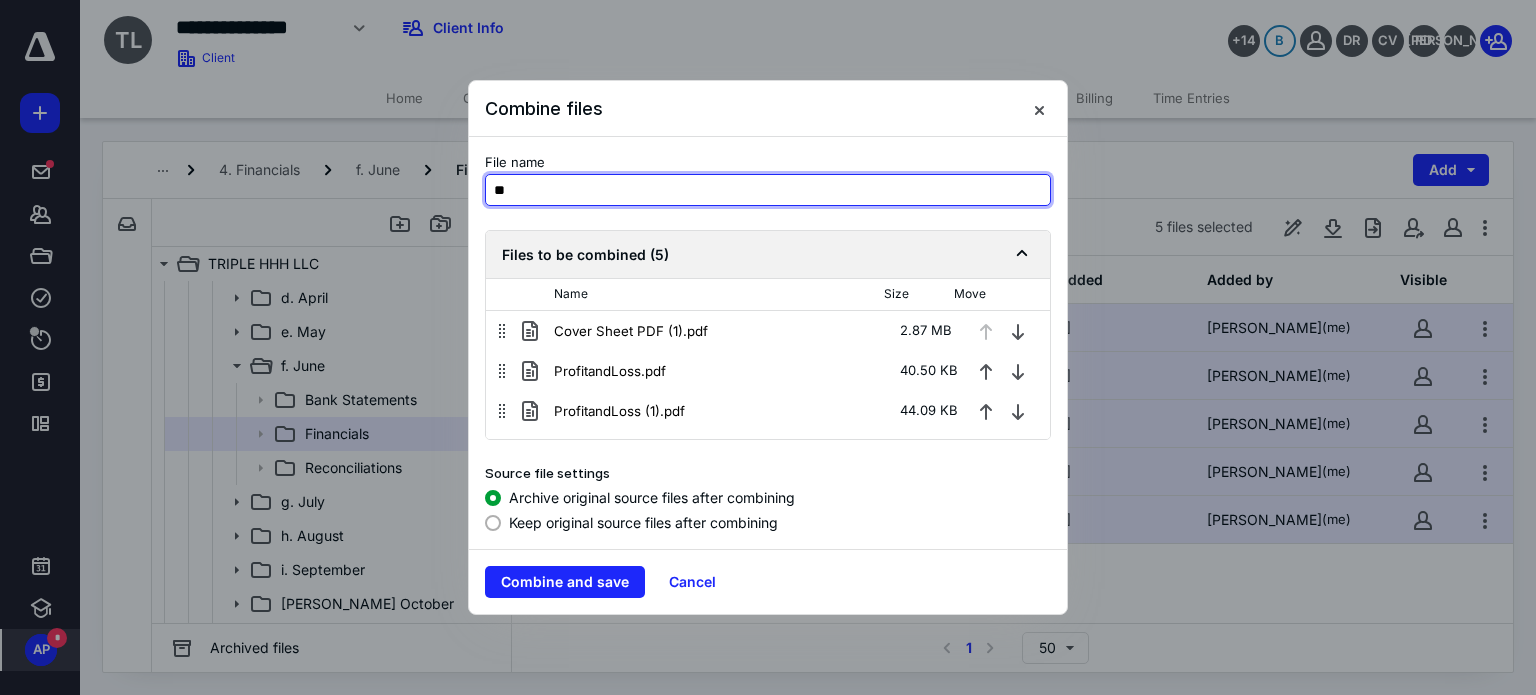 type on "*" 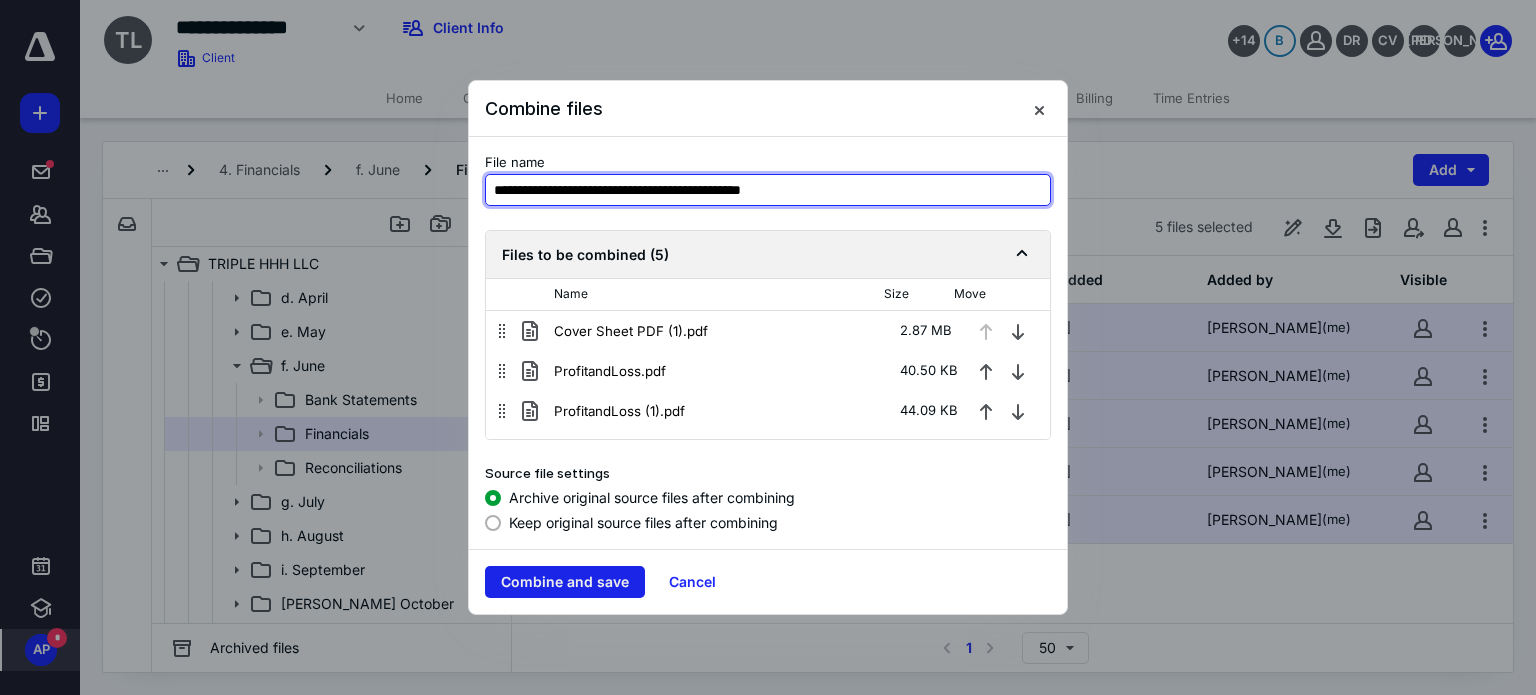 type on "**********" 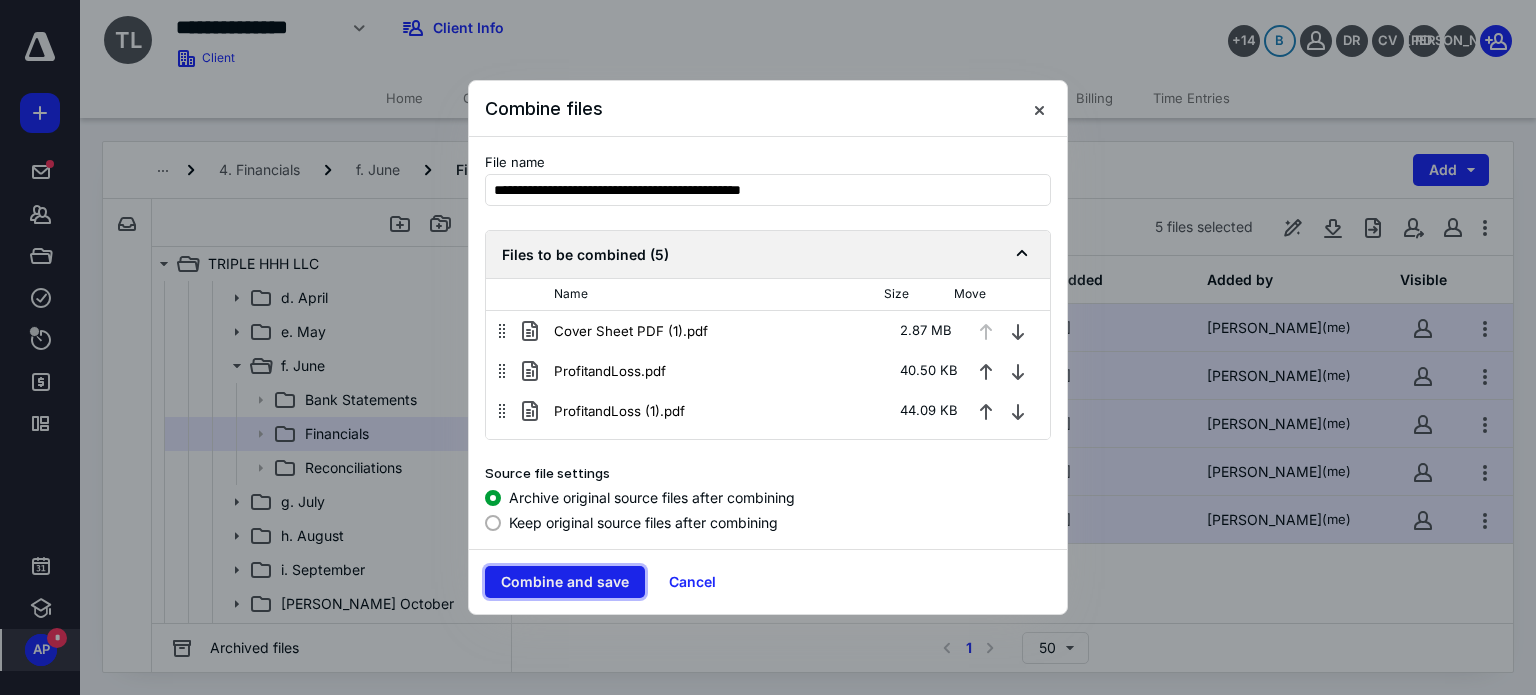 click on "Combine and save" at bounding box center [565, 582] 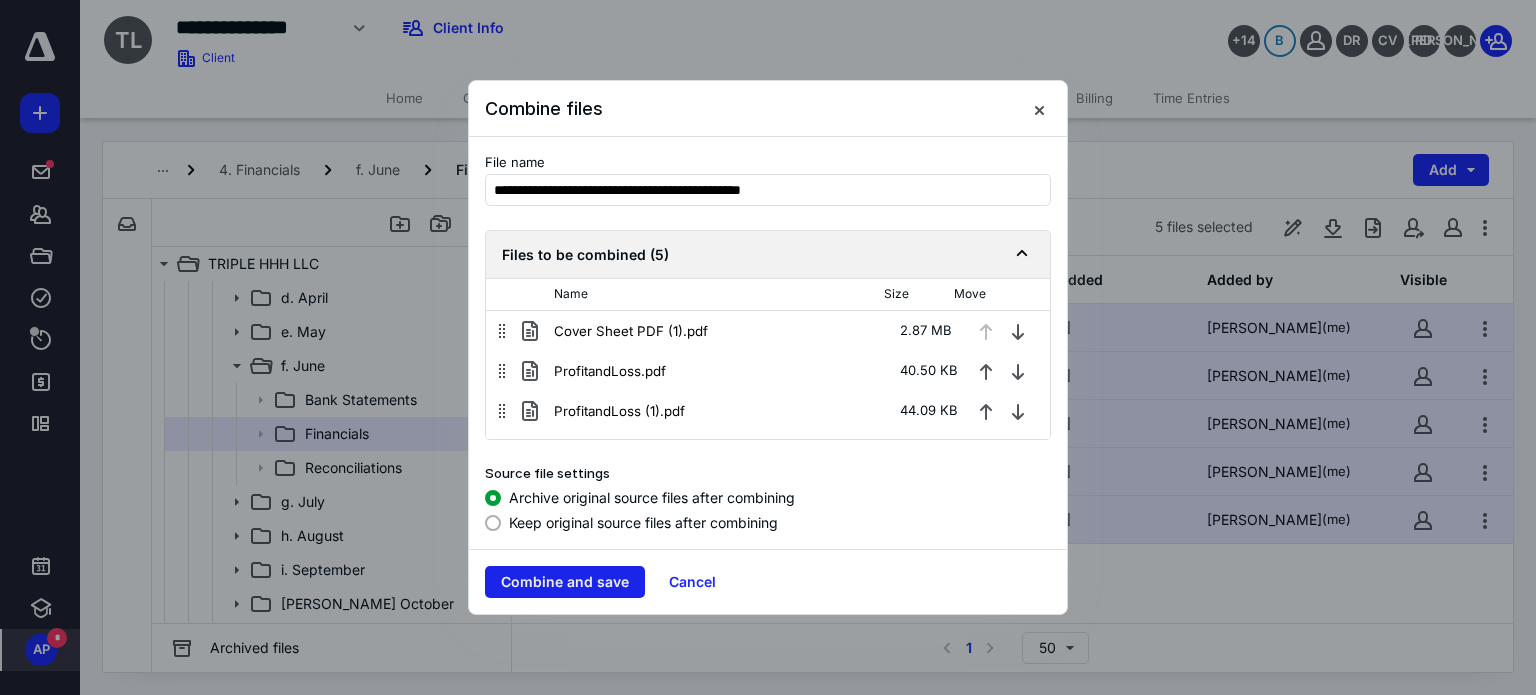 checkbox on "false" 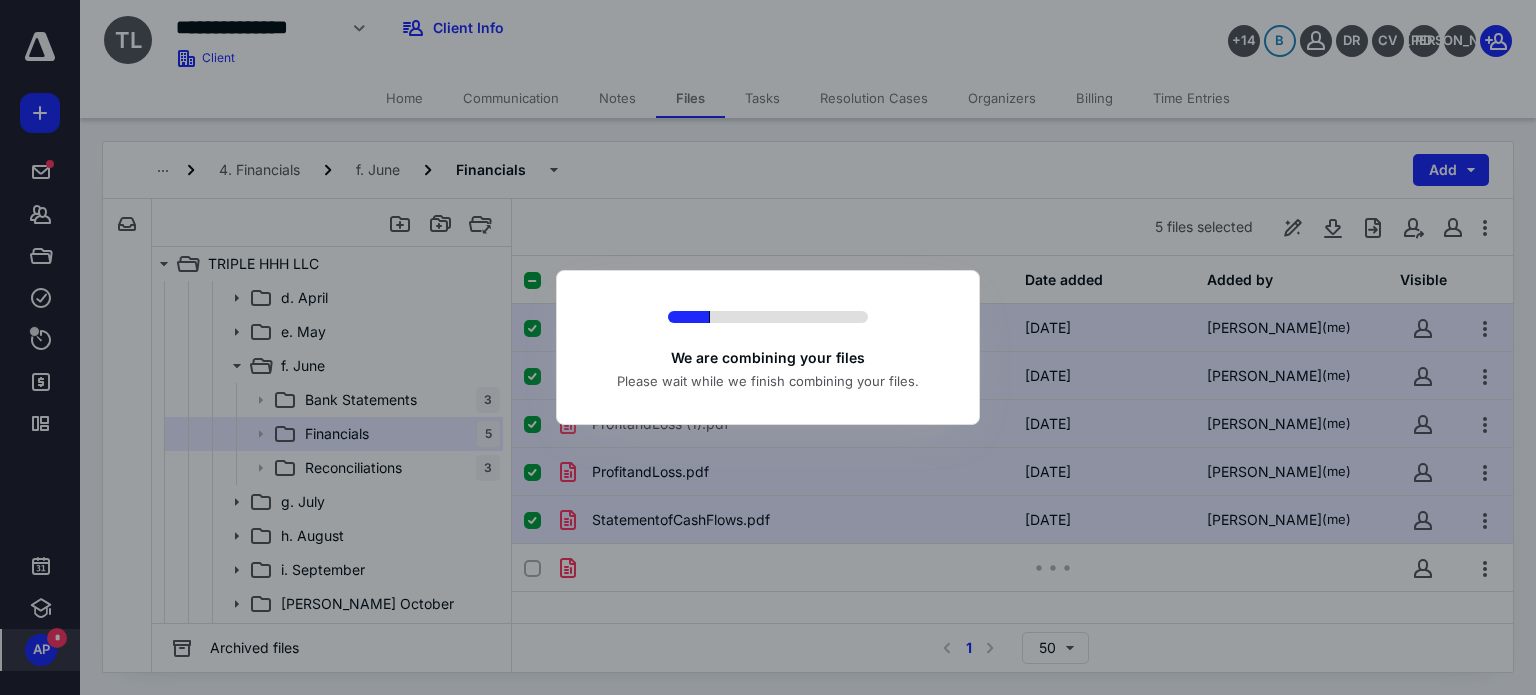 checkbox on "false" 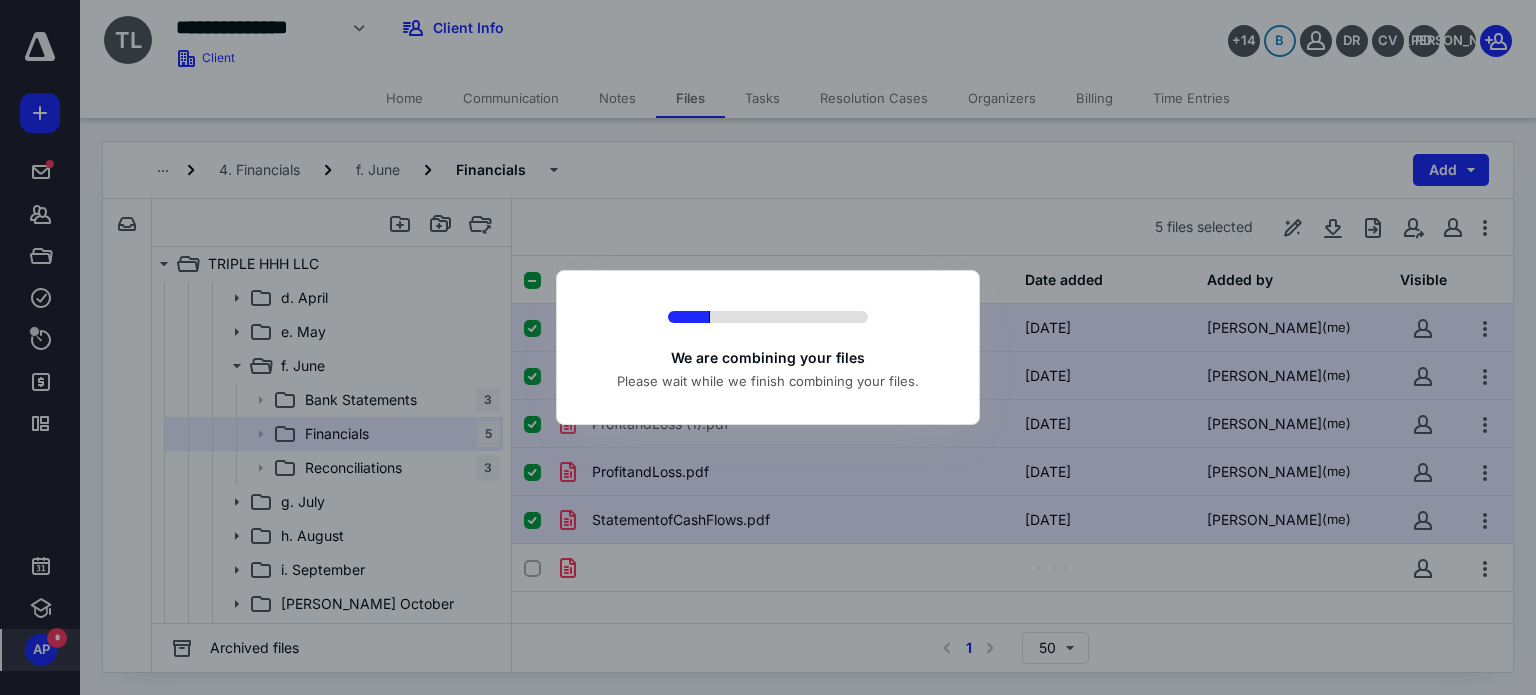 checkbox on "false" 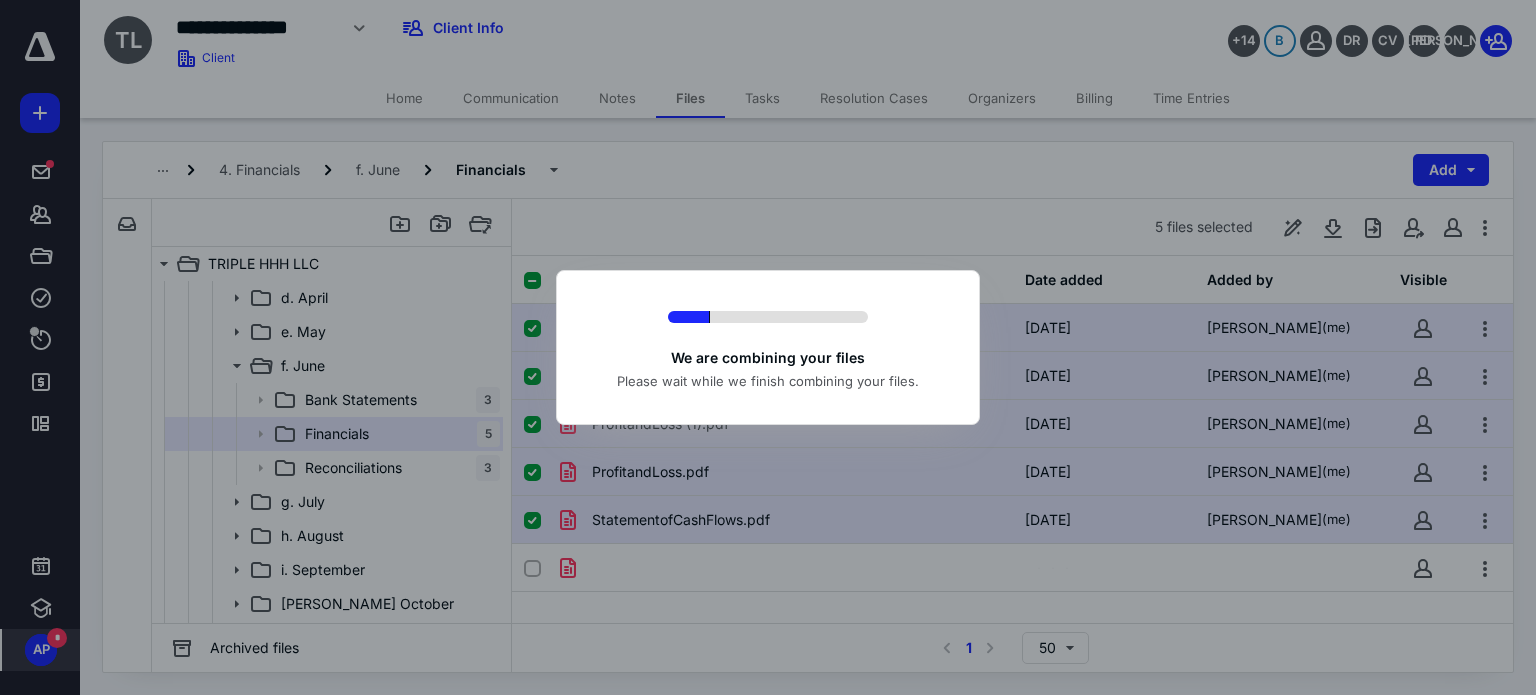 checkbox on "false" 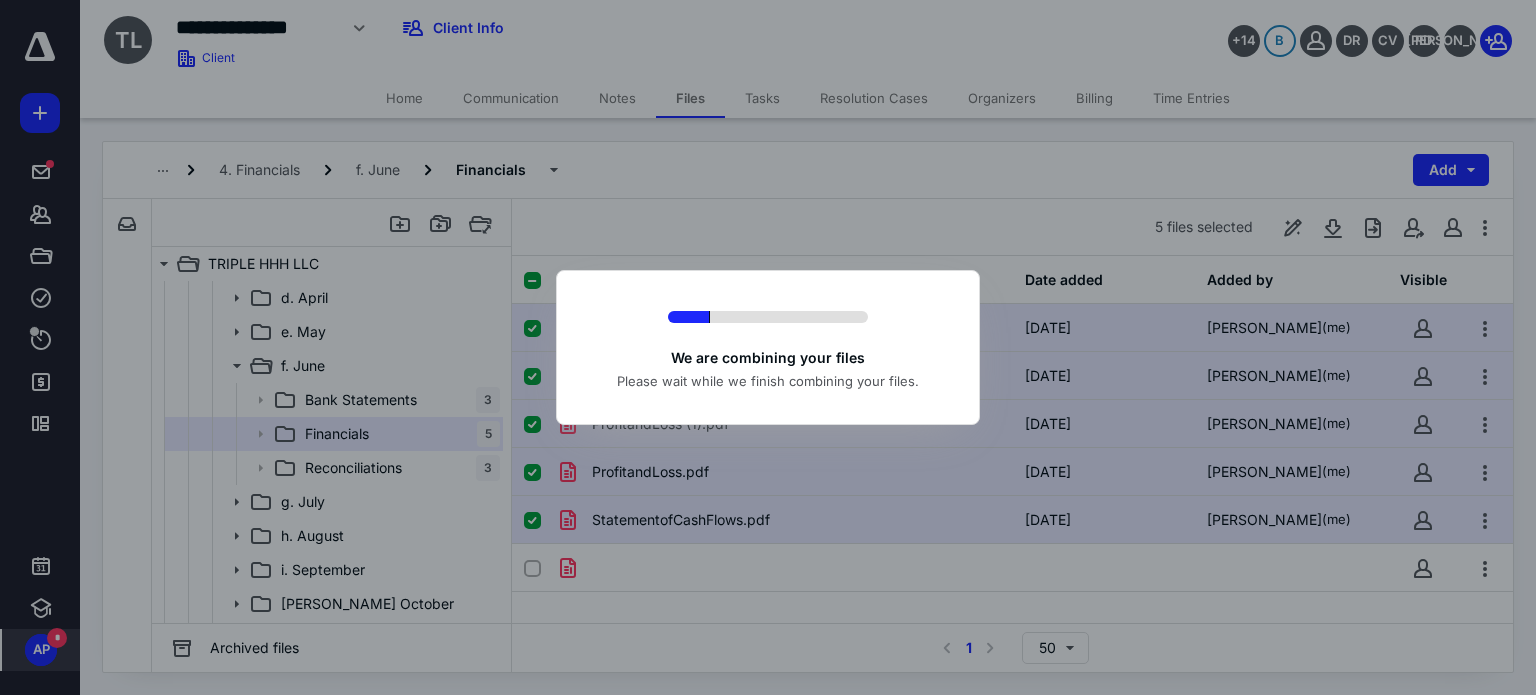 checkbox on "false" 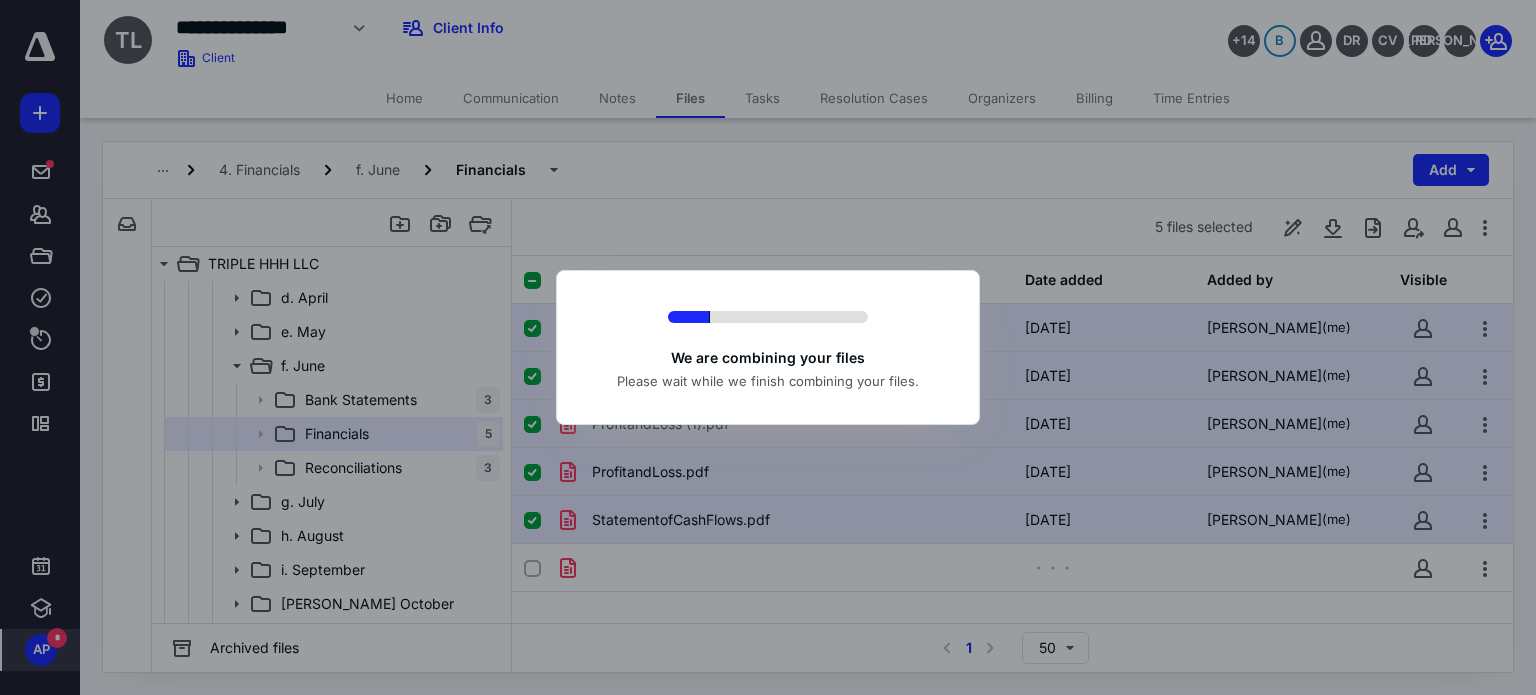checkbox on "false" 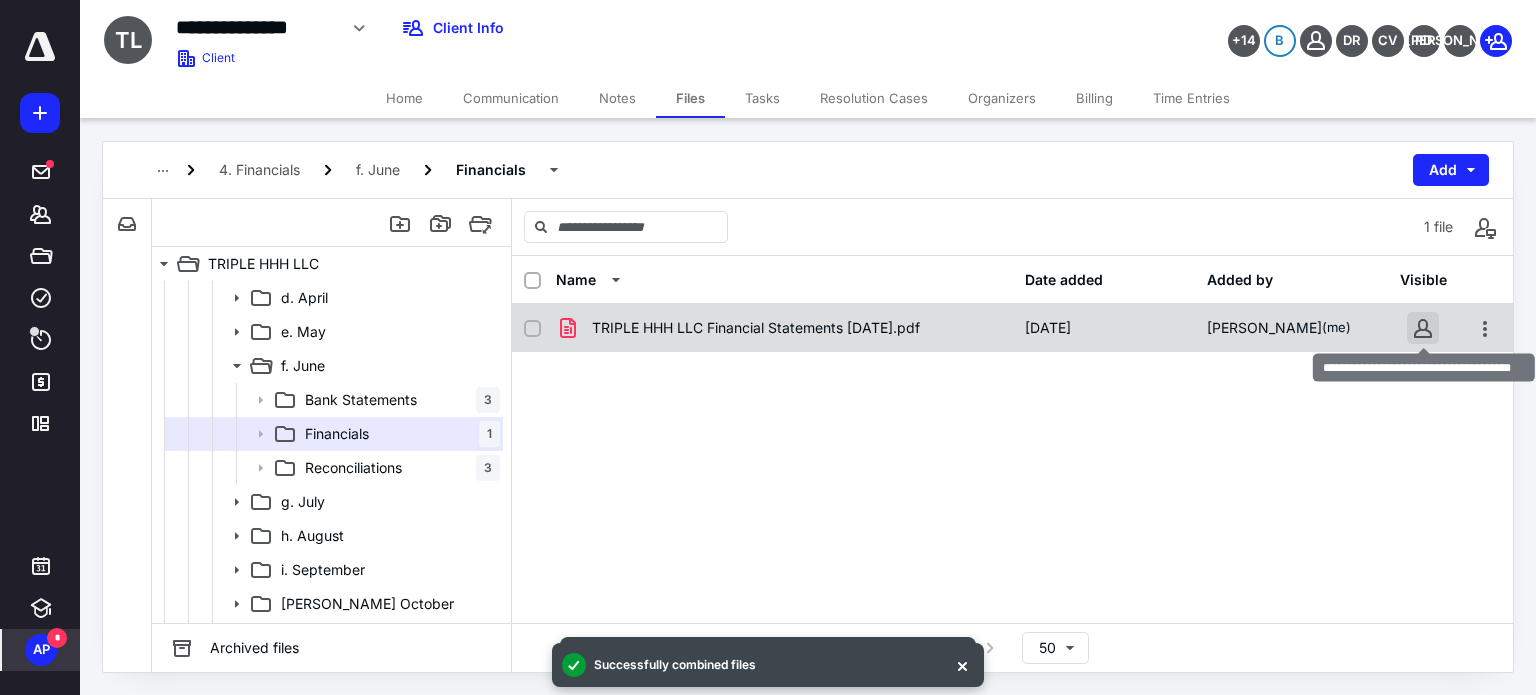 click at bounding box center (1423, 328) 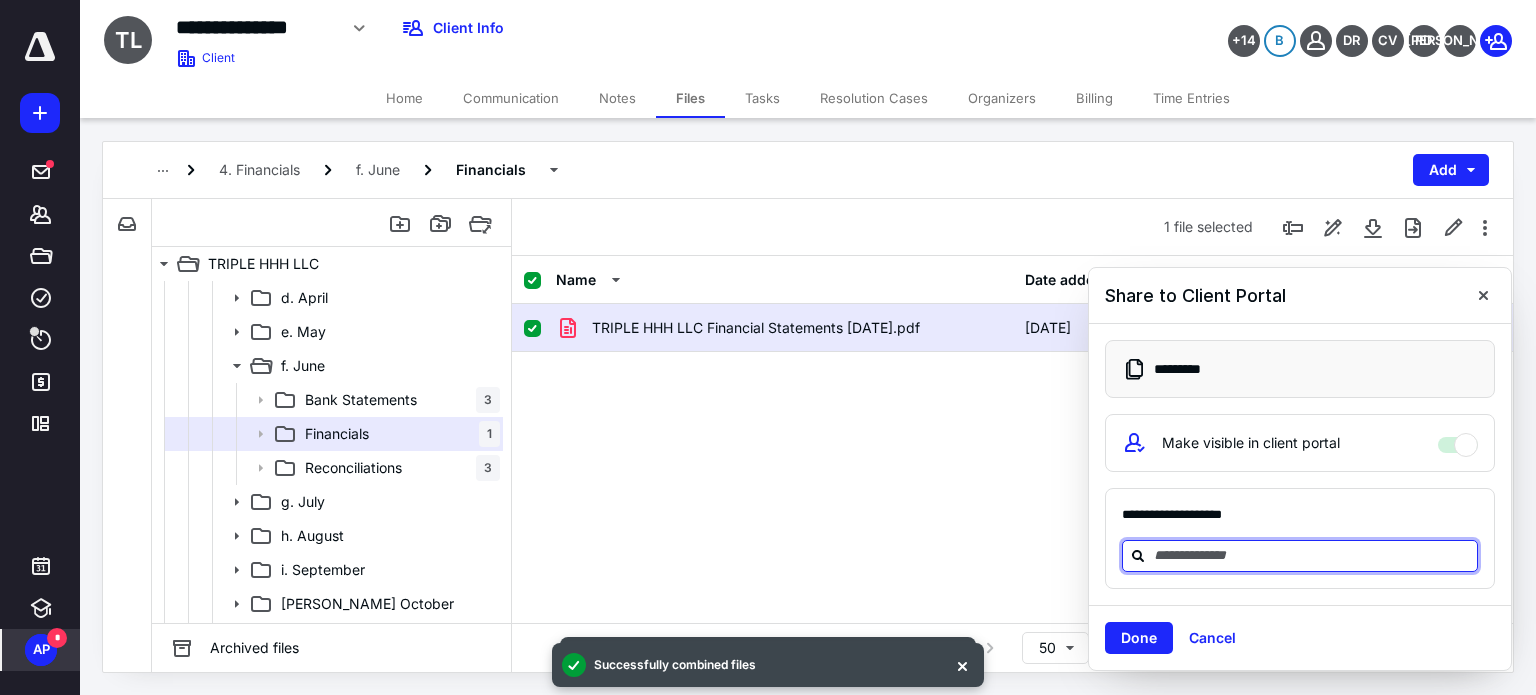 click at bounding box center [1312, 555] 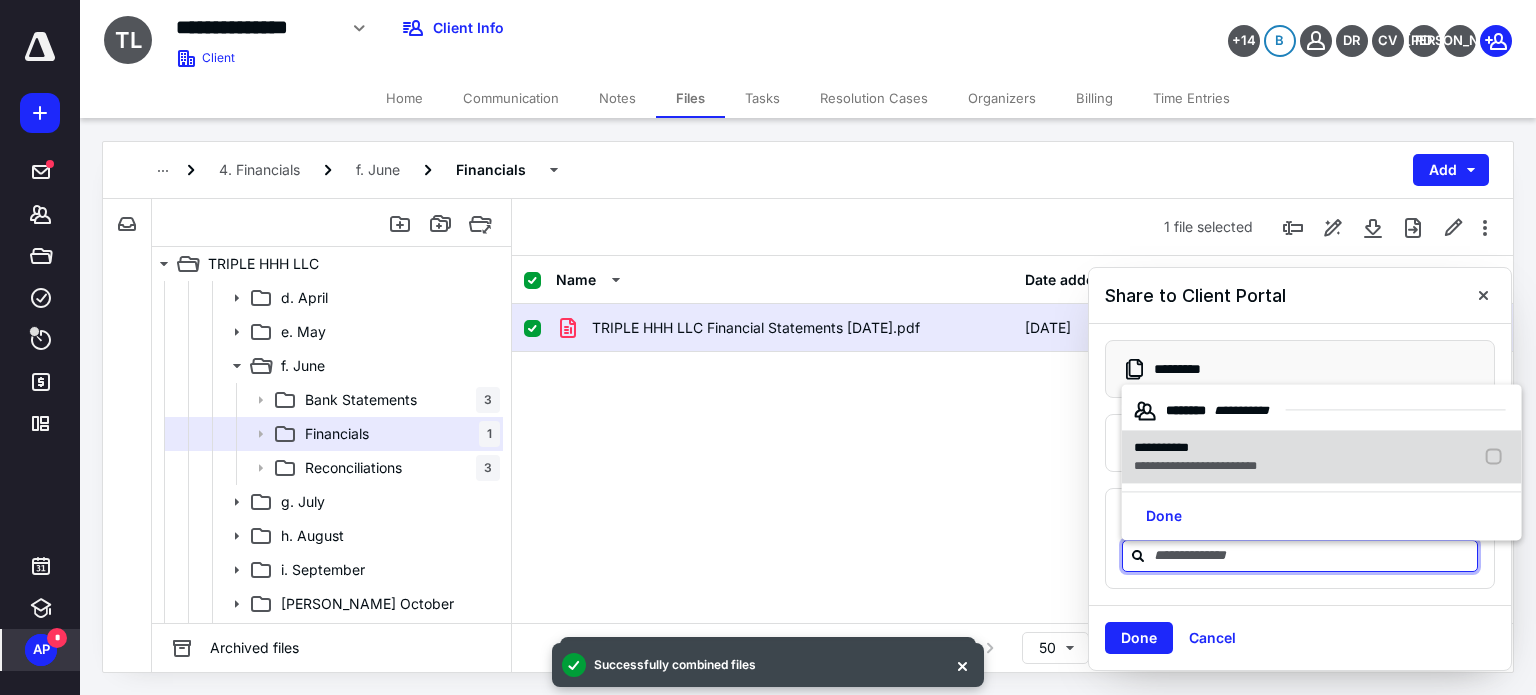 click on "**********" at bounding box center (1322, 457) 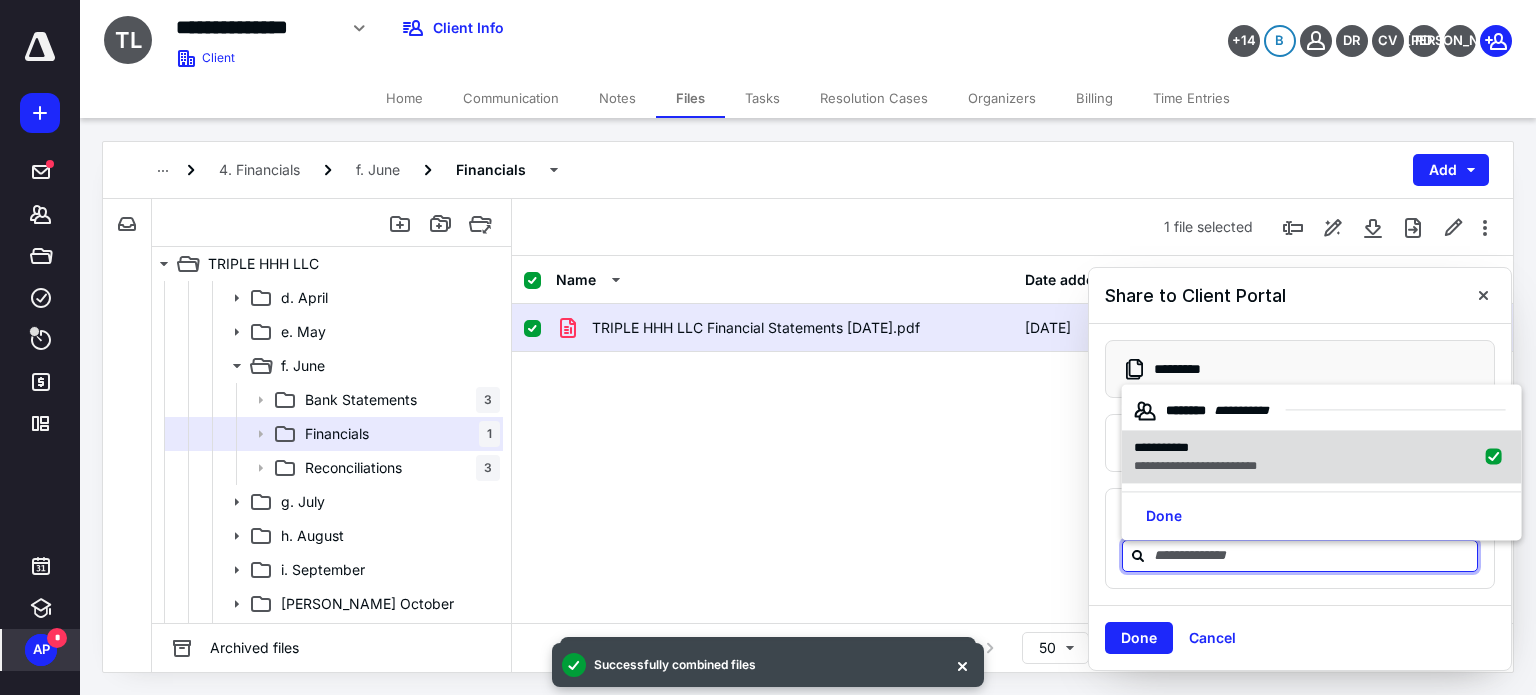 checkbox on "true" 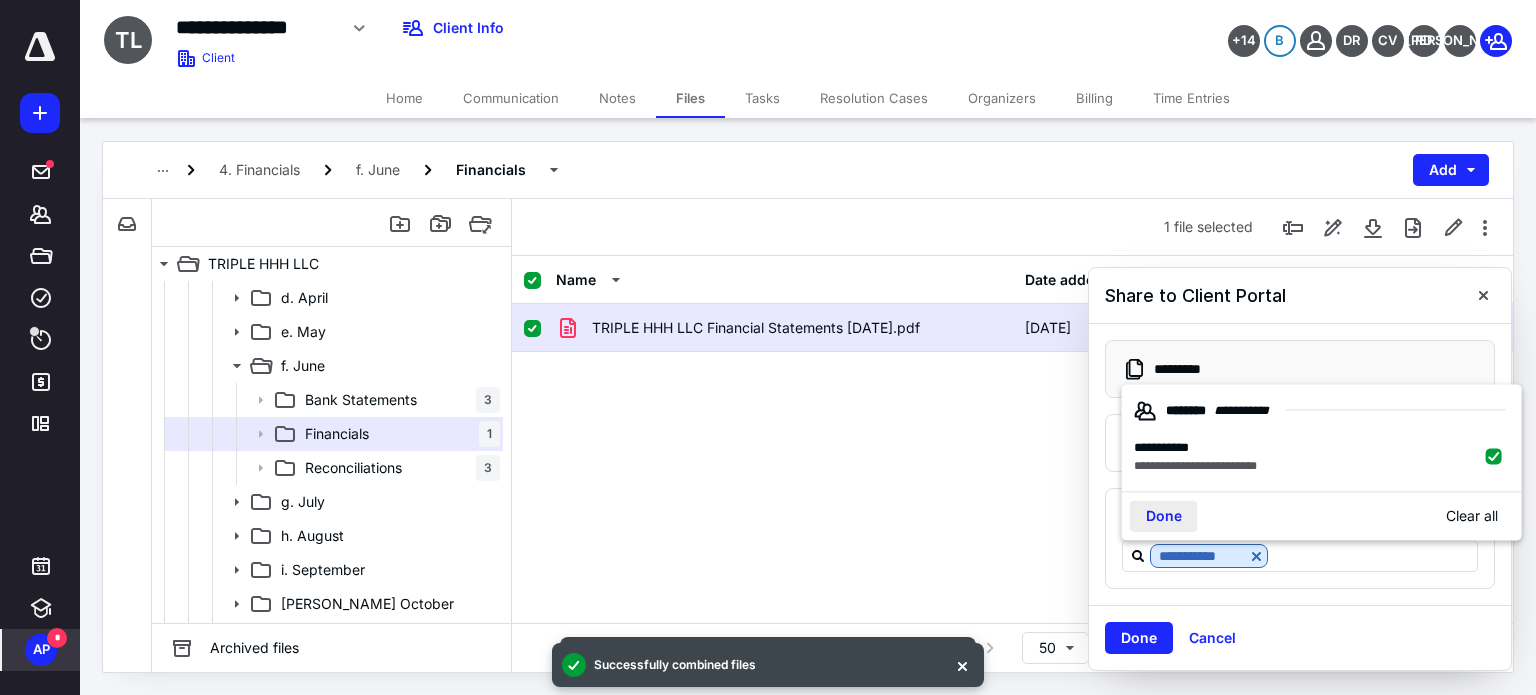 click on "Done" at bounding box center [1164, 517] 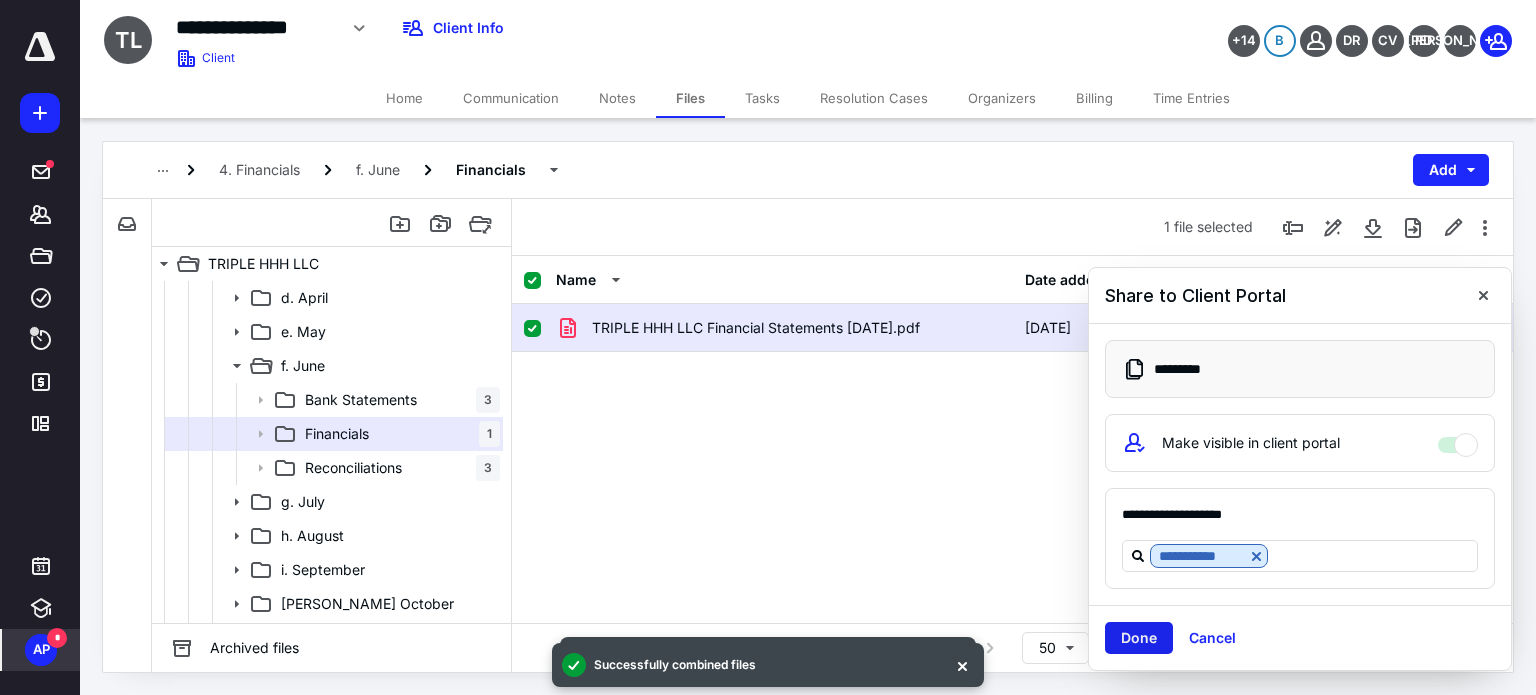 click on "Done" at bounding box center [1139, 638] 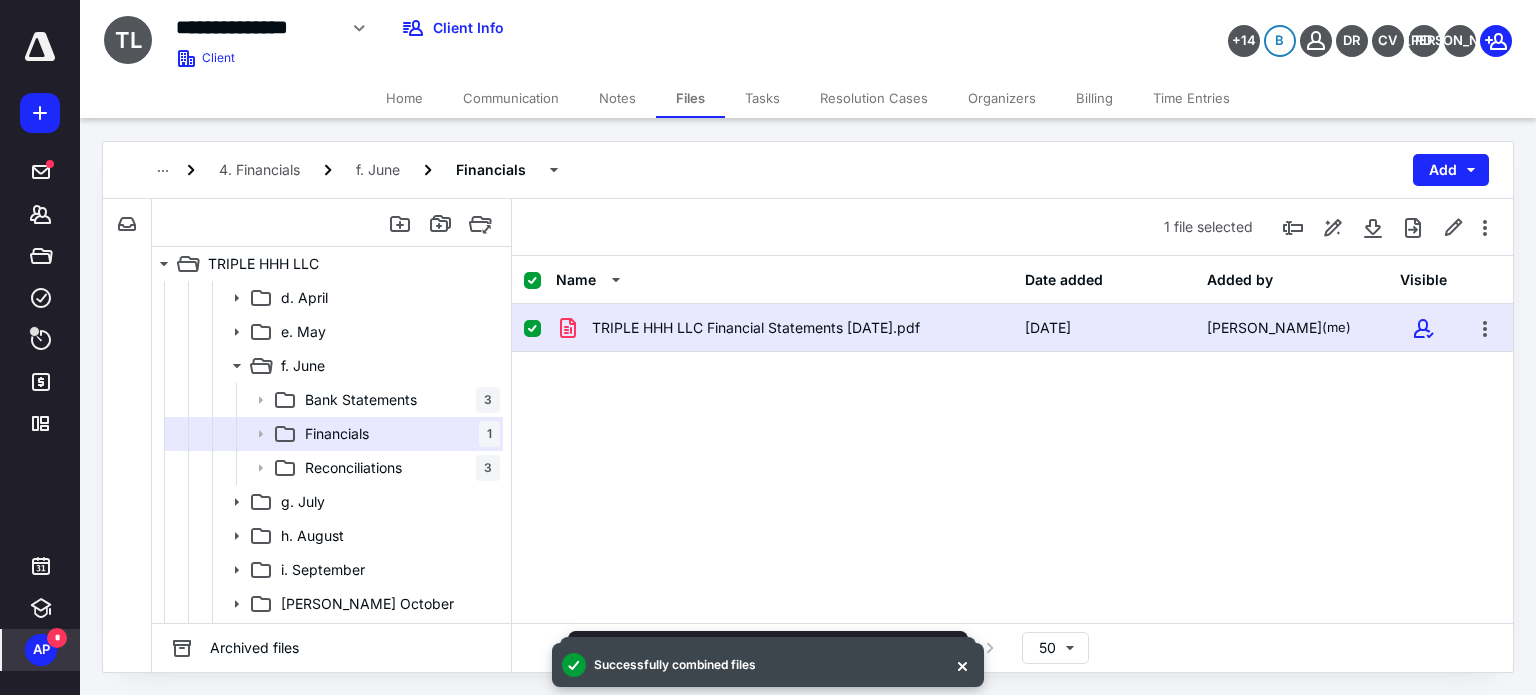 click on "Tasks" at bounding box center [762, 98] 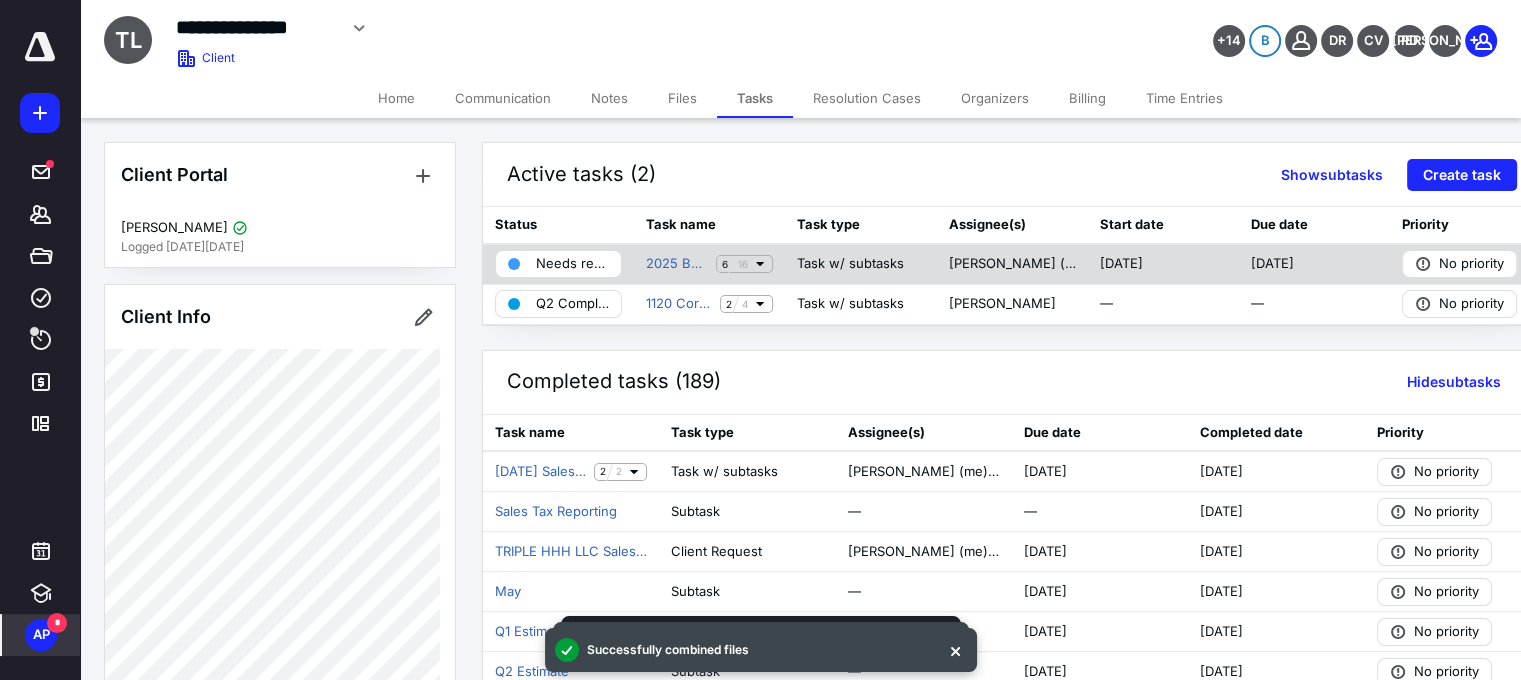 click on "Task w/ subtasks" at bounding box center [850, 264] 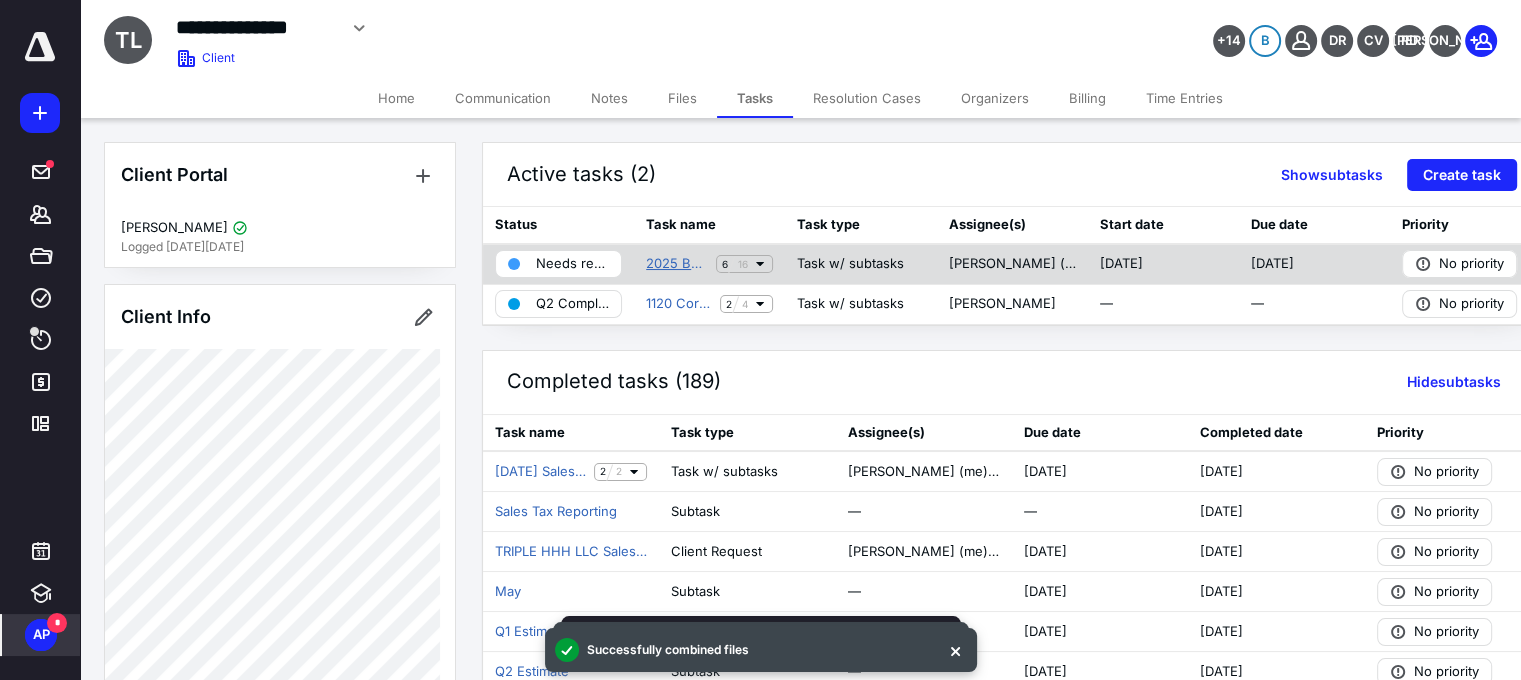 click on "2025 Bookkeeping Tracker  TRIPLE HHH LLC (1120)" at bounding box center [677, 264] 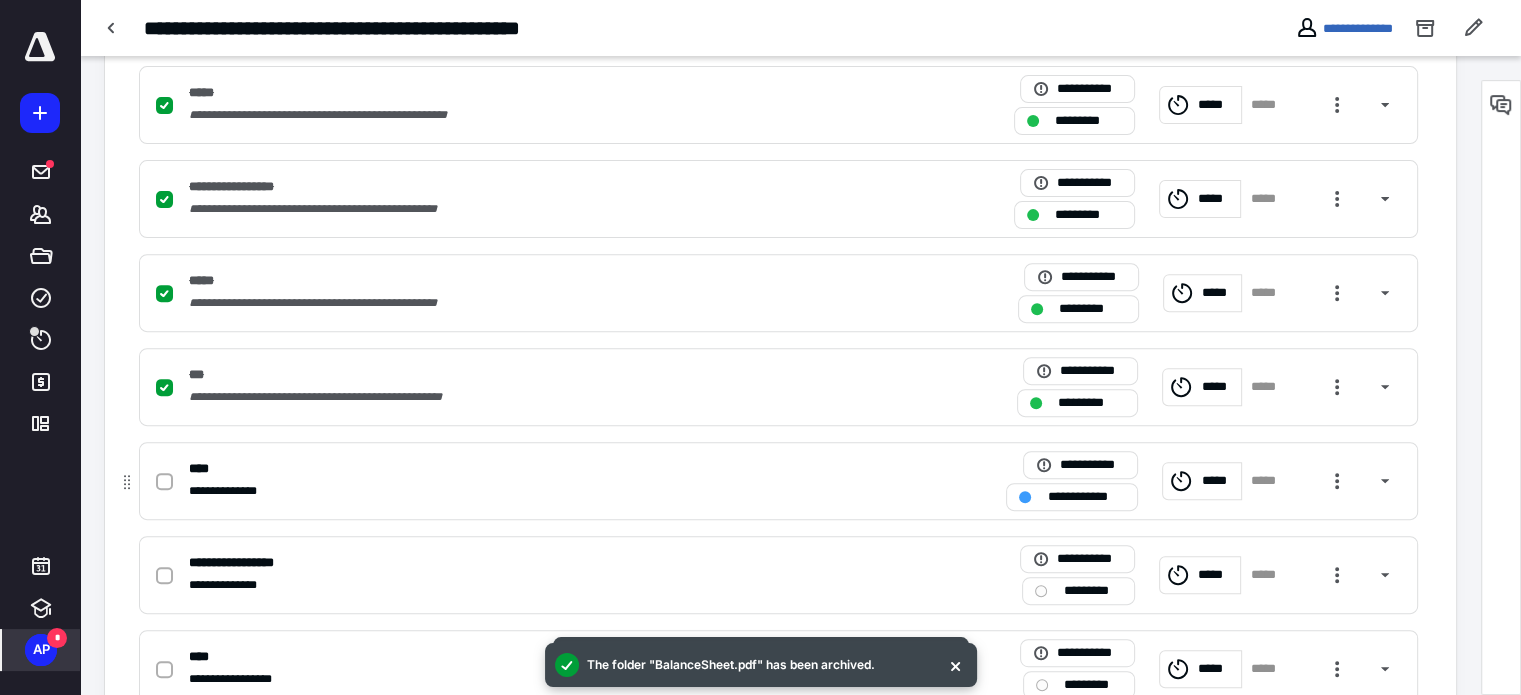 scroll, scrollTop: 900, scrollLeft: 0, axis: vertical 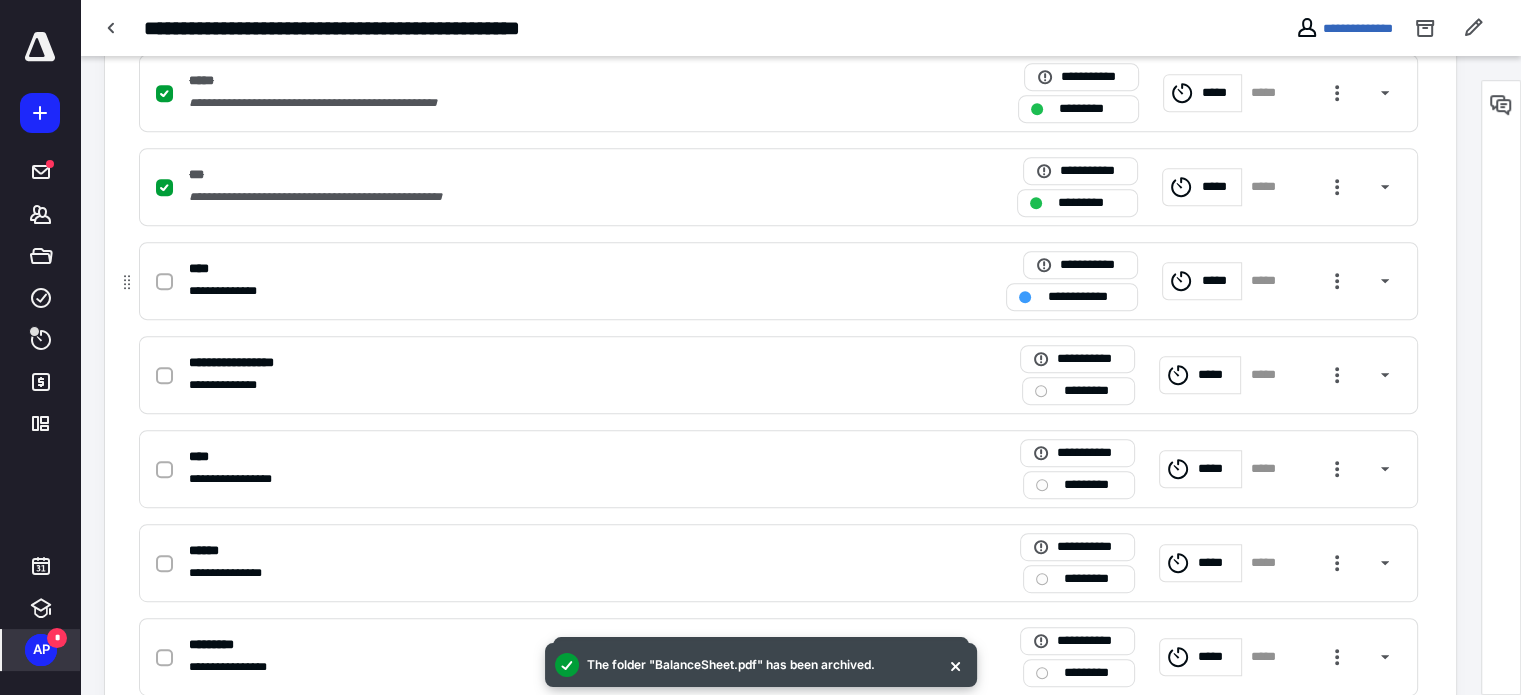 click 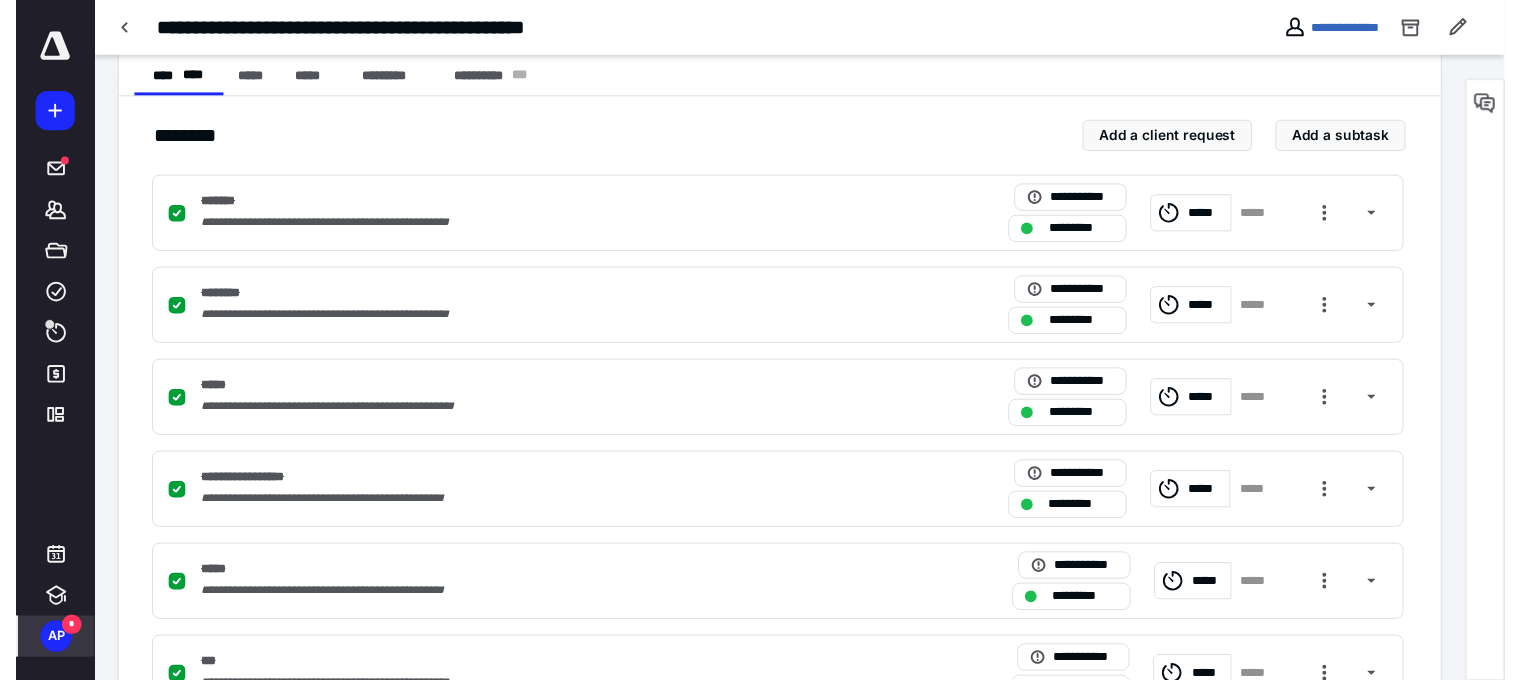 scroll, scrollTop: 0, scrollLeft: 0, axis: both 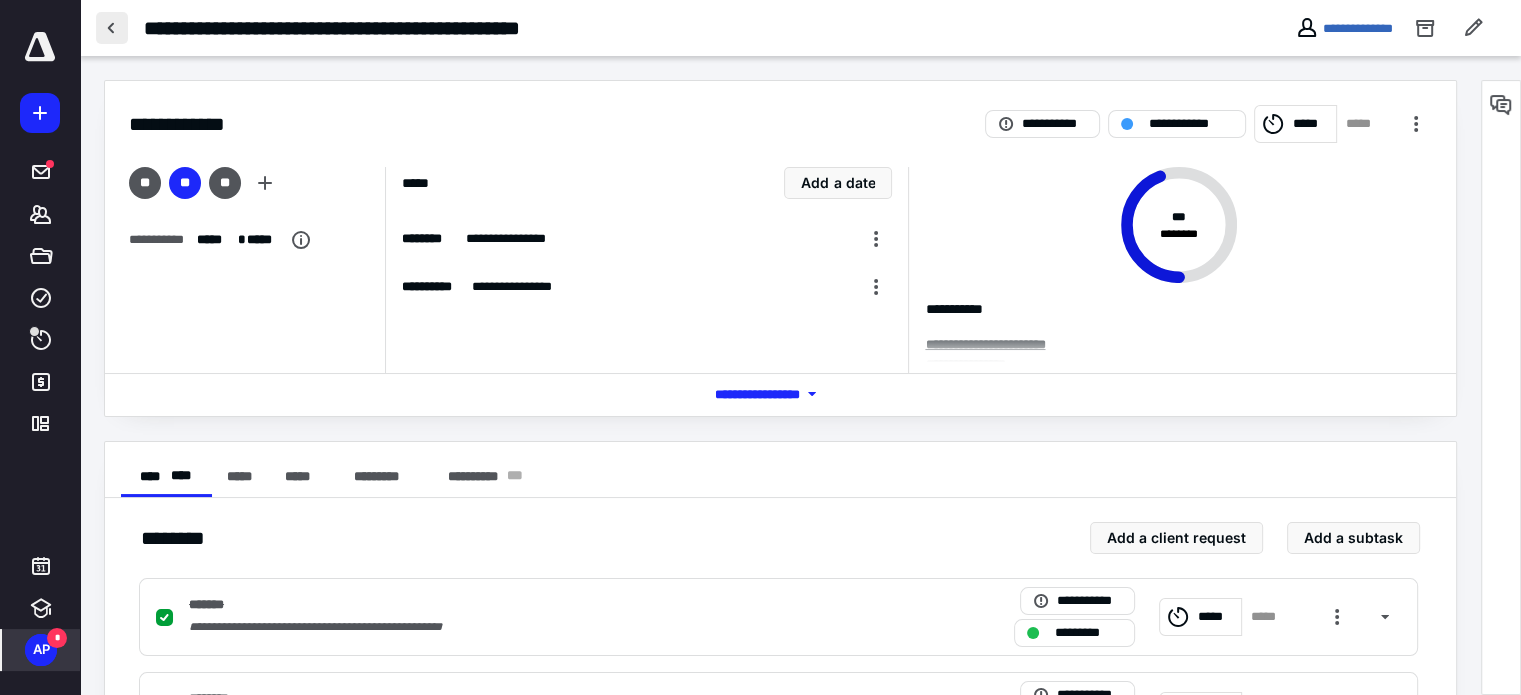 click at bounding box center (112, 28) 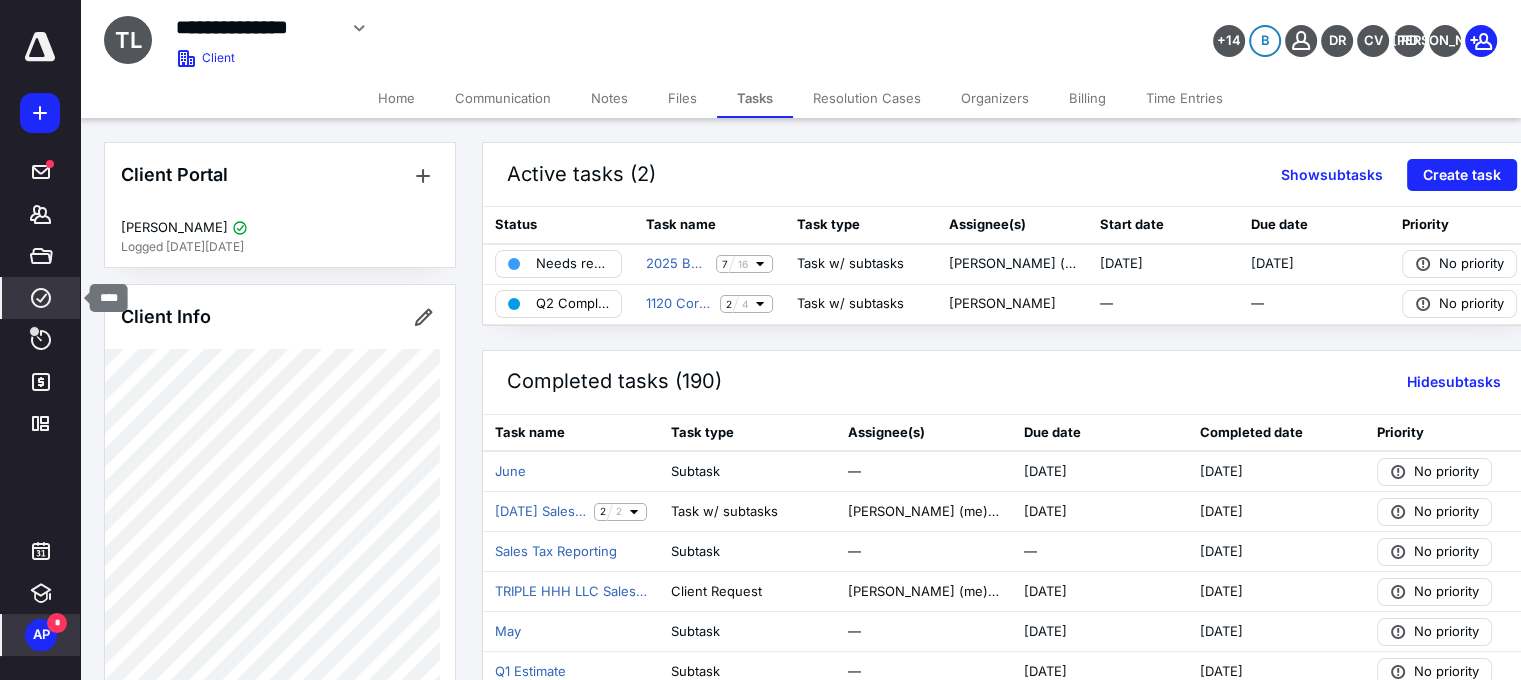 click 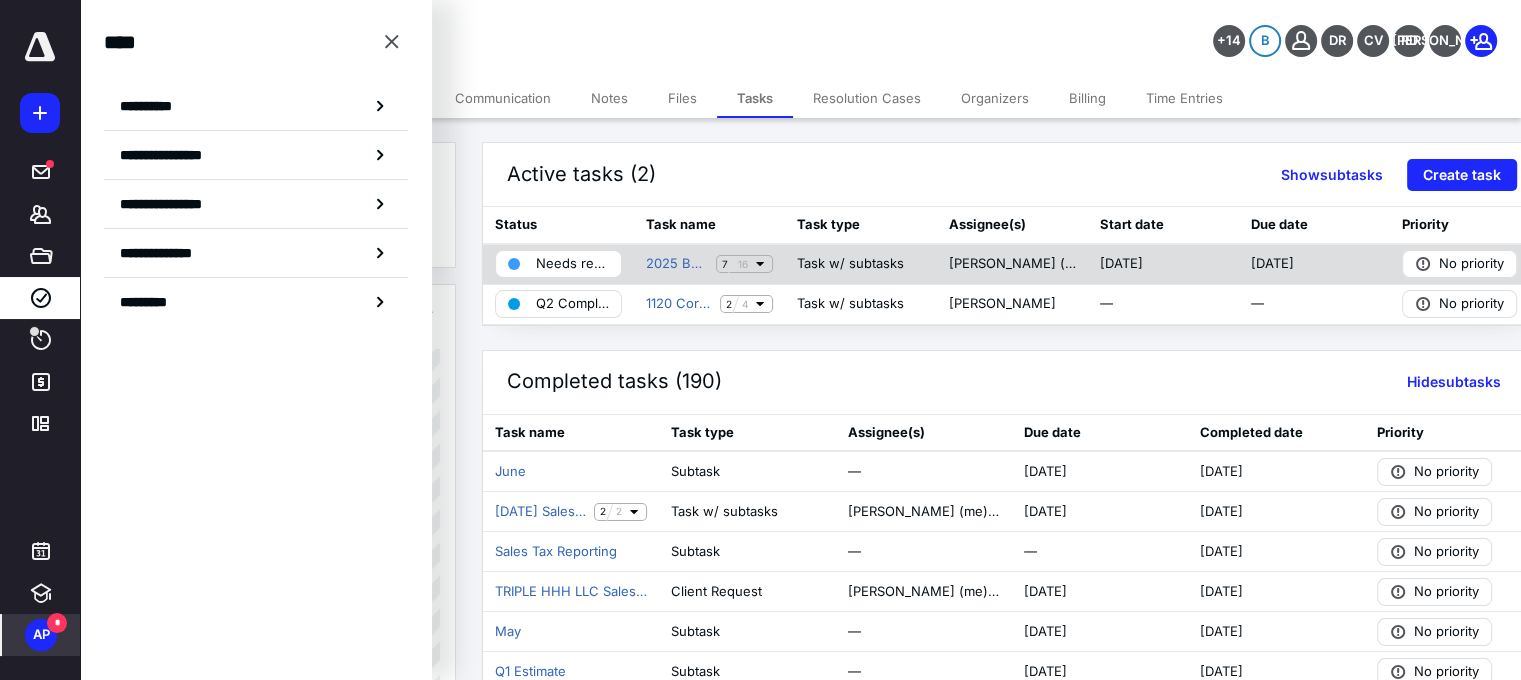 click on "Needs review" at bounding box center (572, 264) 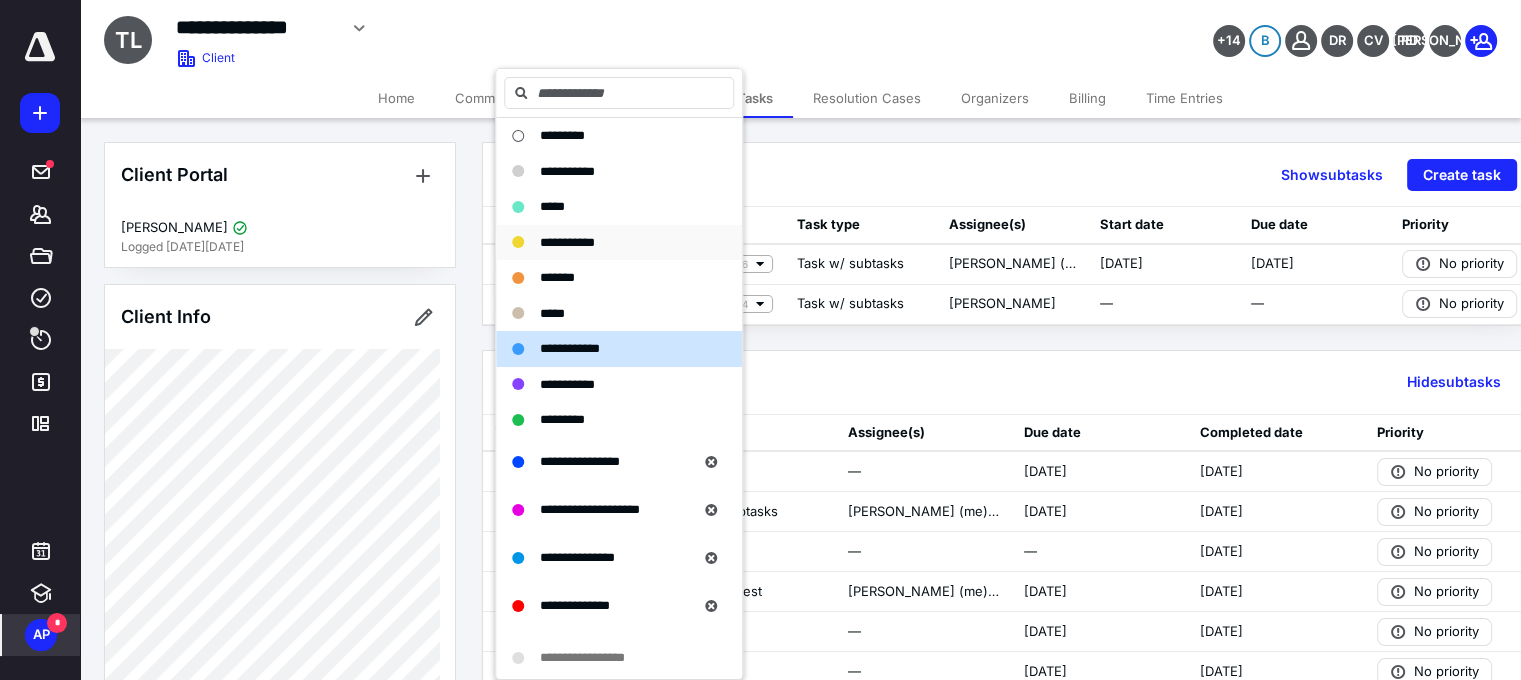 click on "**********" at bounding box center [567, 242] 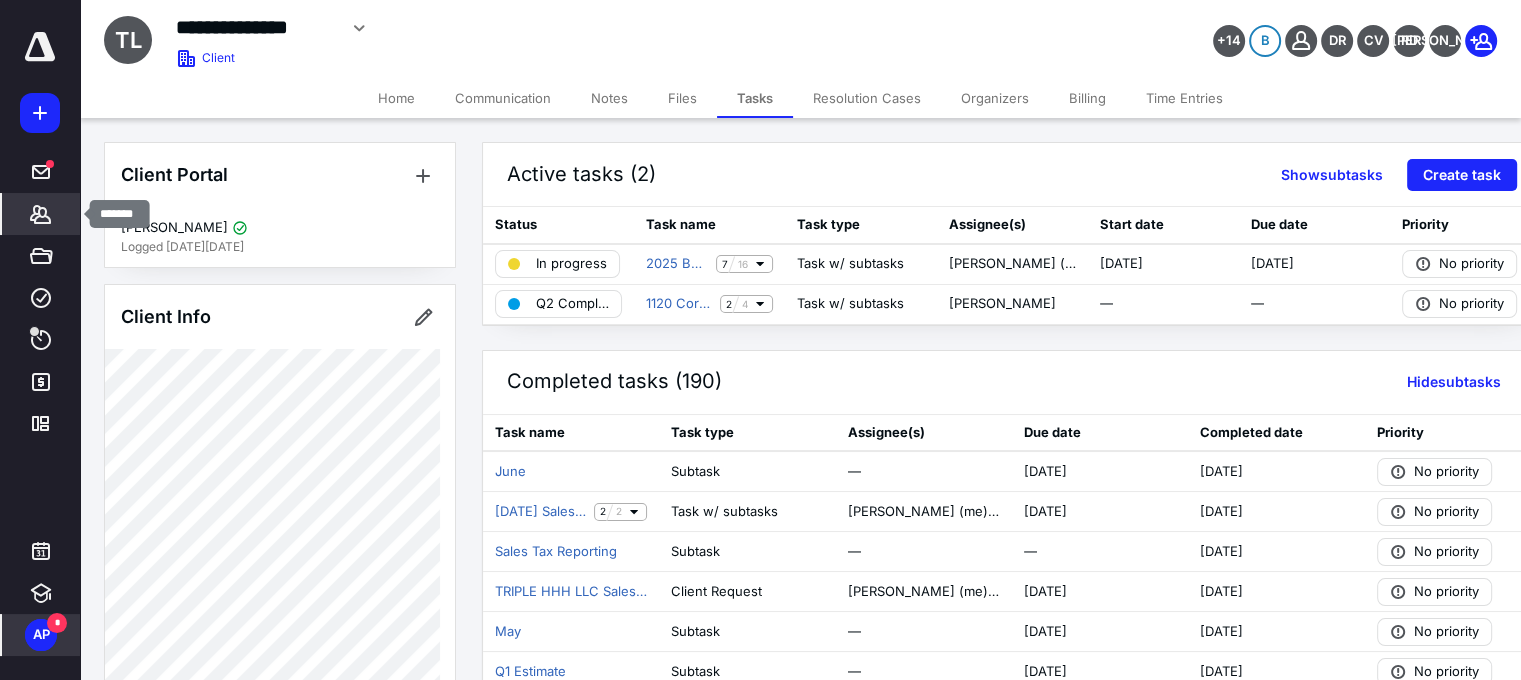 click 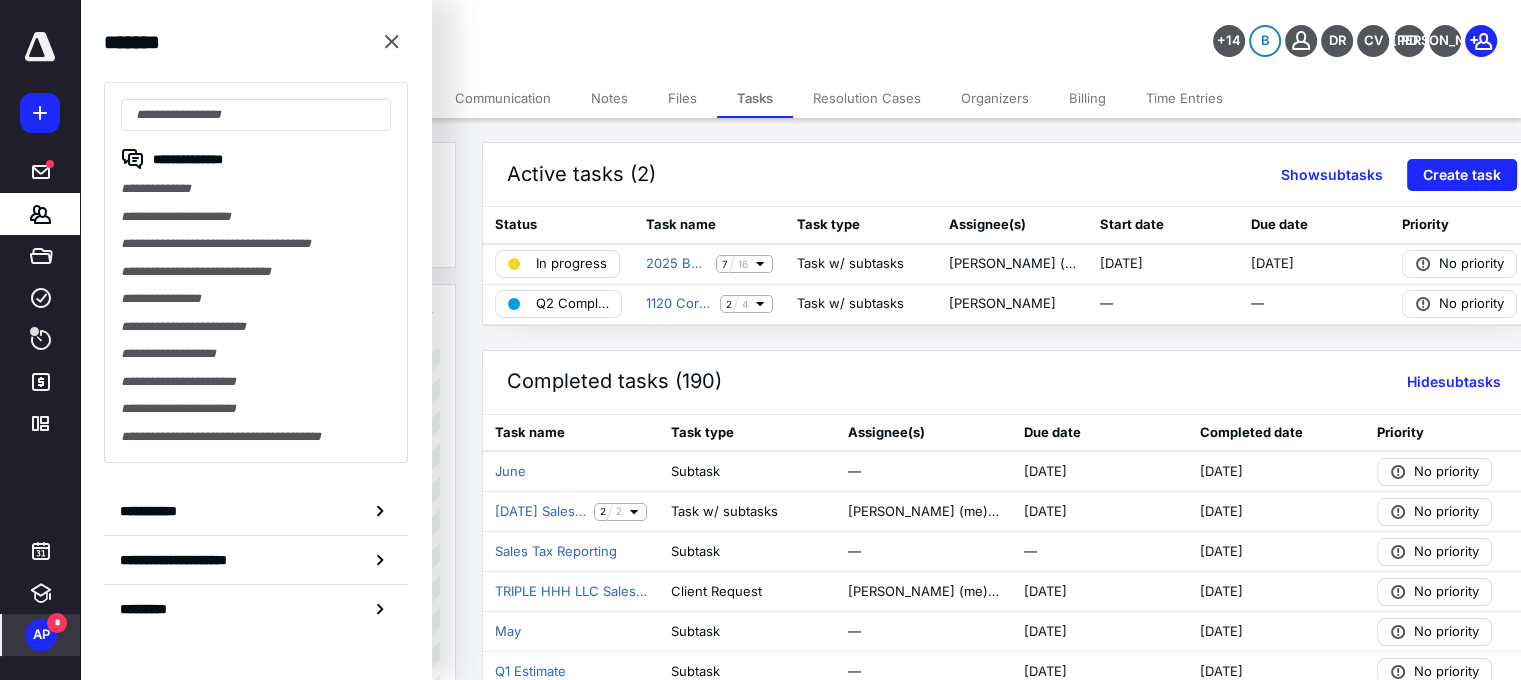 click on "**********" at bounding box center [565, 35] 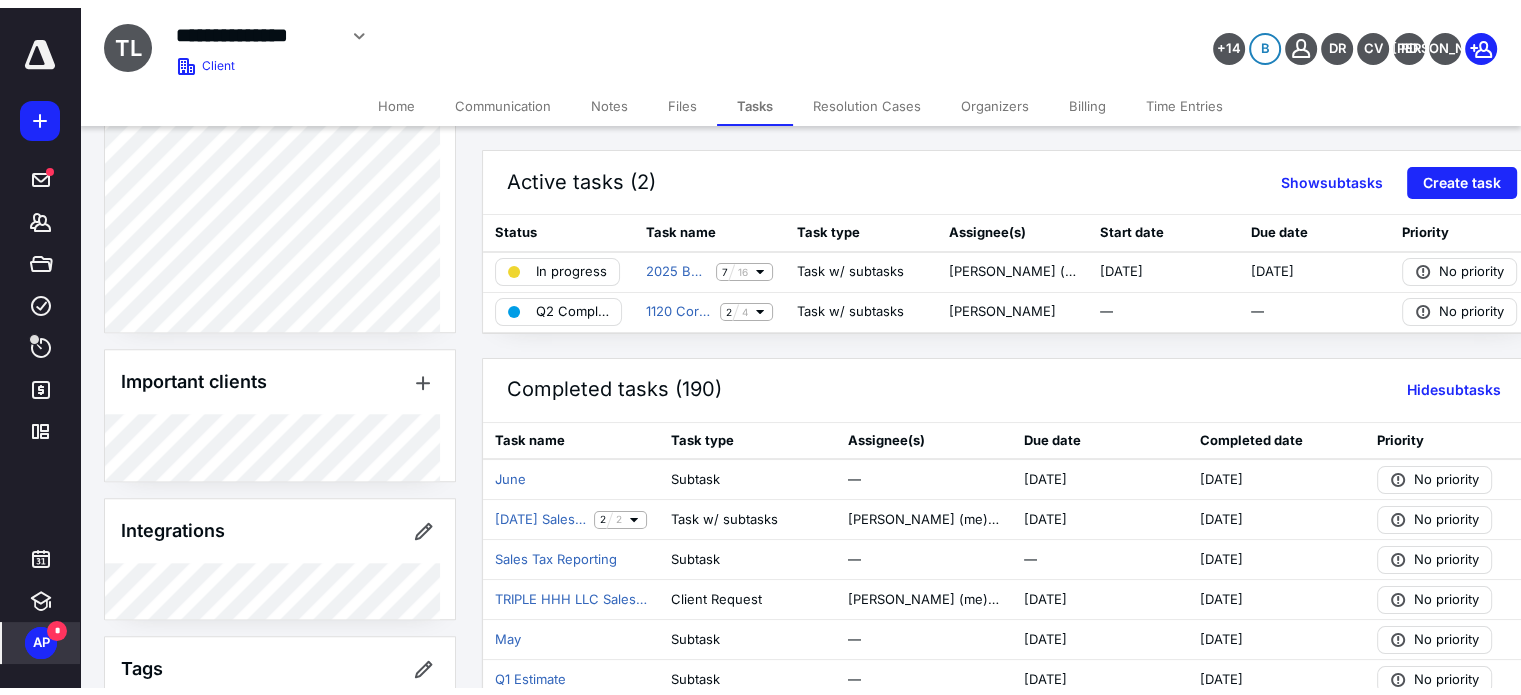 scroll, scrollTop: 2200, scrollLeft: 0, axis: vertical 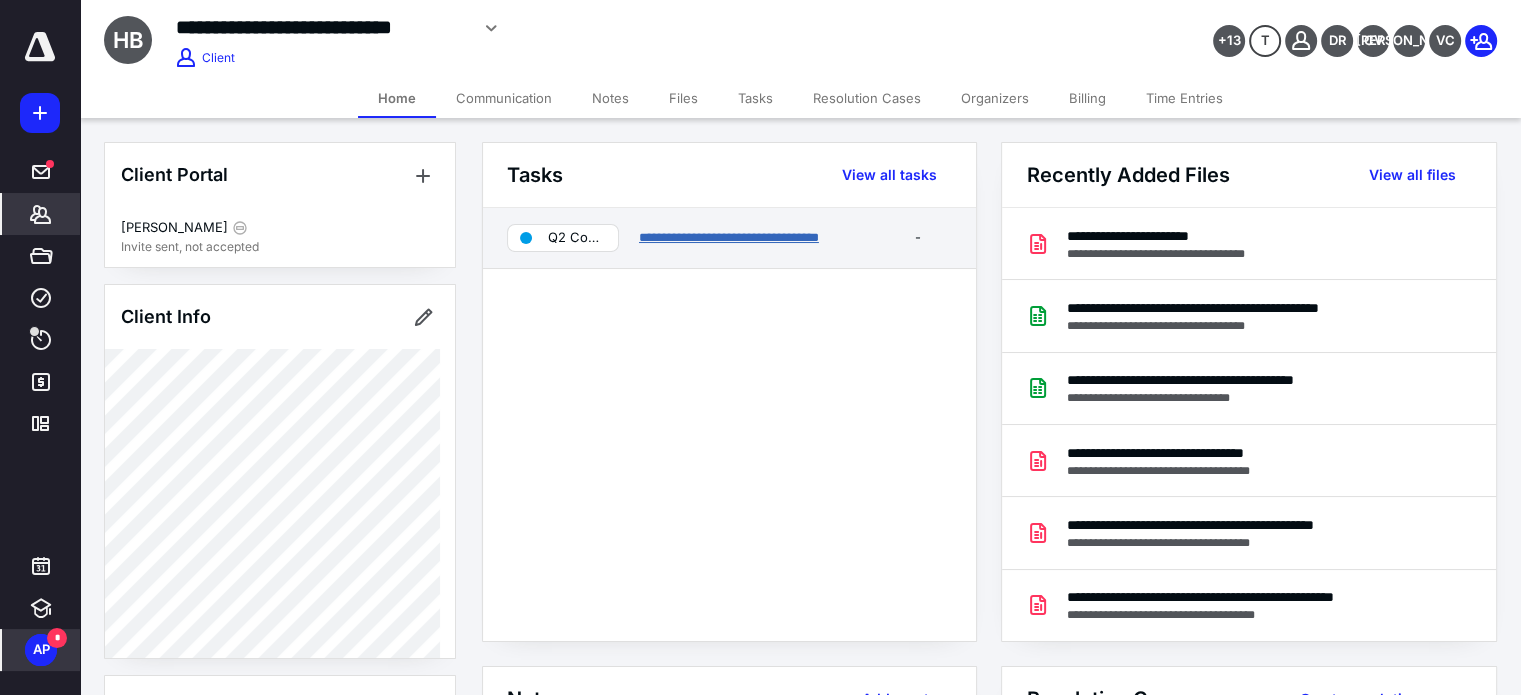 click on "**********" at bounding box center [729, 237] 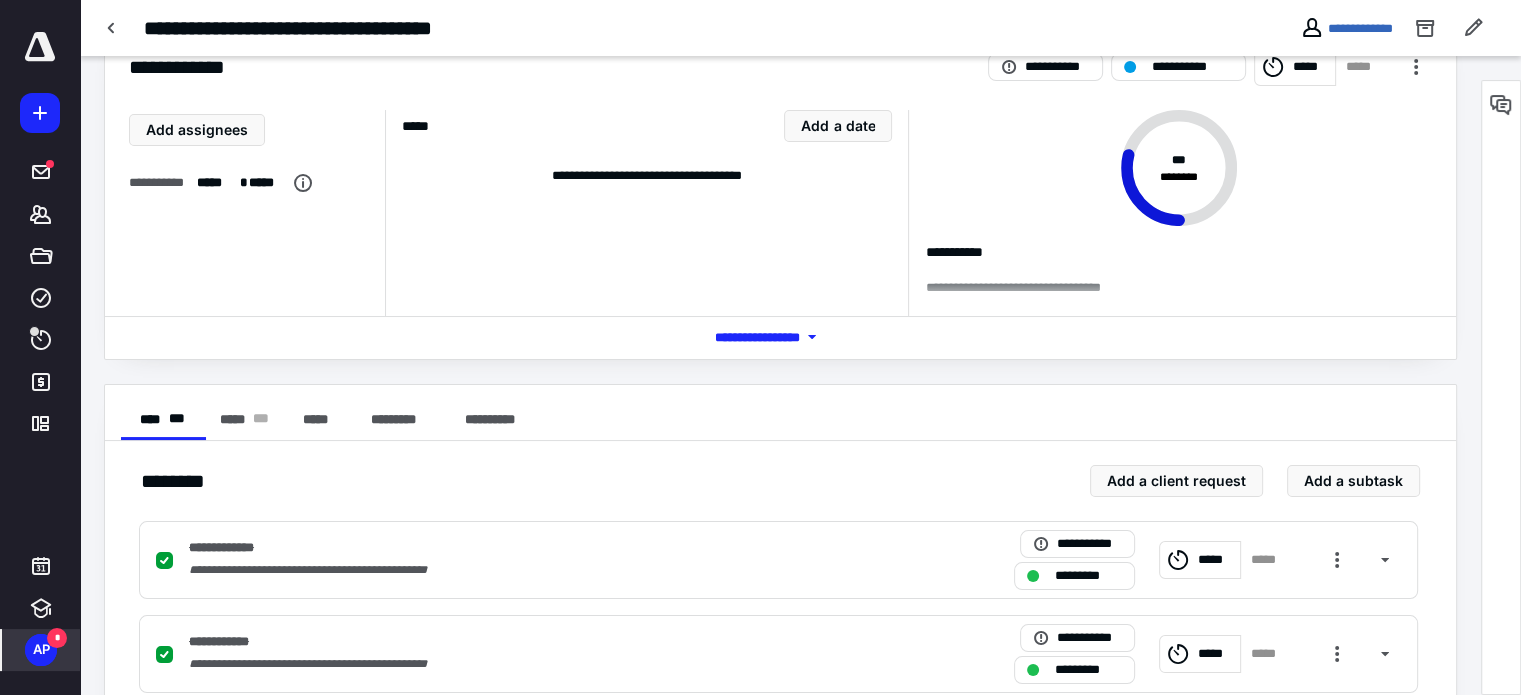 scroll, scrollTop: 0, scrollLeft: 0, axis: both 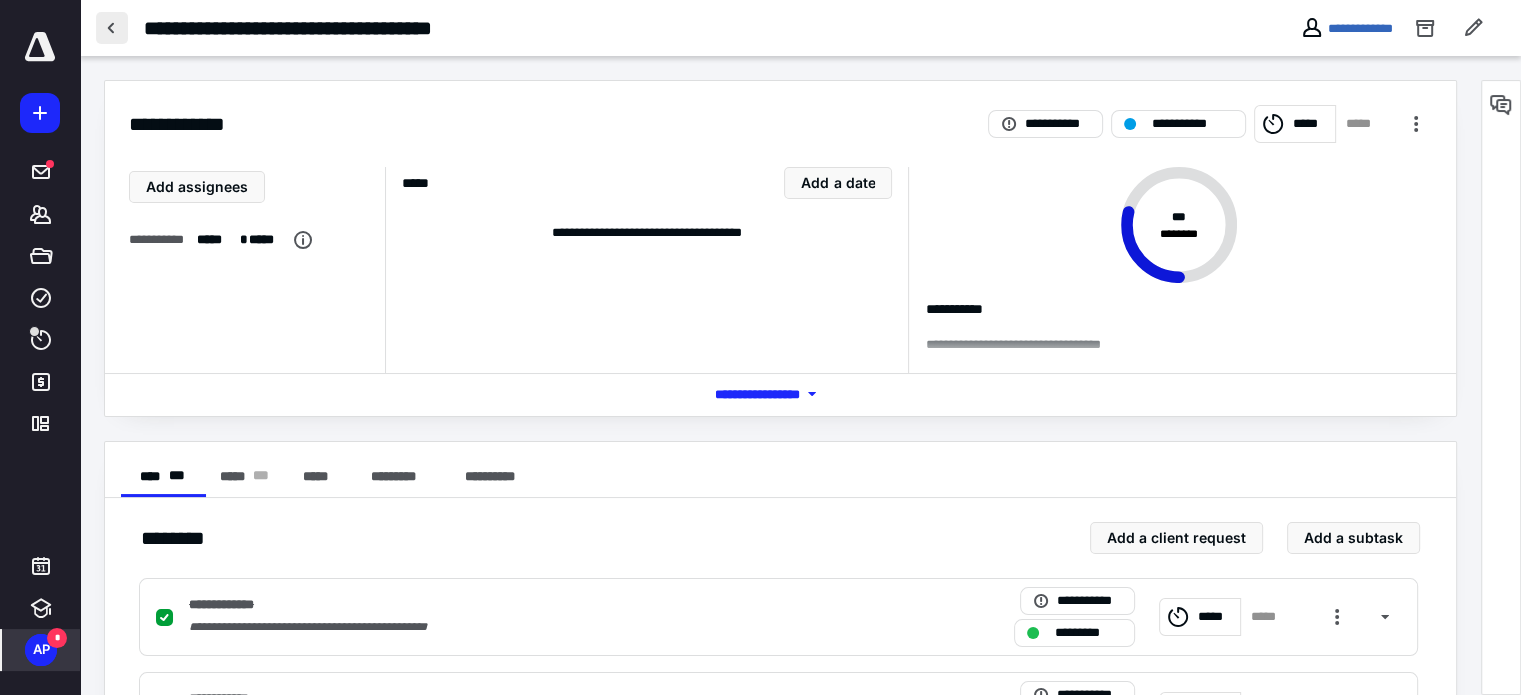 click at bounding box center [112, 28] 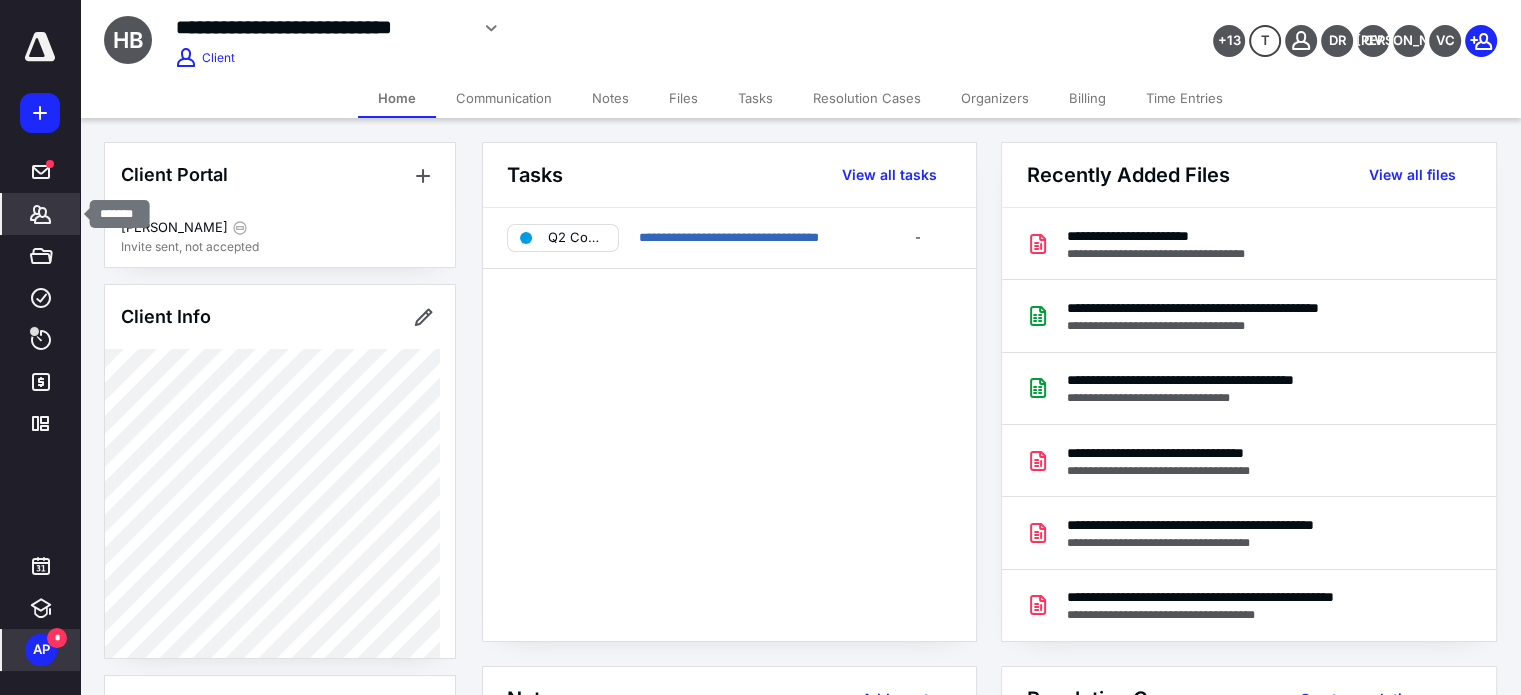 click 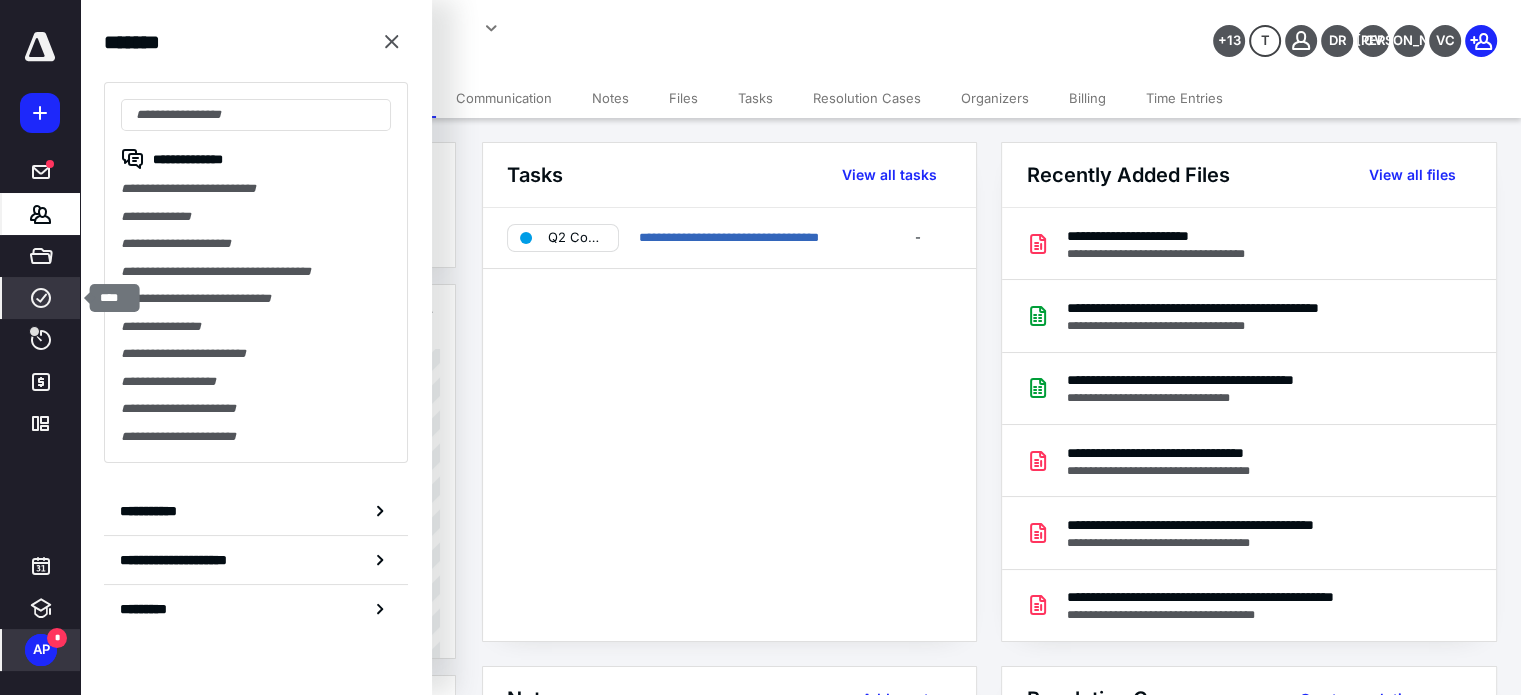 click 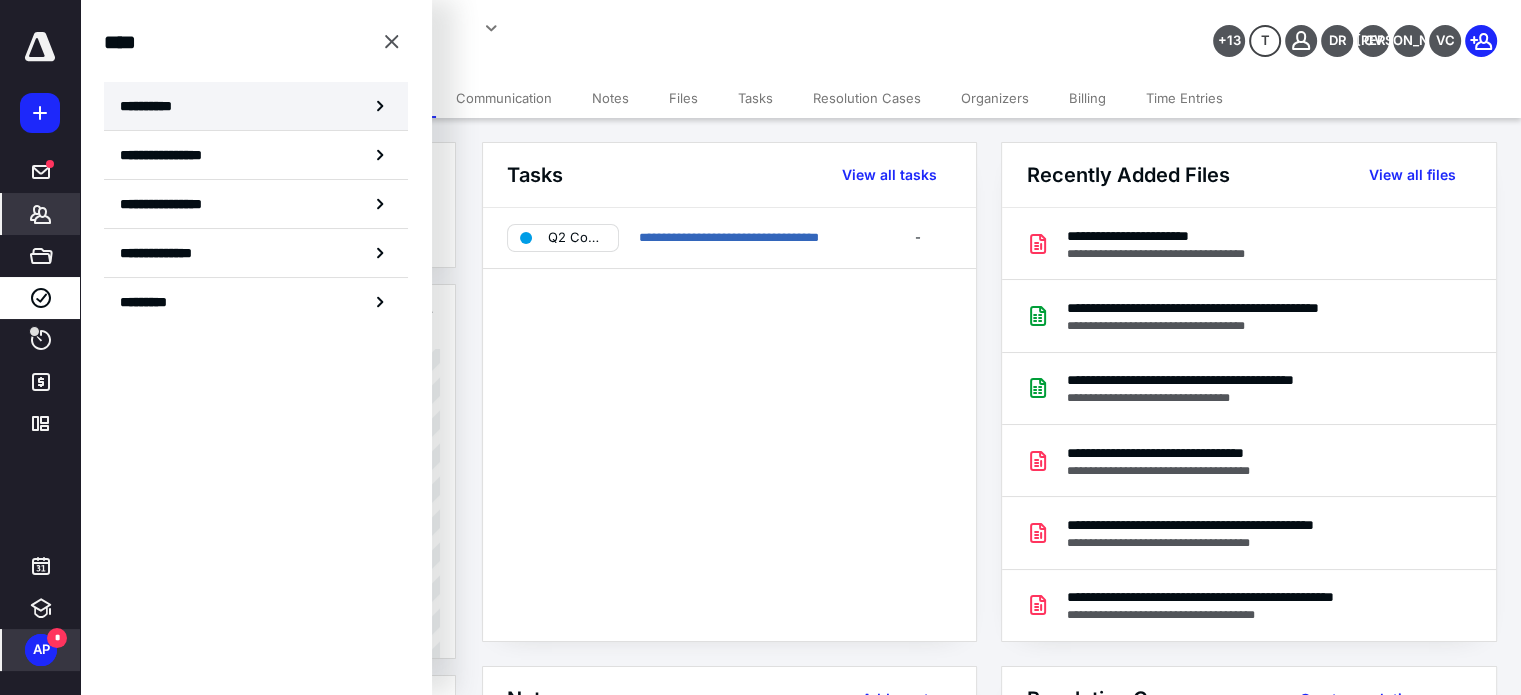 click on "**********" at bounding box center [153, 106] 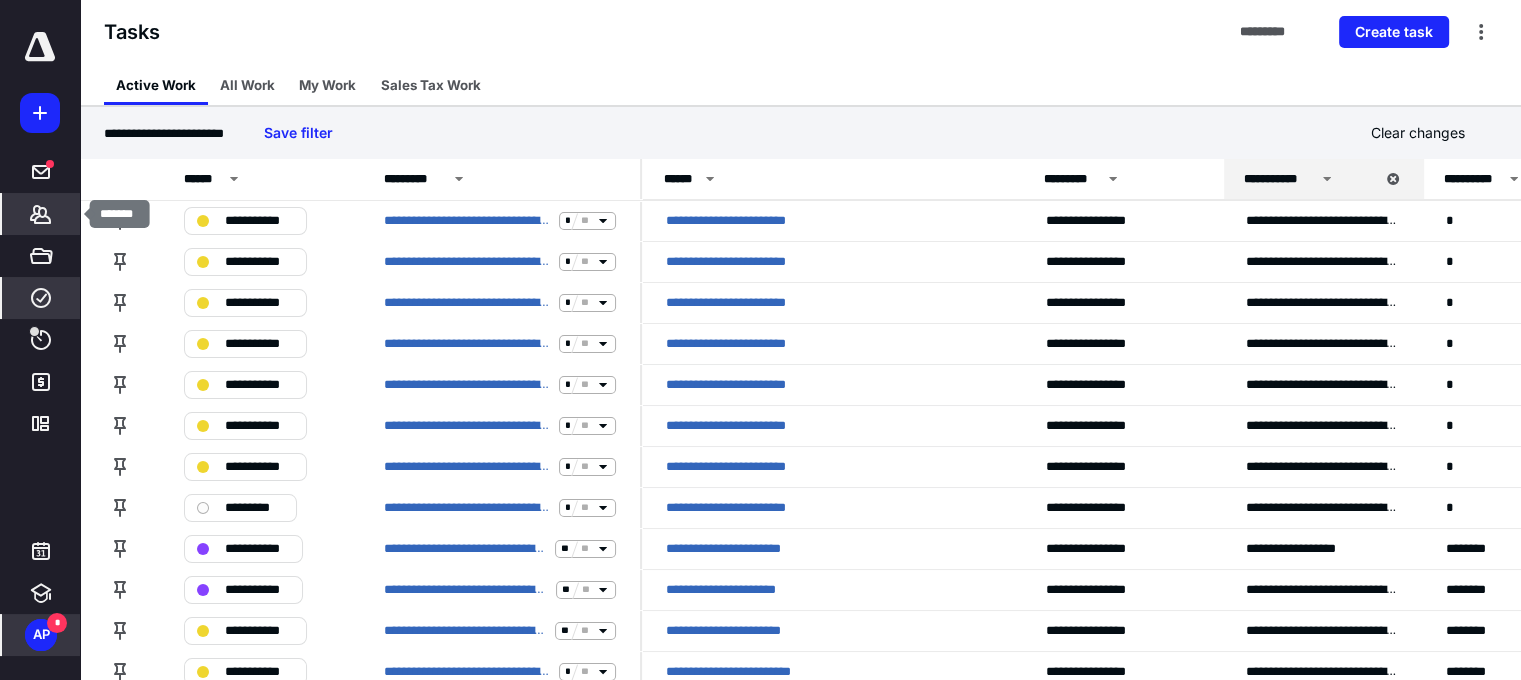 click 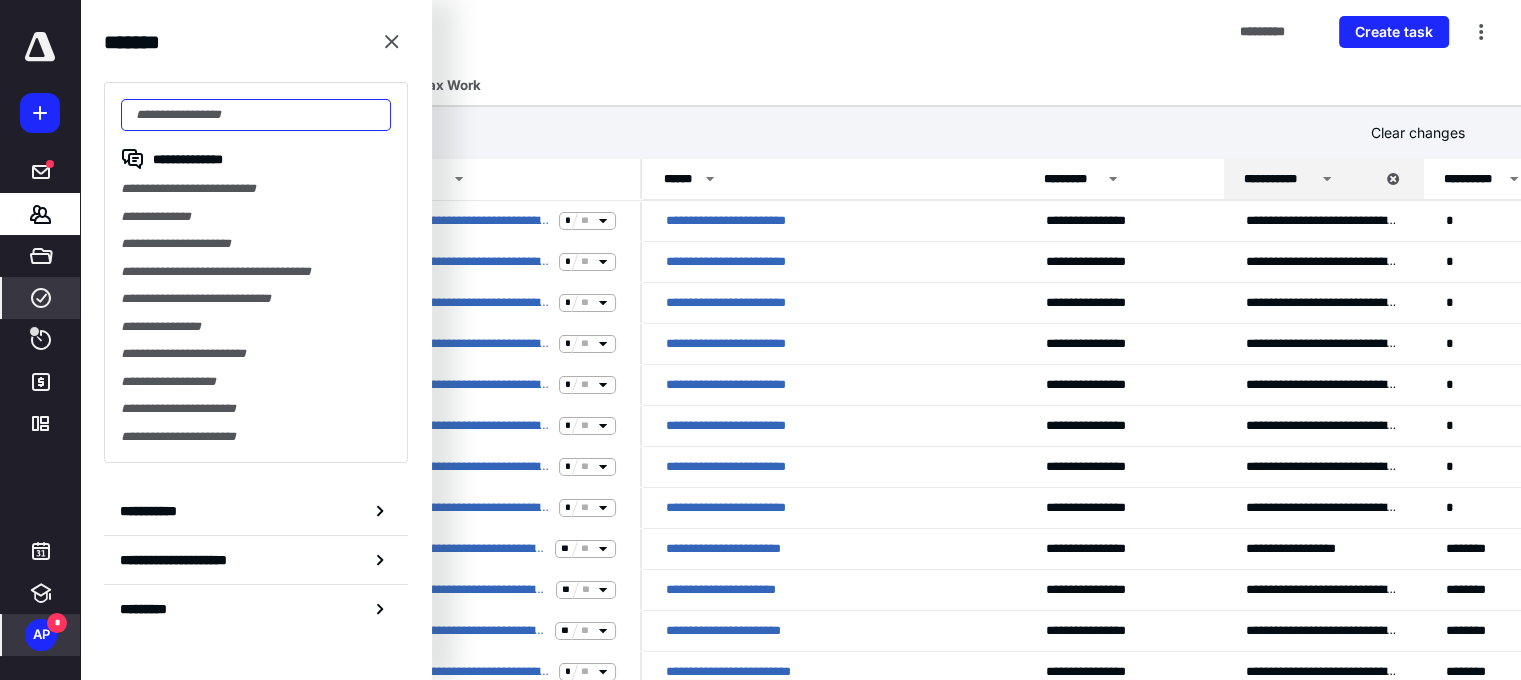 click at bounding box center [256, 115] 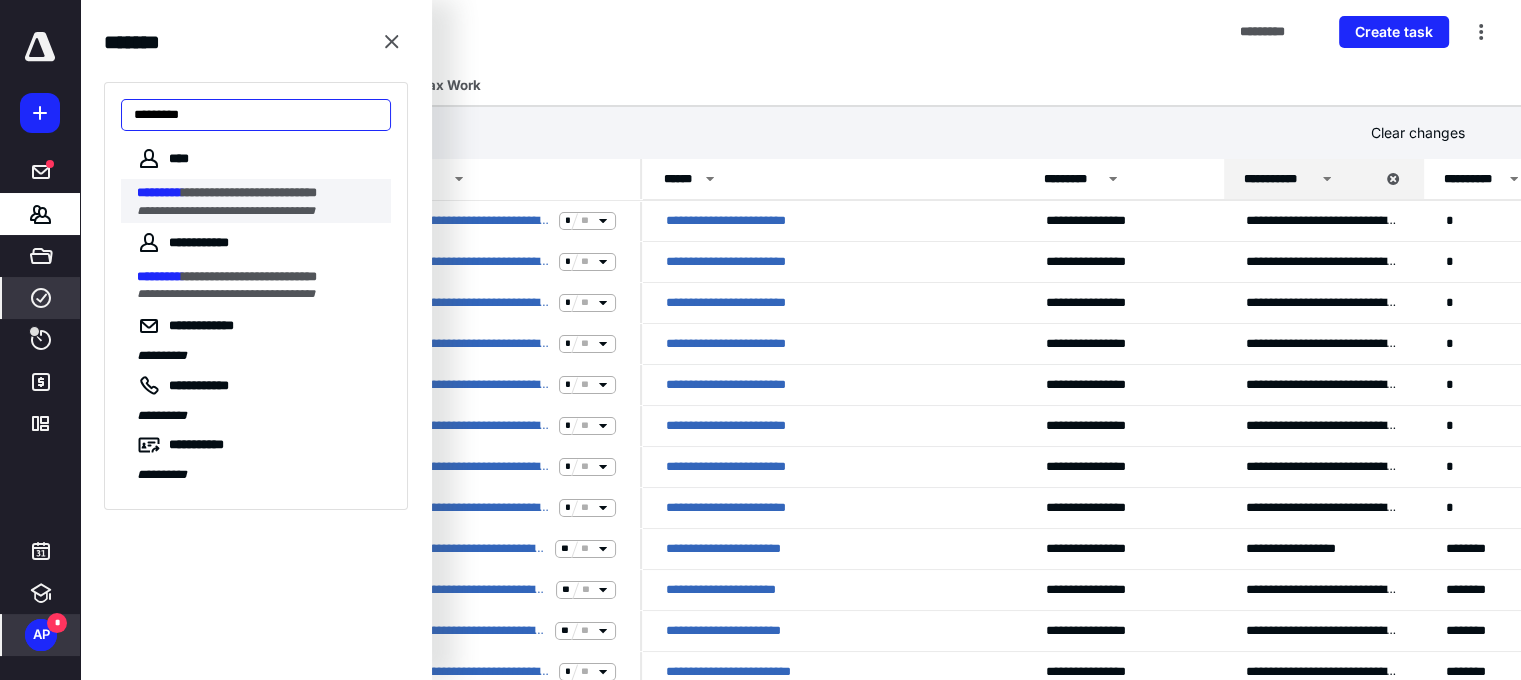 type on "*********" 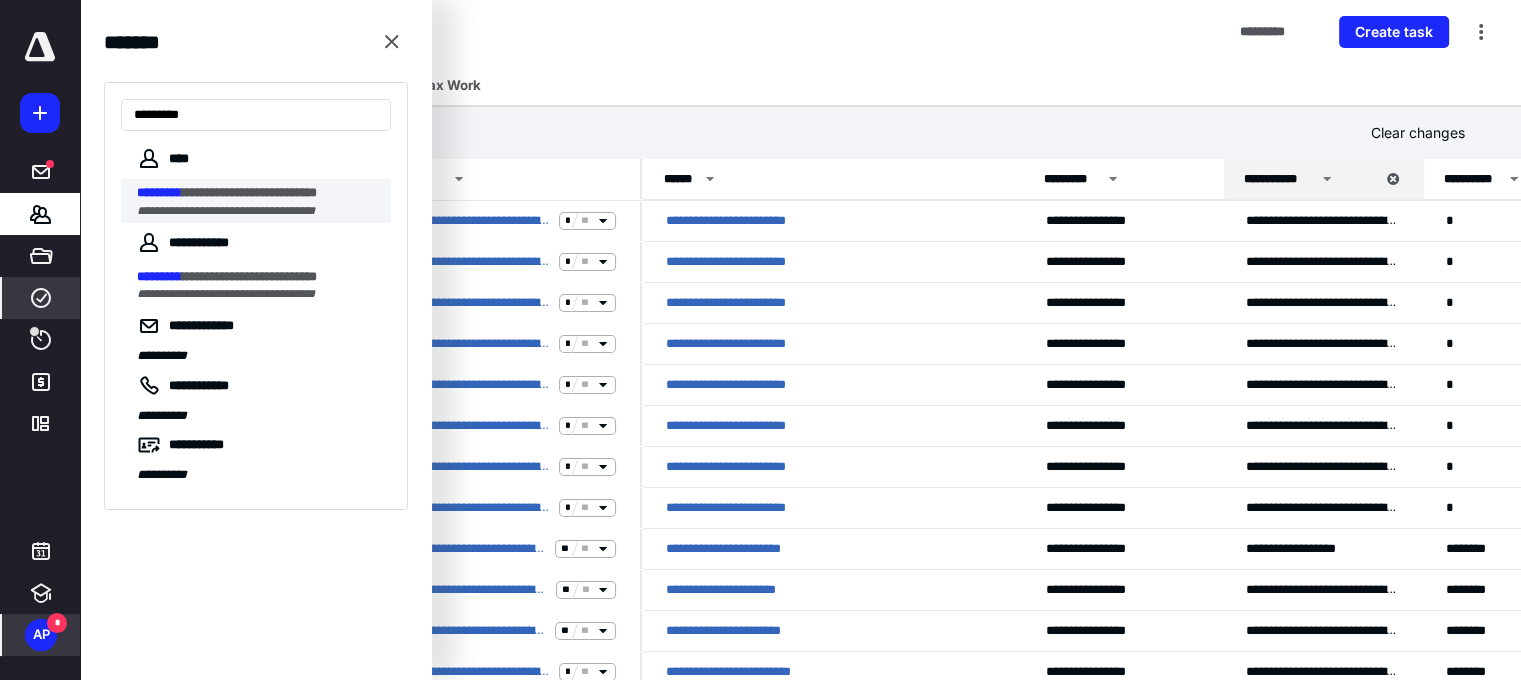 click on "**********" at bounding box center [249, 192] 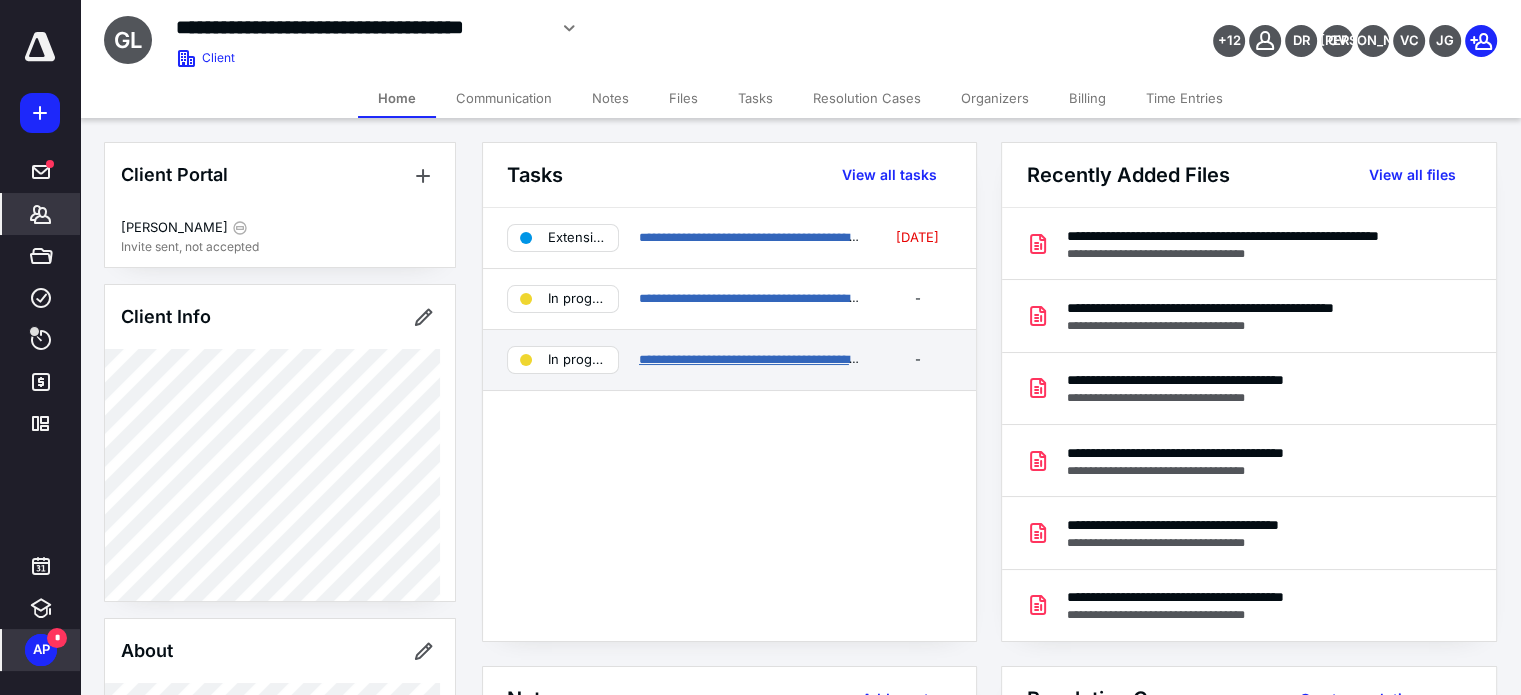 click on "**********" at bounding box center [826, 359] 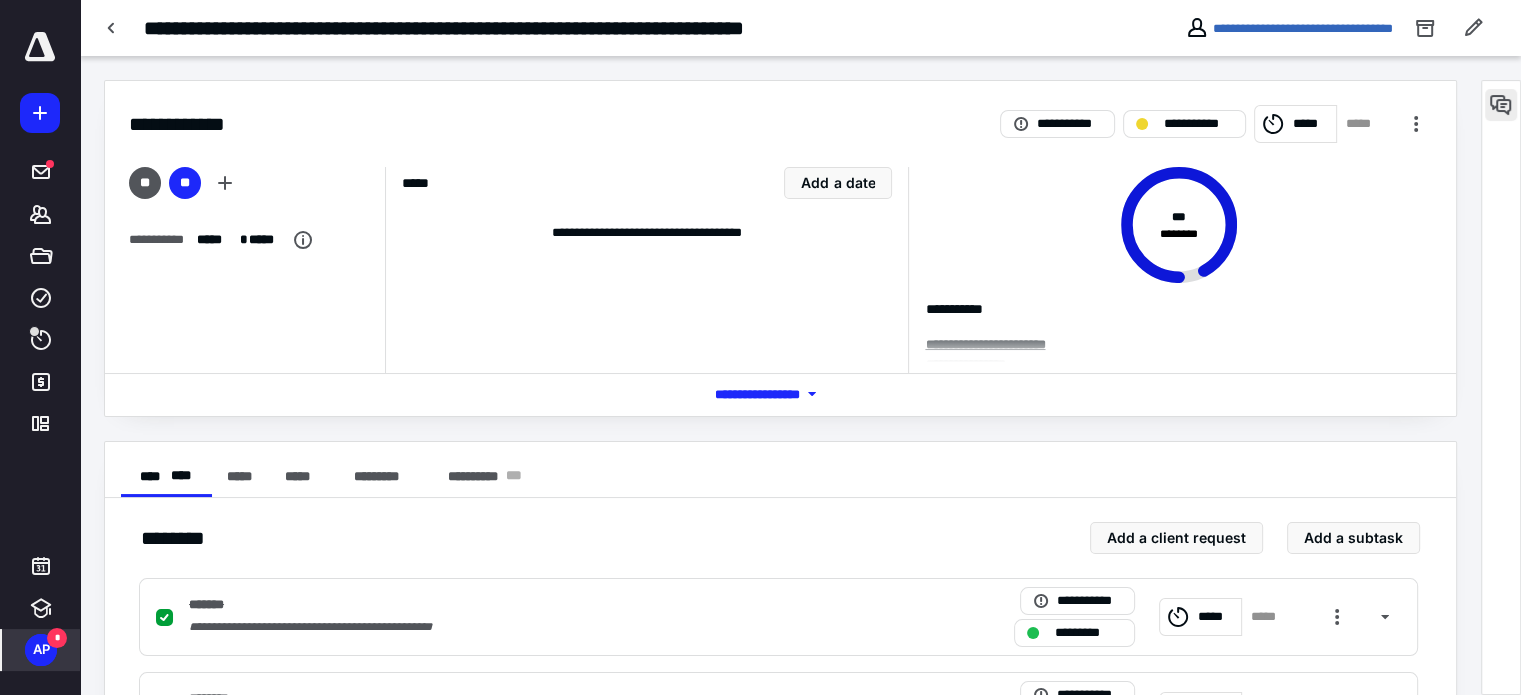 click at bounding box center [1501, 105] 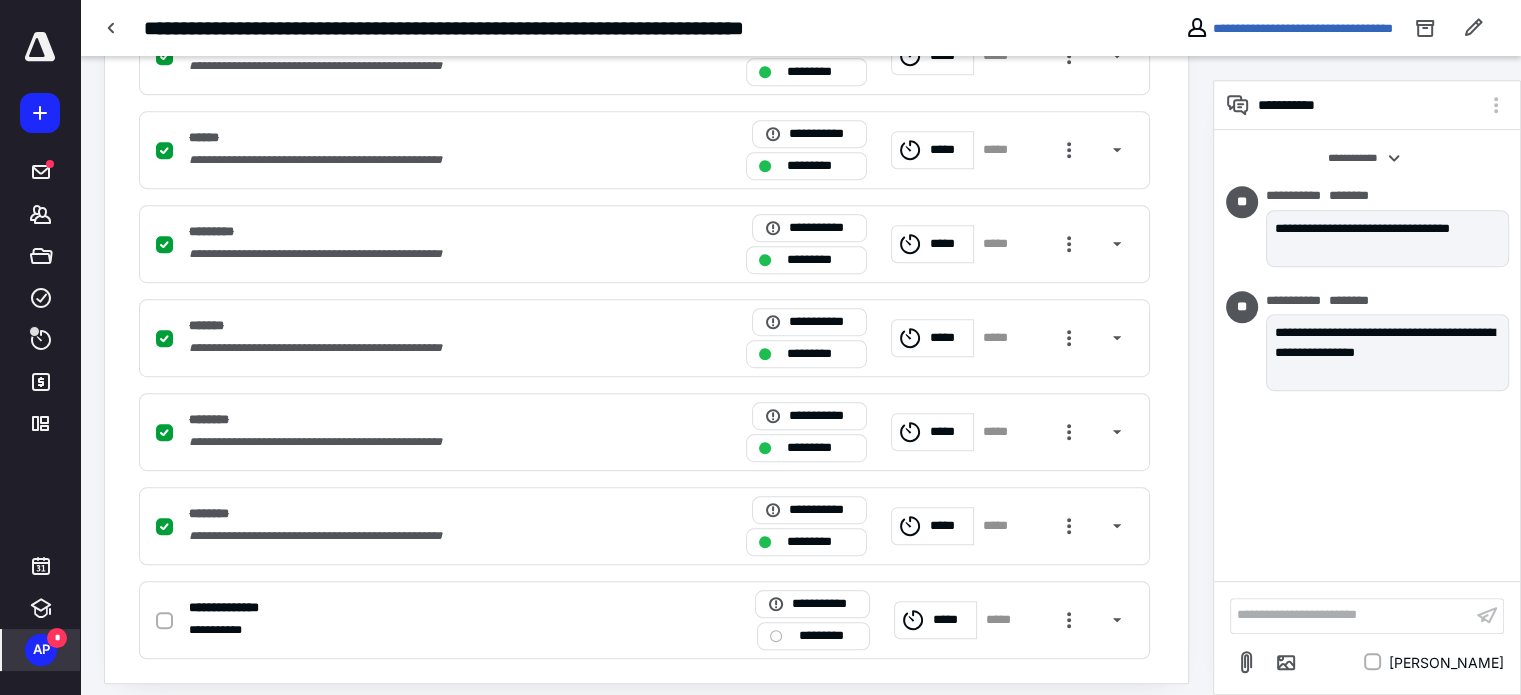 scroll, scrollTop: 1137, scrollLeft: 0, axis: vertical 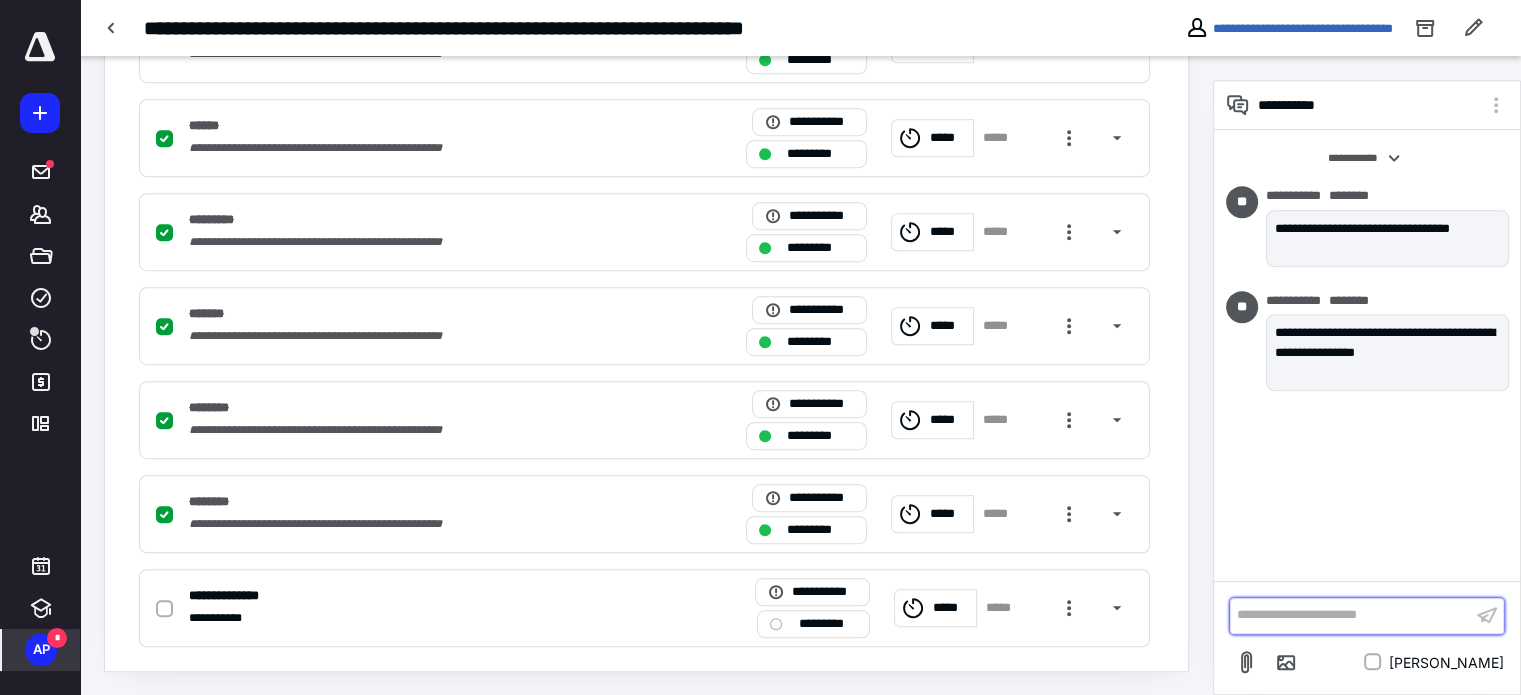 click on "**********" at bounding box center [1351, 615] 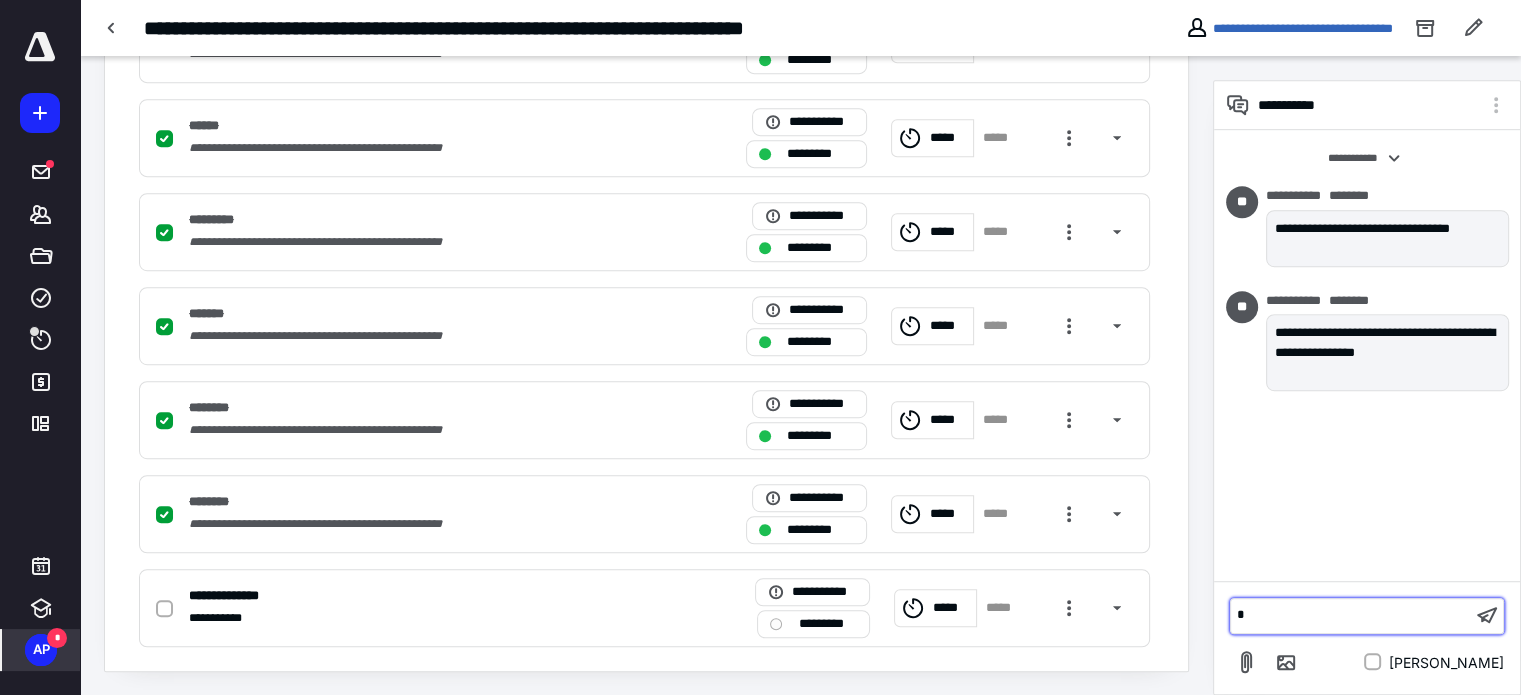 type 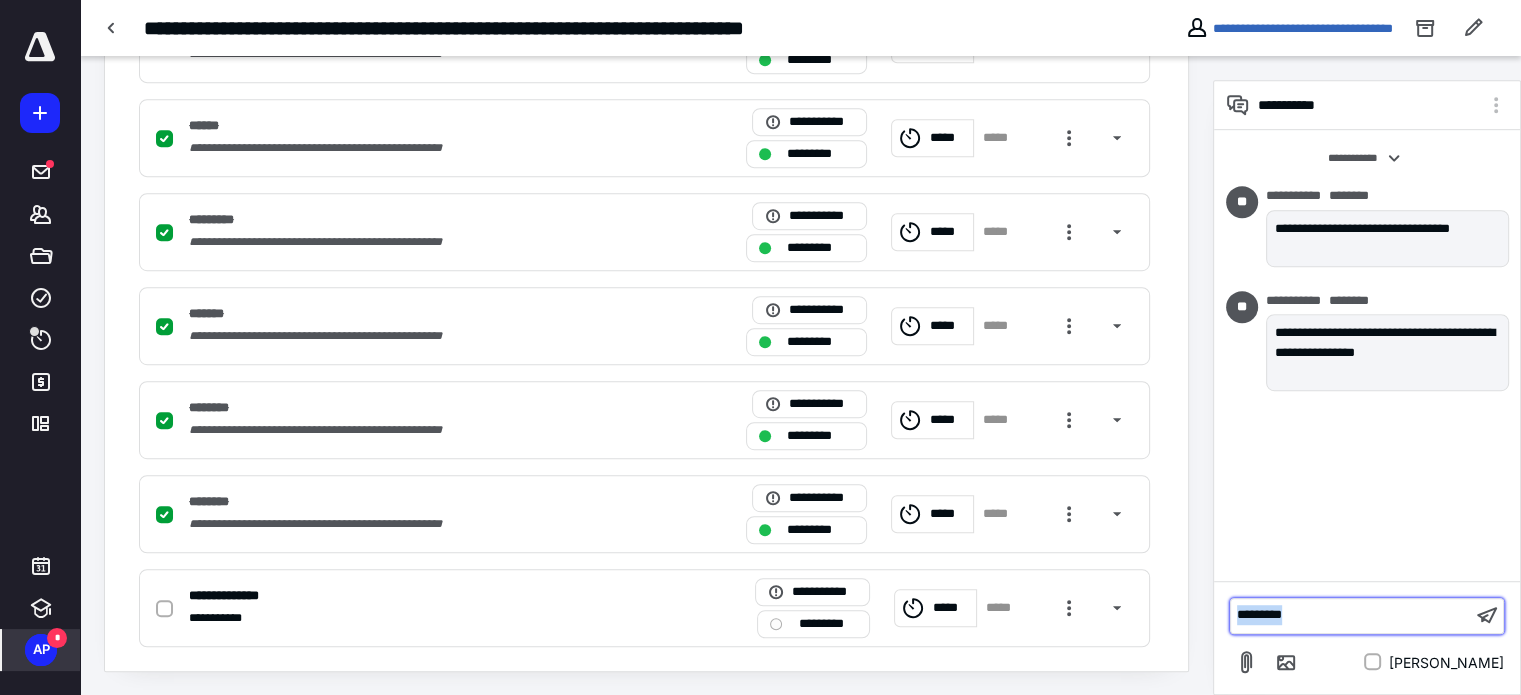 drag, startPoint x: 1363, startPoint y: 613, endPoint x: 1173, endPoint y: 602, distance: 190.31816 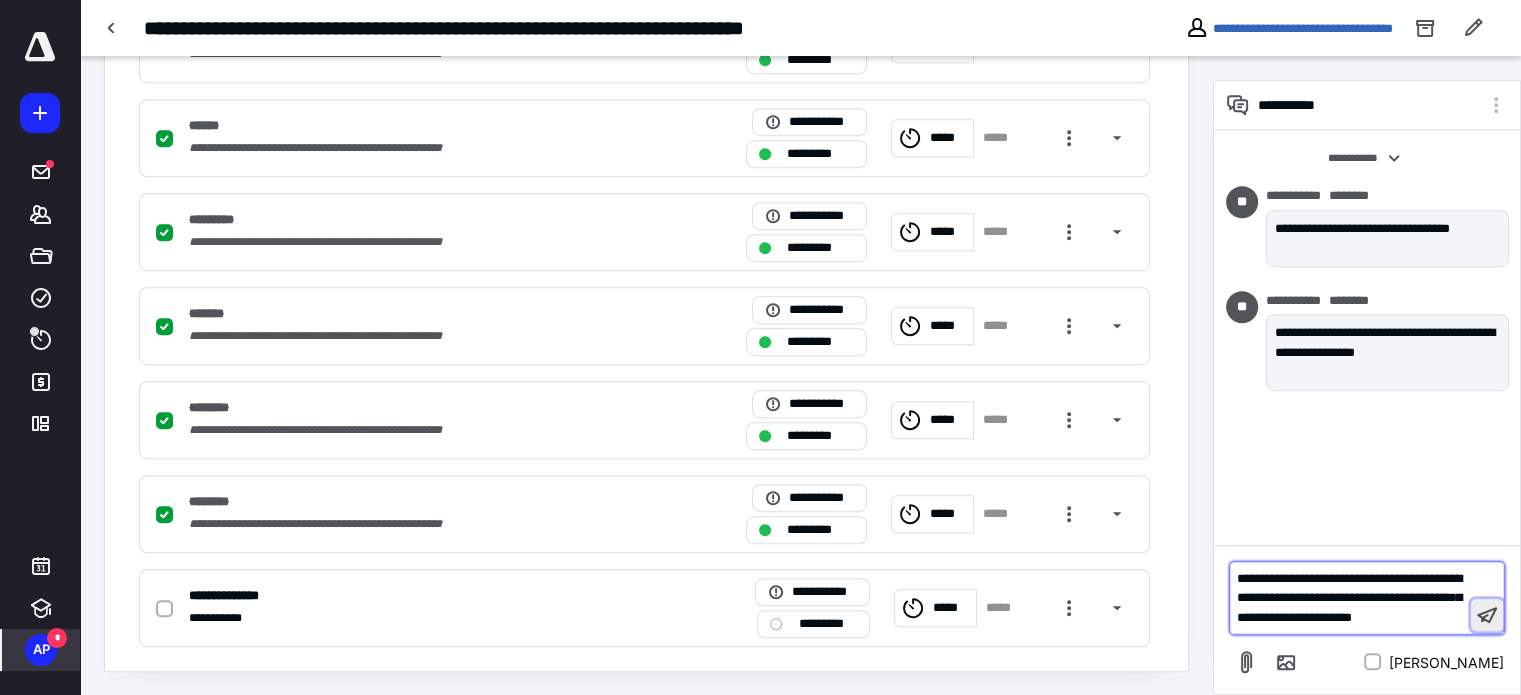 click at bounding box center [1487, 615] 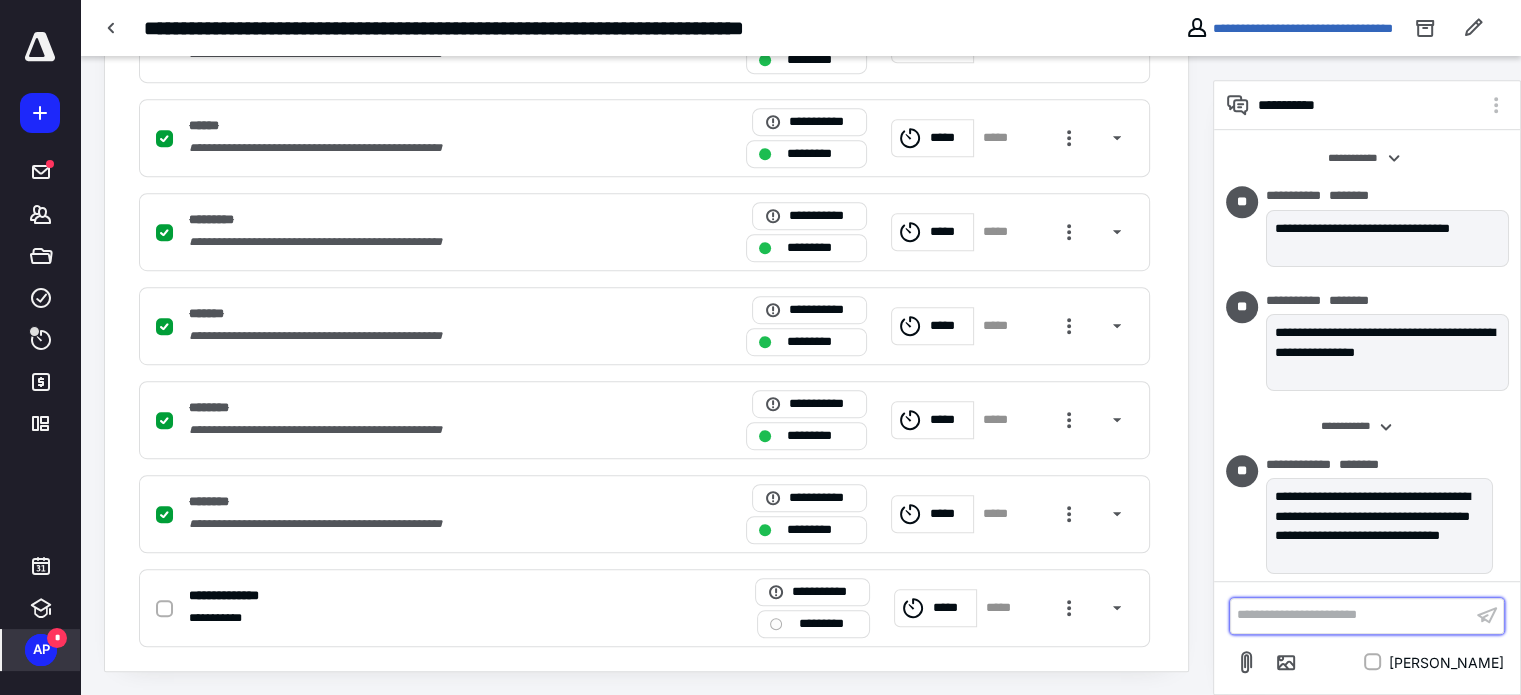 scroll, scrollTop: 10, scrollLeft: 0, axis: vertical 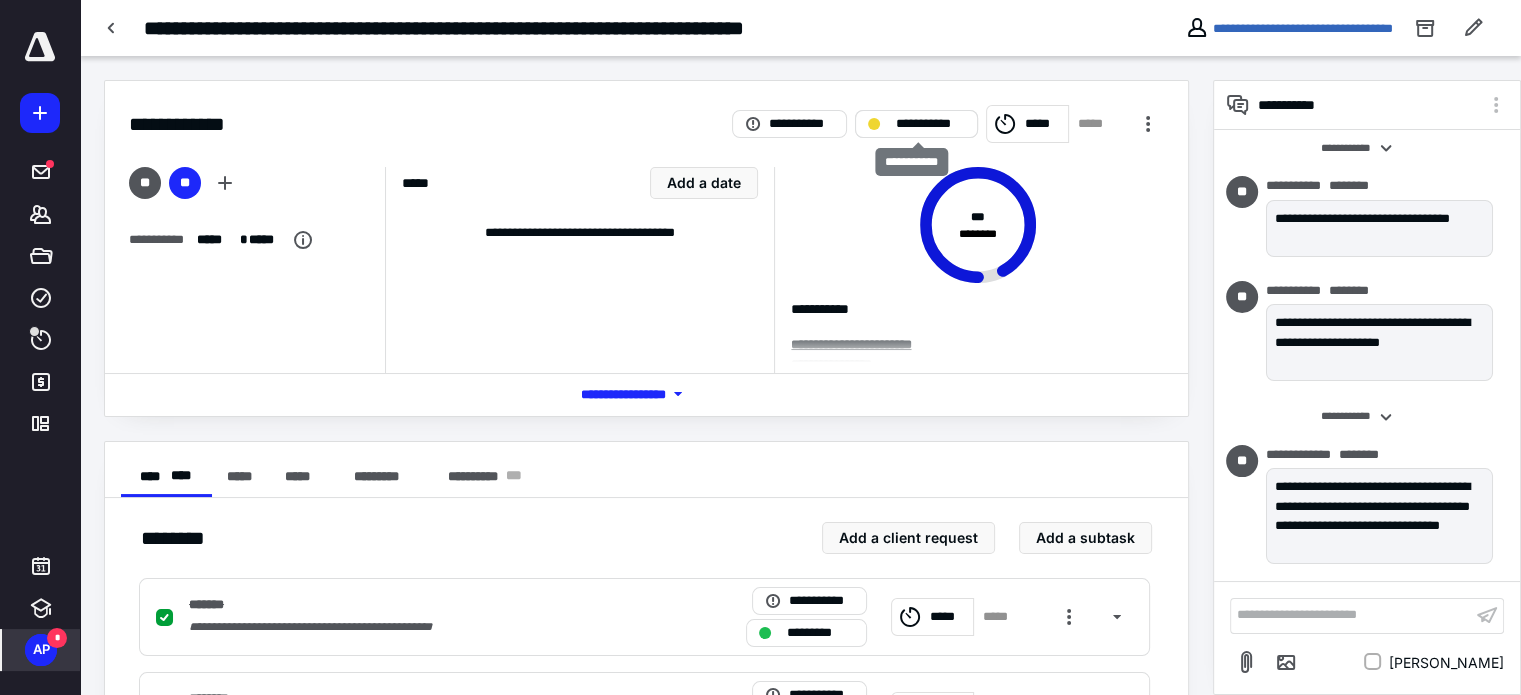 click on "**********" at bounding box center [930, 124] 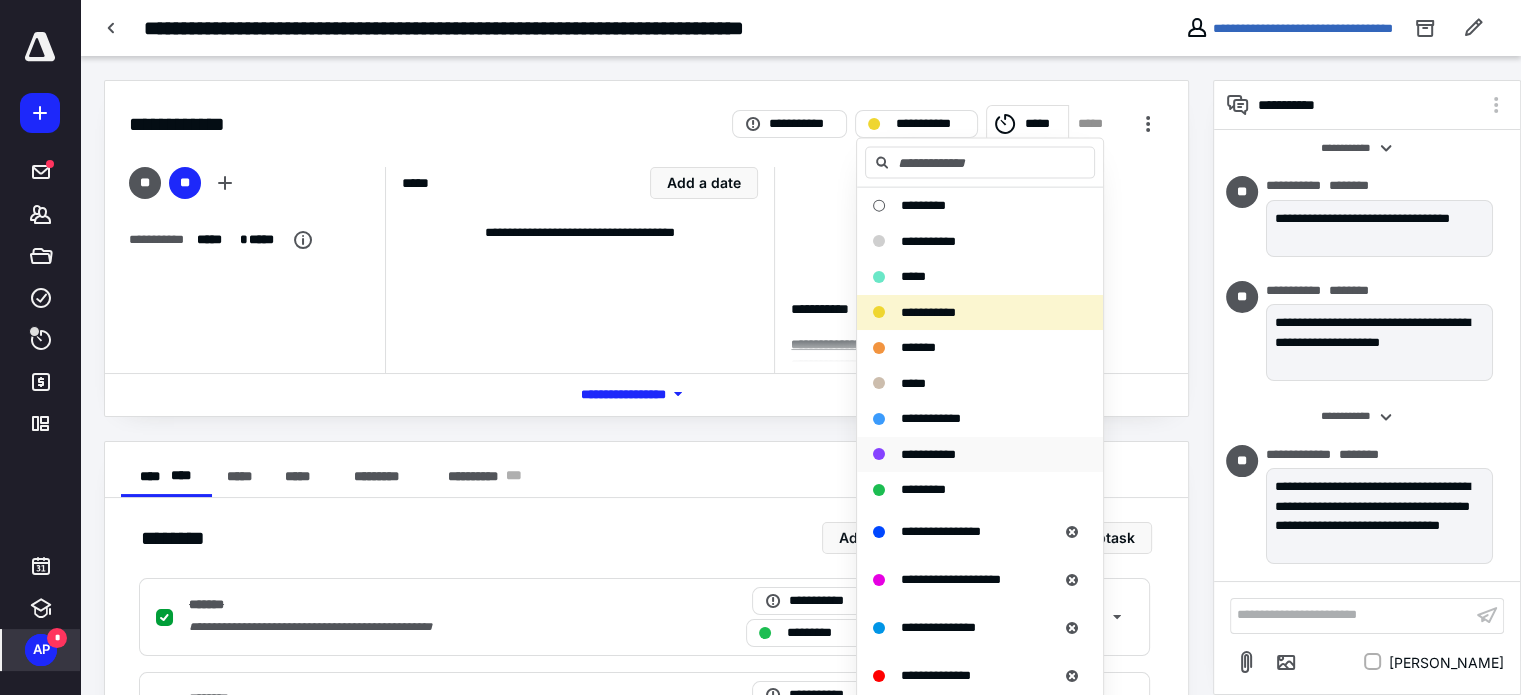 click on "**********" at bounding box center [928, 453] 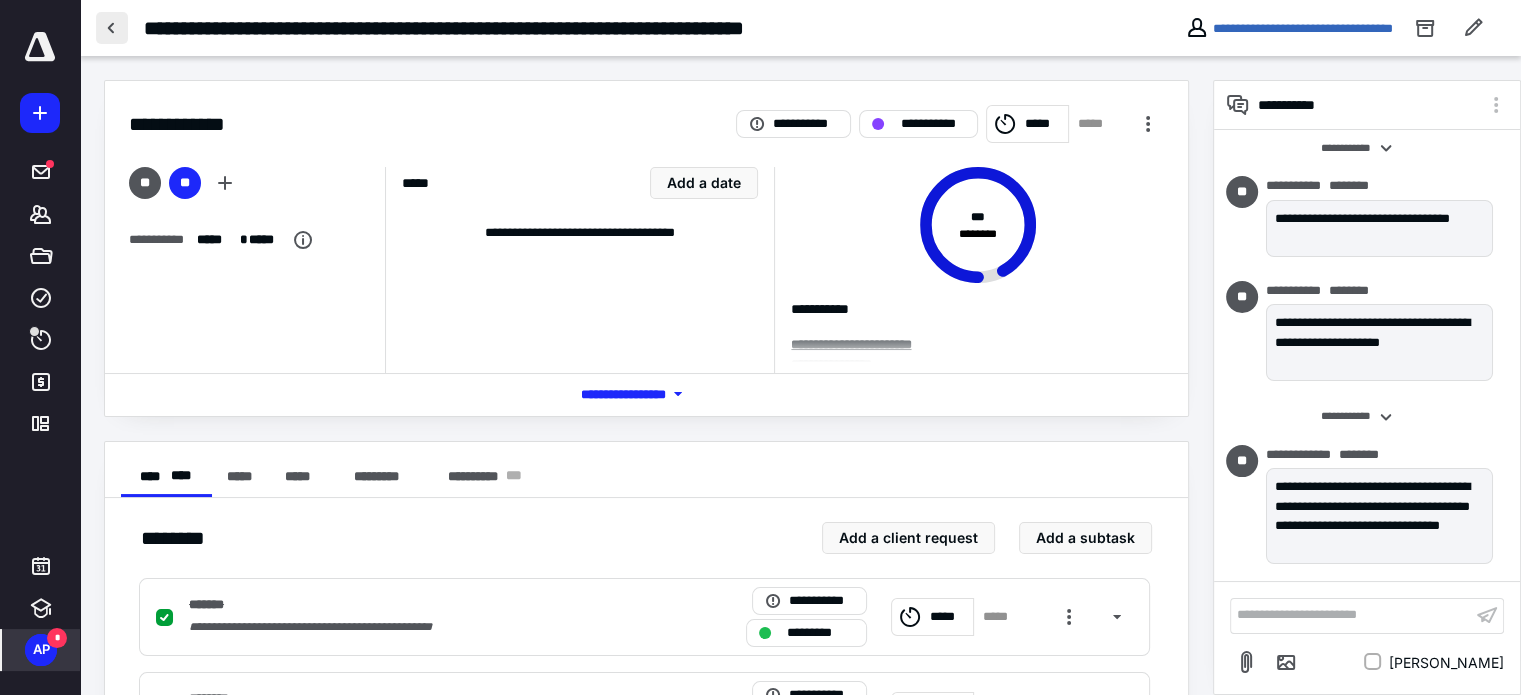 click at bounding box center (112, 28) 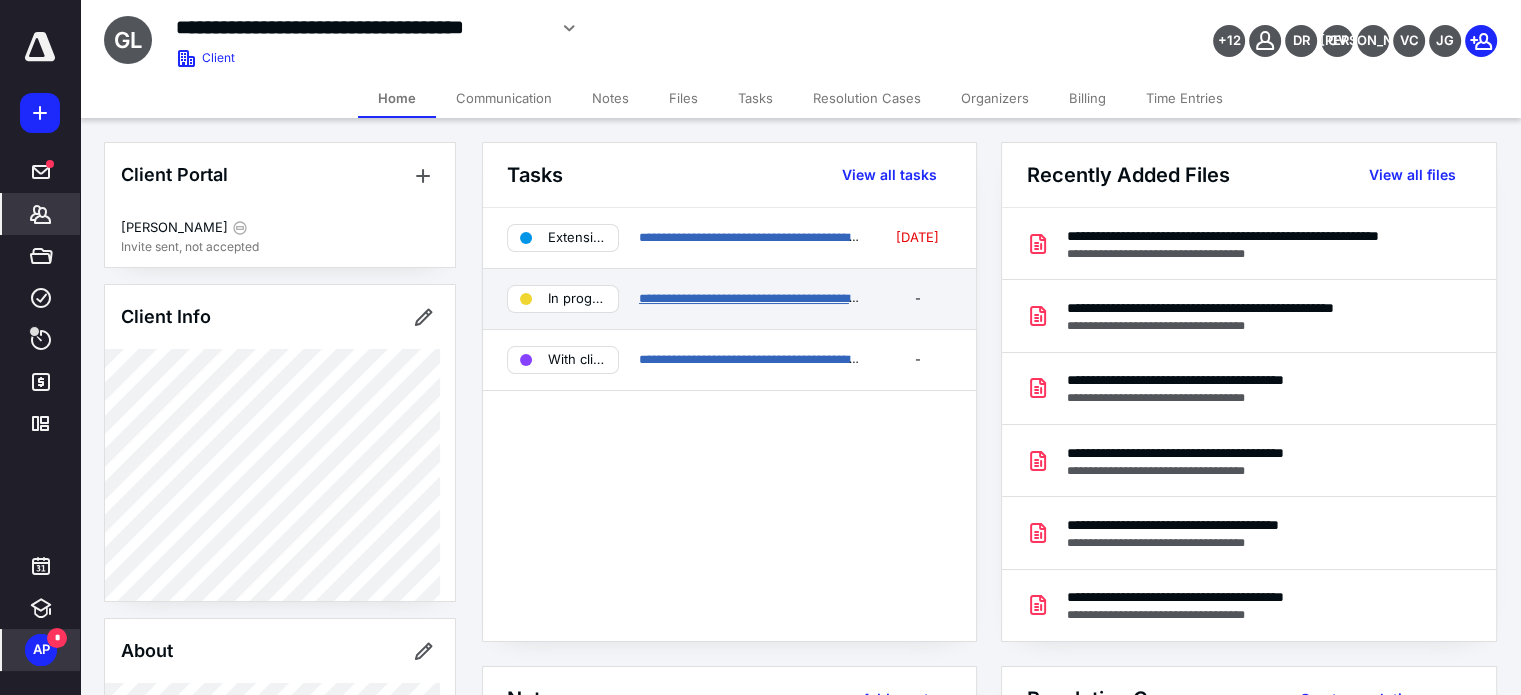 click on "**********" at bounding box center [826, 298] 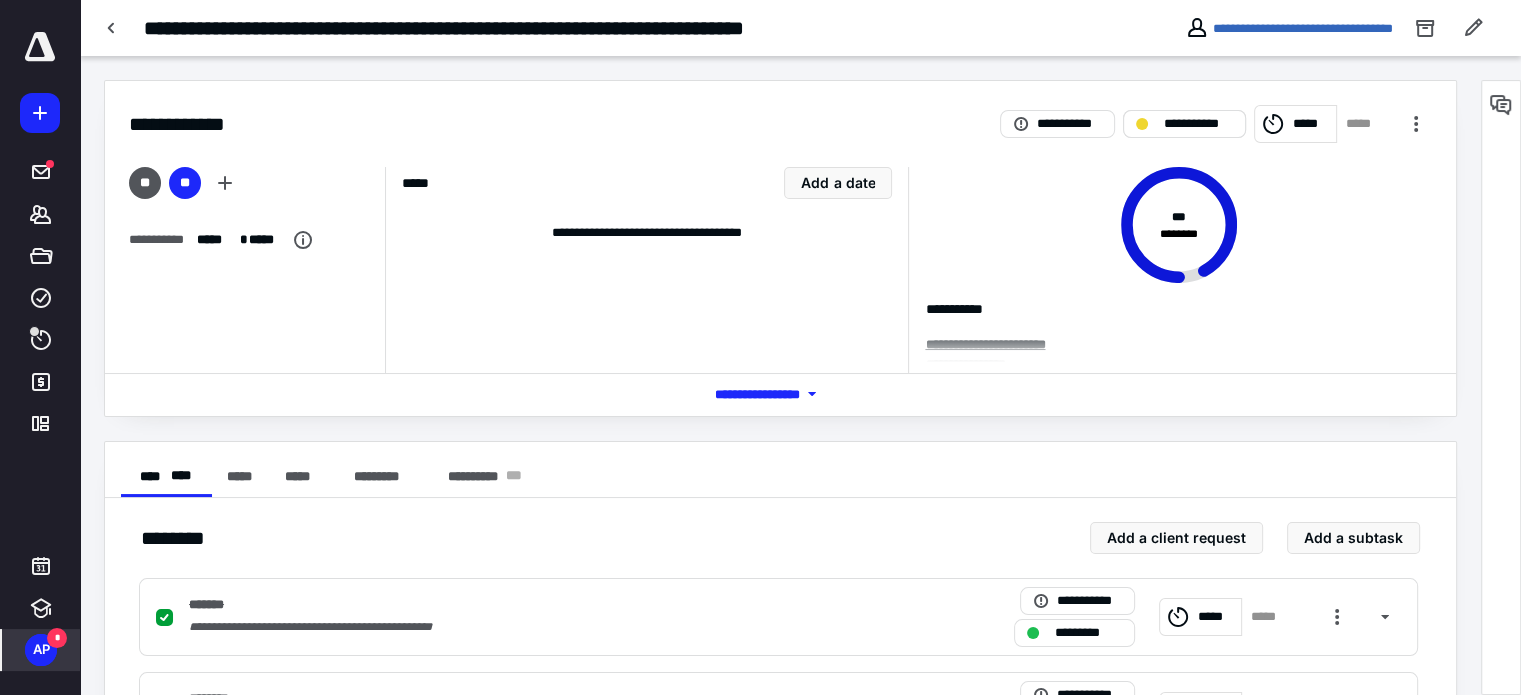 click on "**********" at bounding box center [1198, 124] 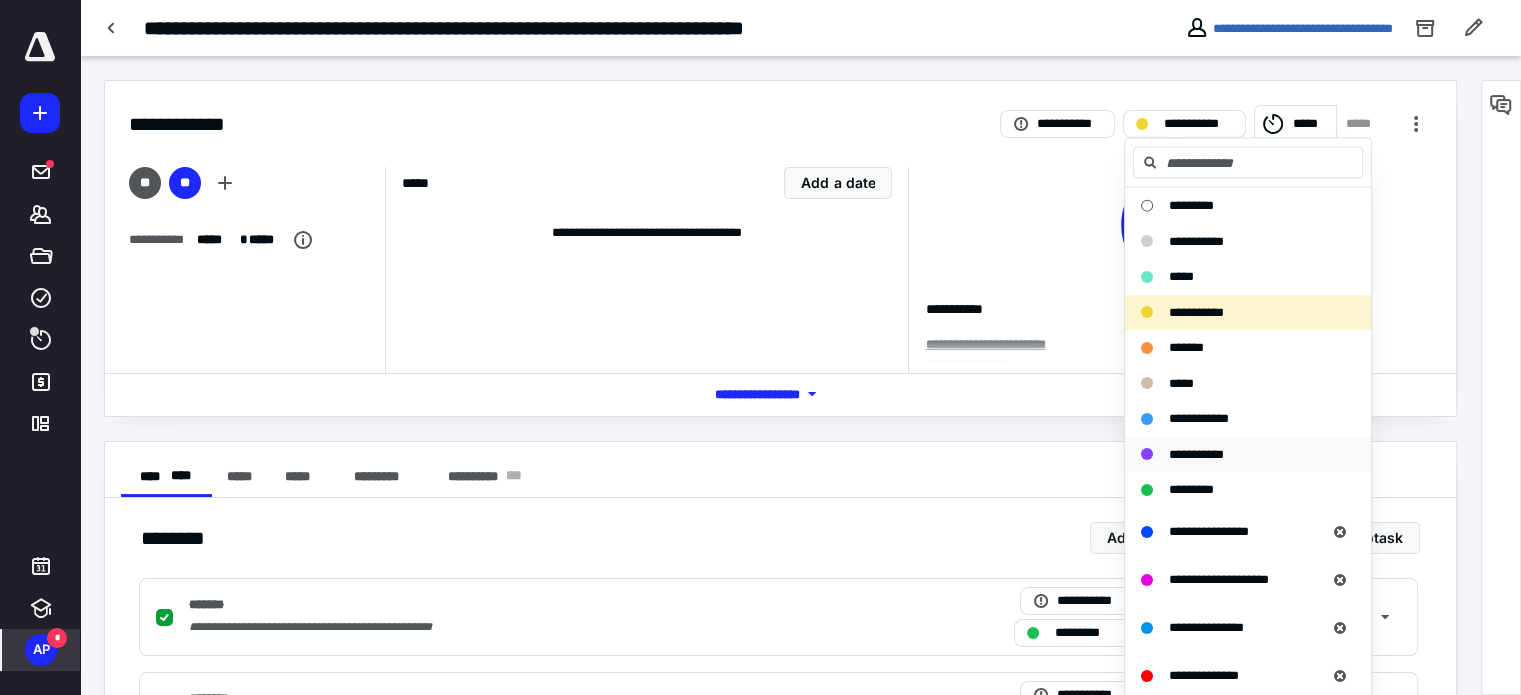 click on "**********" at bounding box center (1196, 454) 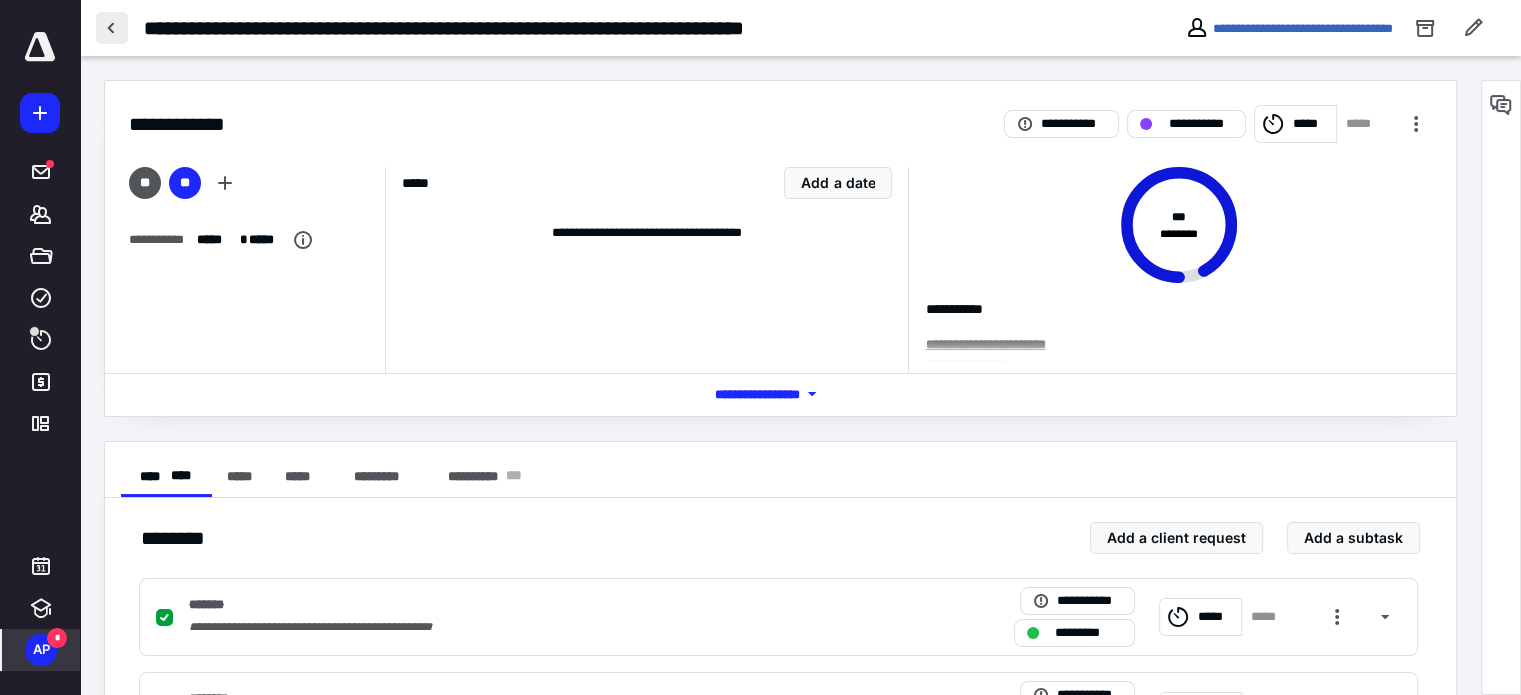 click at bounding box center [112, 28] 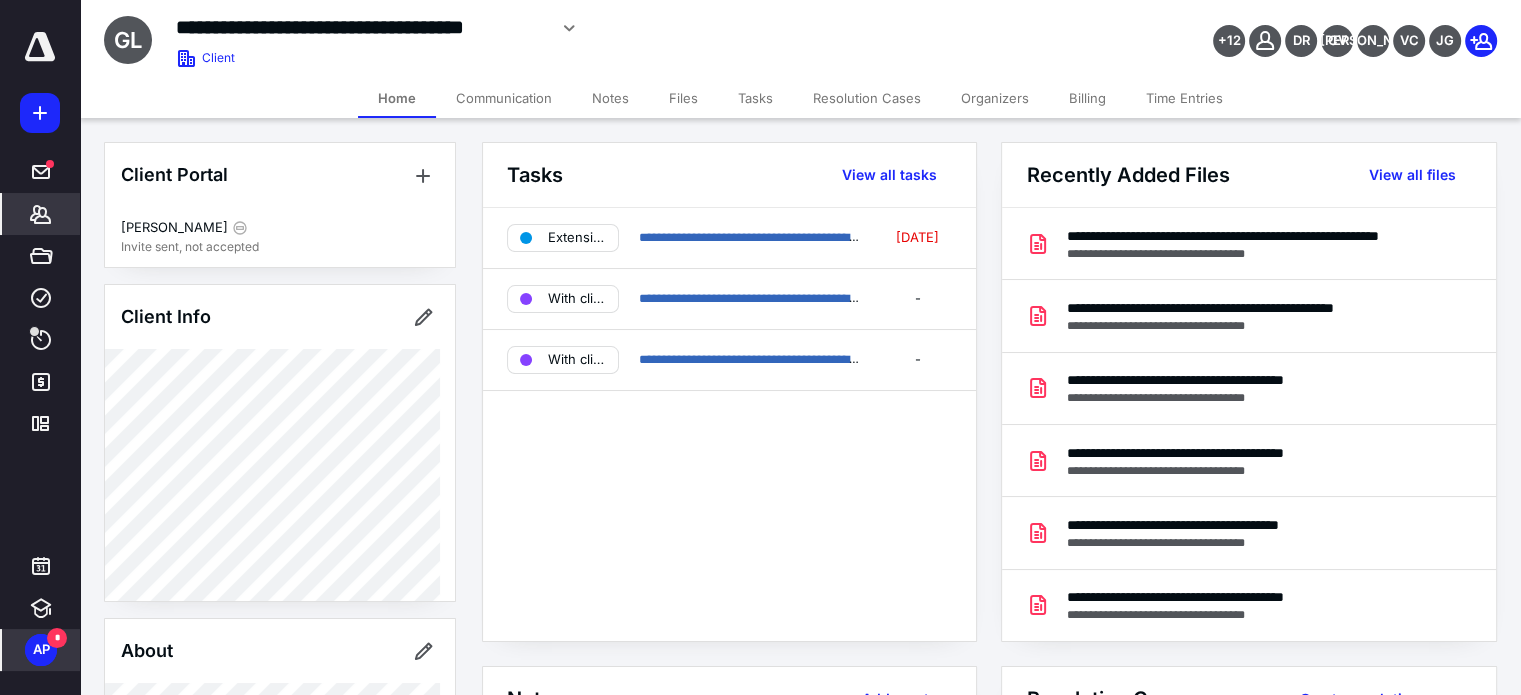 click on "Communication" at bounding box center [504, 98] 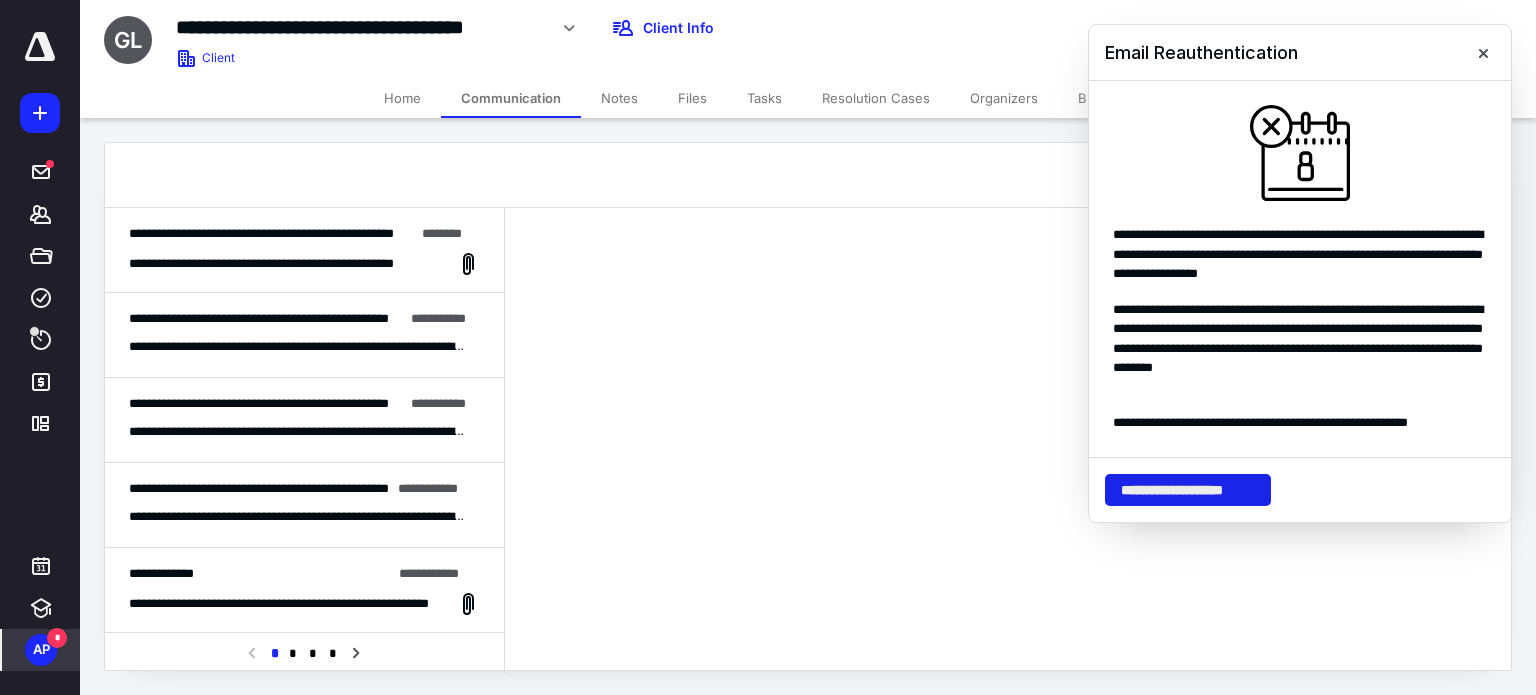 click on "**********" at bounding box center [1188, 490] 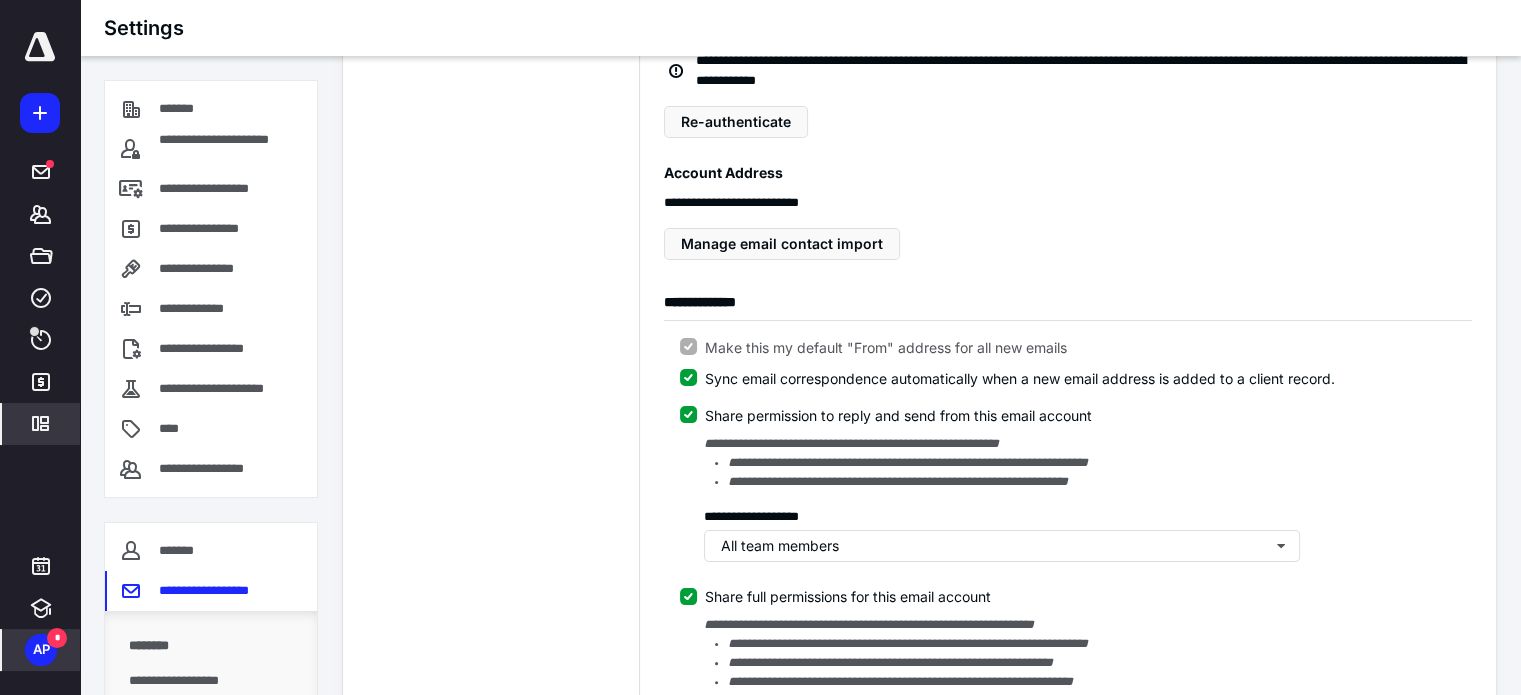 scroll, scrollTop: 0, scrollLeft: 0, axis: both 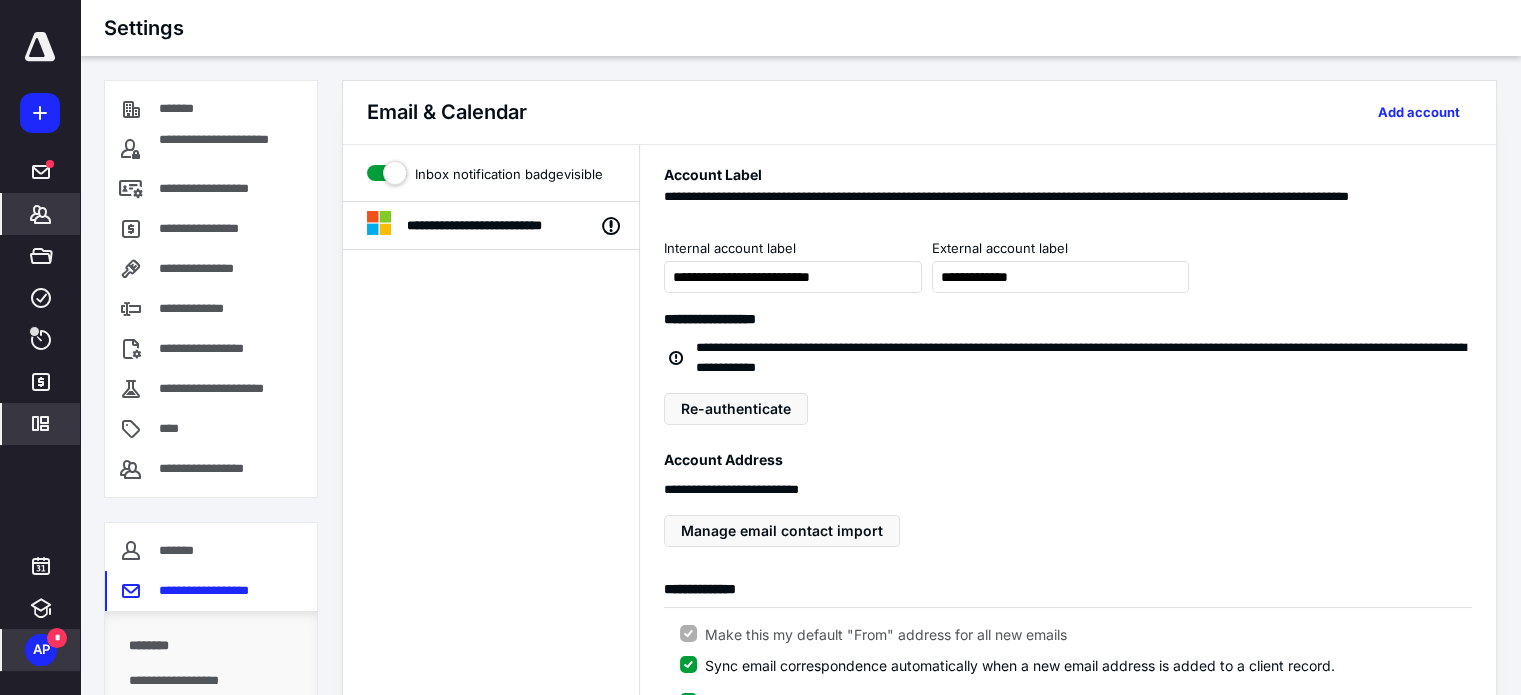 click 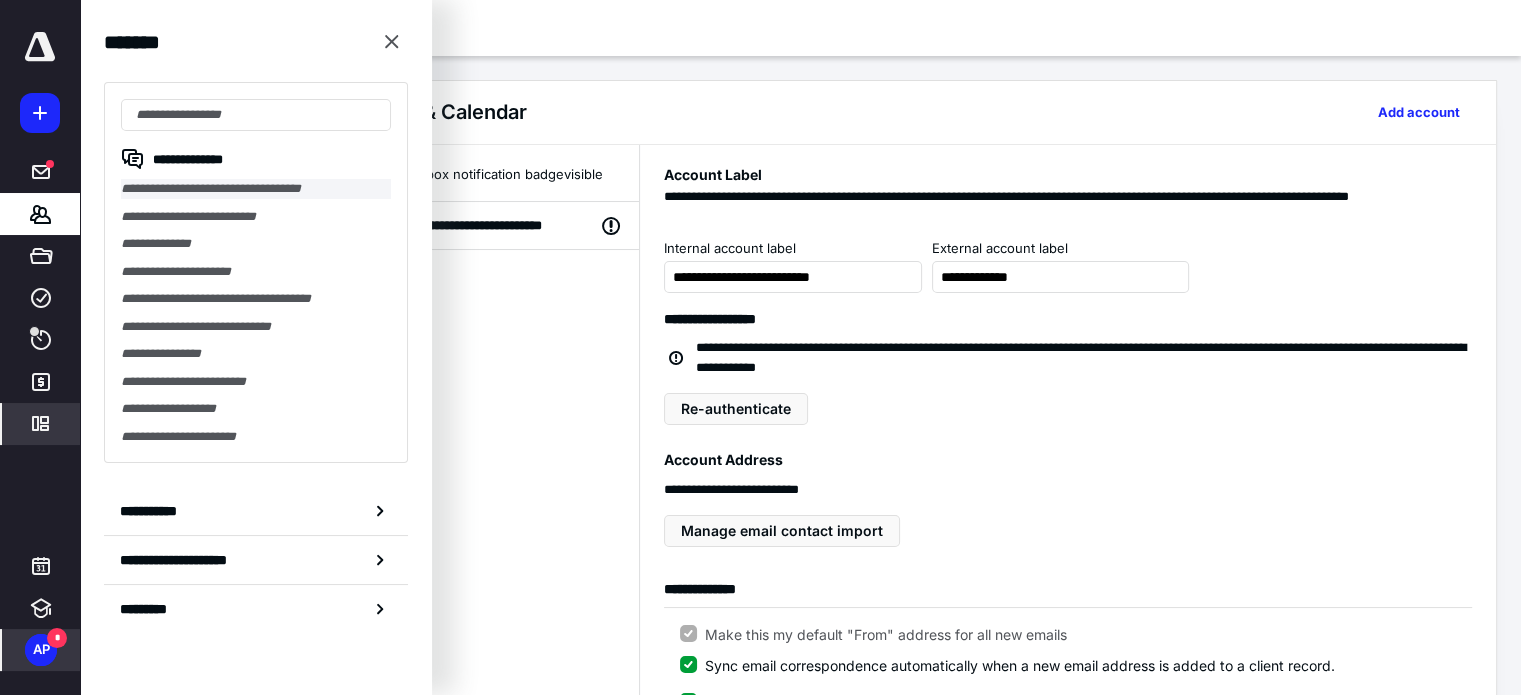 click on "**********" at bounding box center [256, 189] 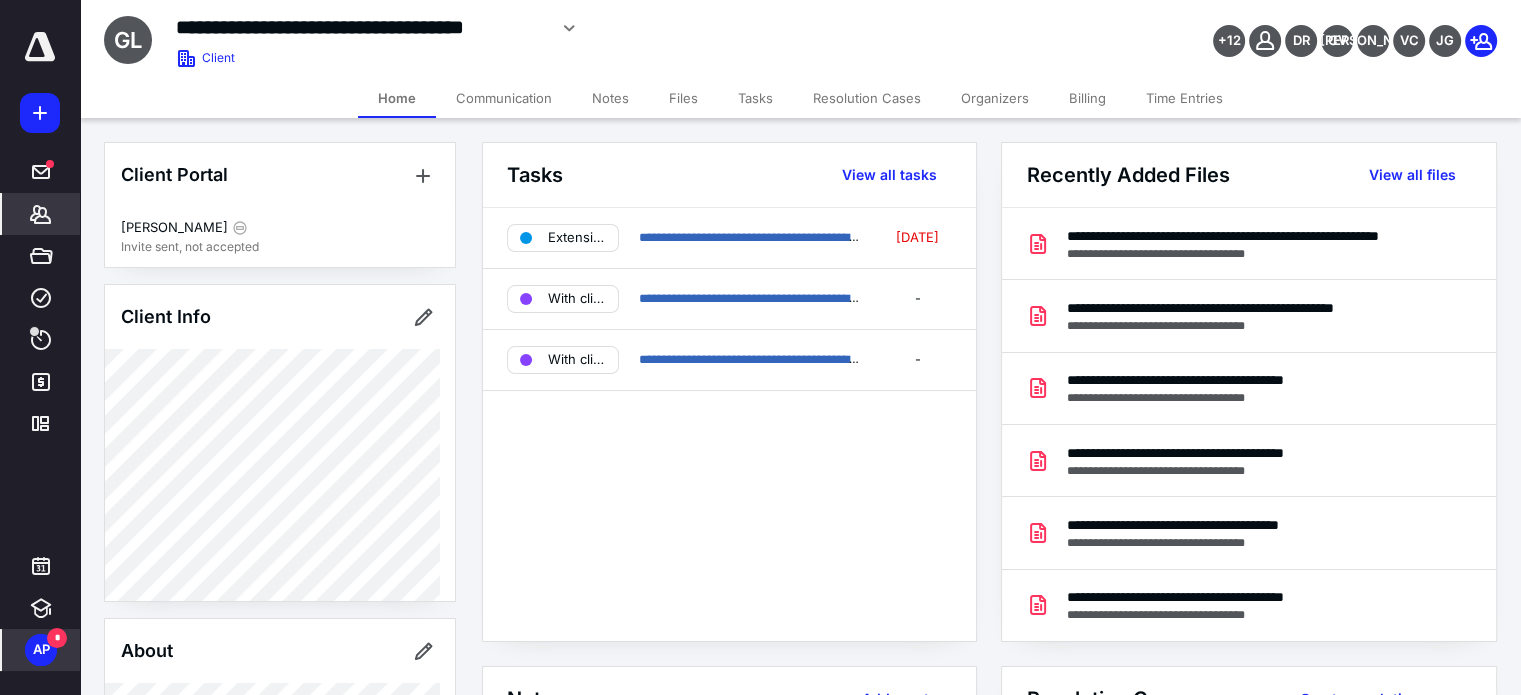 click on "Communication" at bounding box center [504, 98] 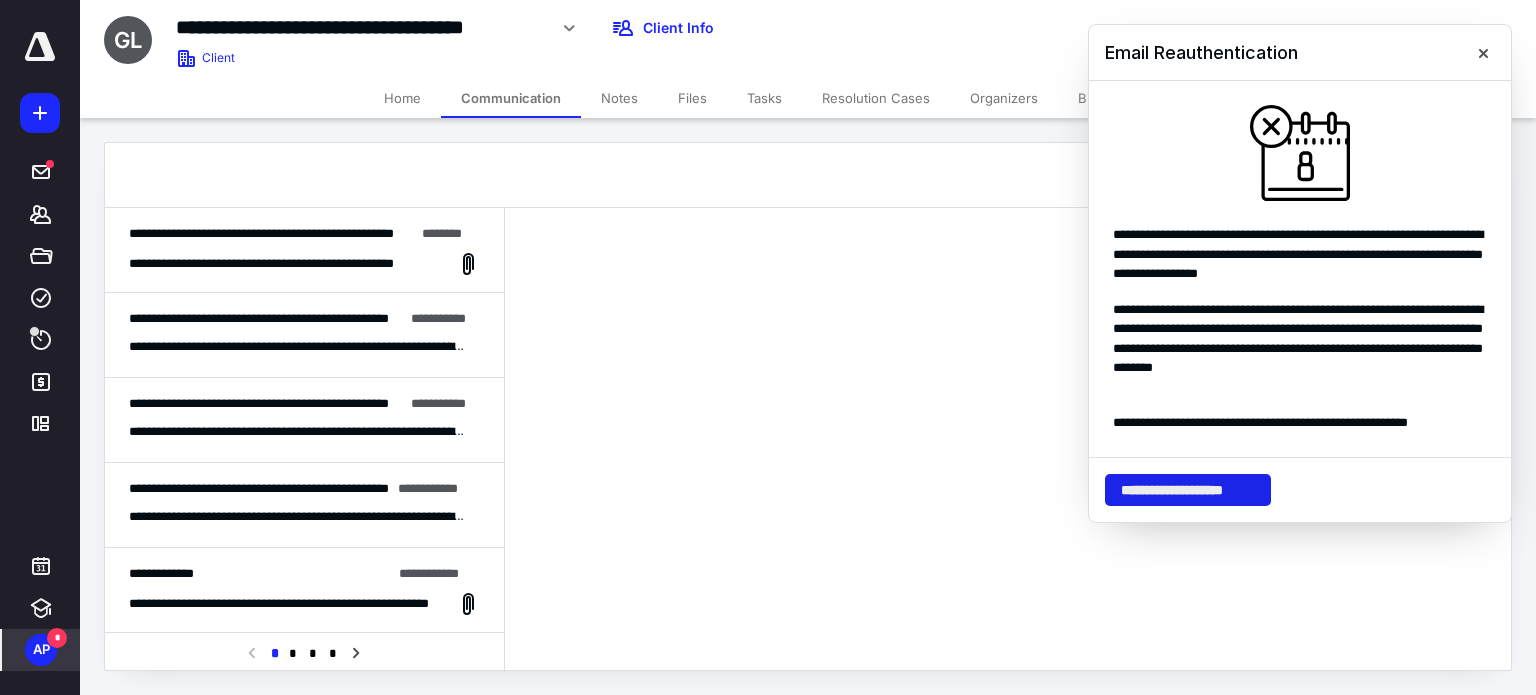 click on "**********" at bounding box center (1188, 490) 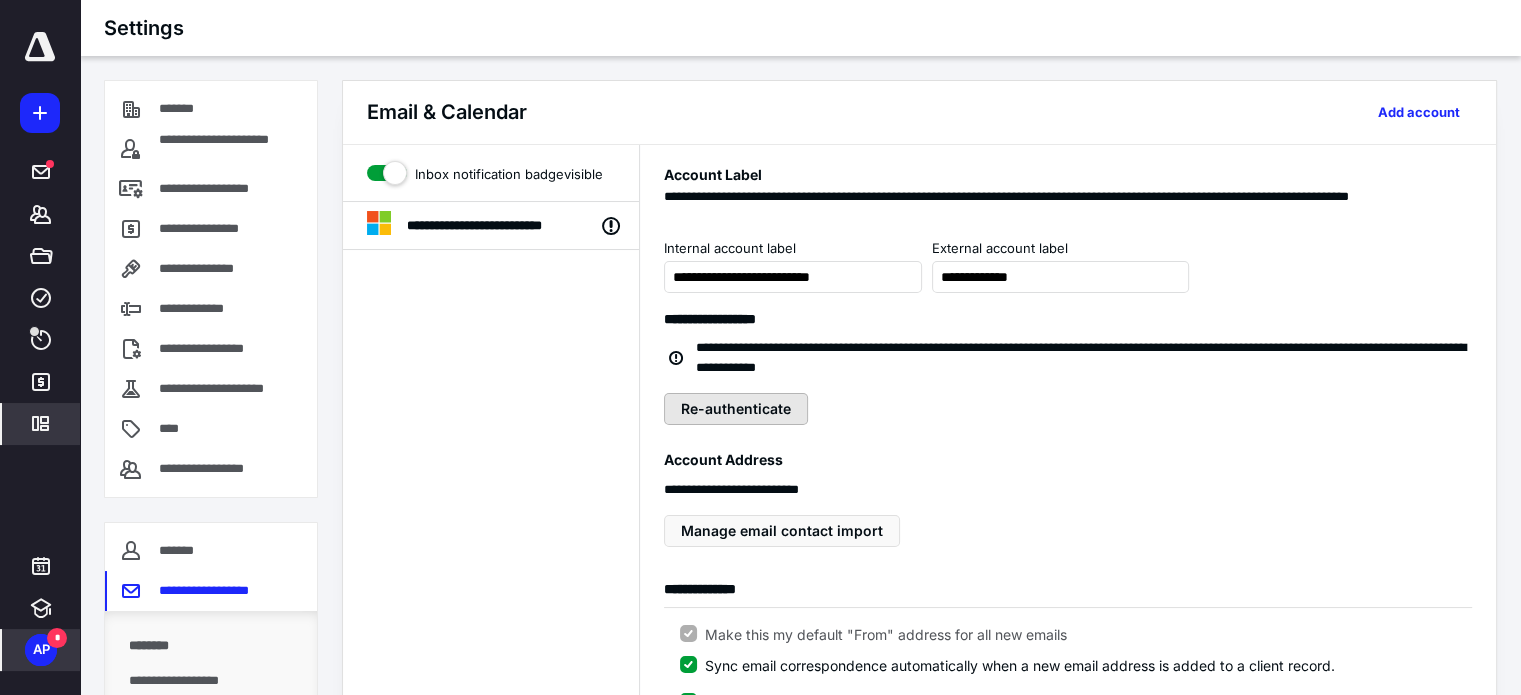 click on "Re-authenticate" at bounding box center (736, 409) 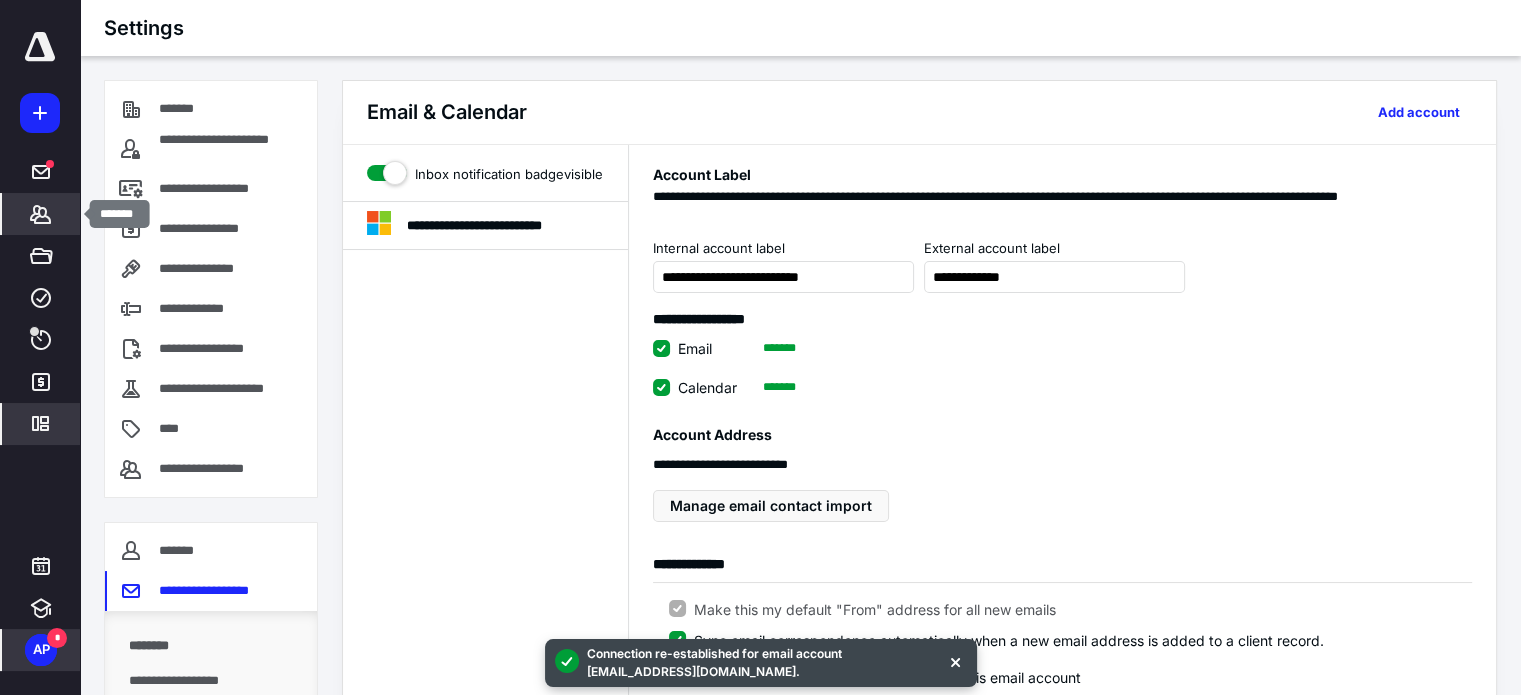 click on "*******" at bounding box center (41, 214) 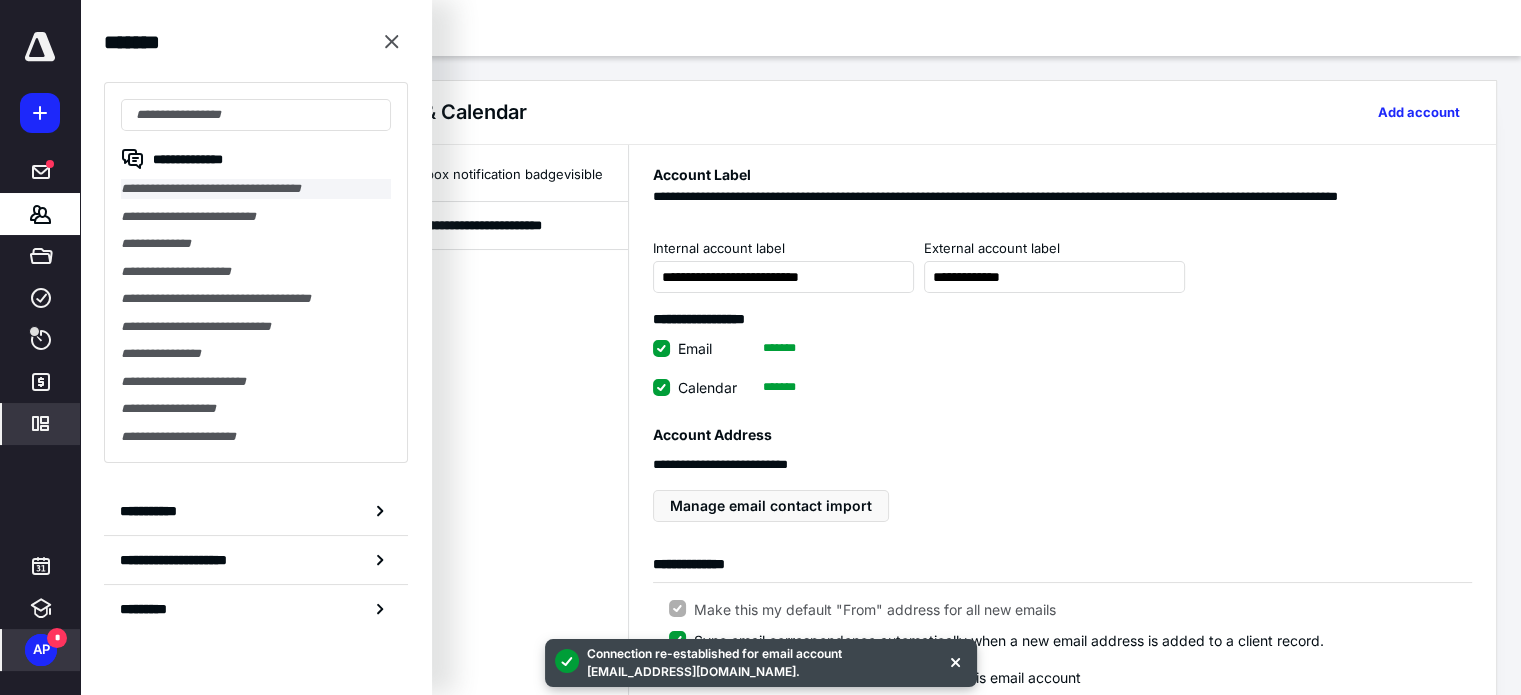 click on "**********" at bounding box center [256, 189] 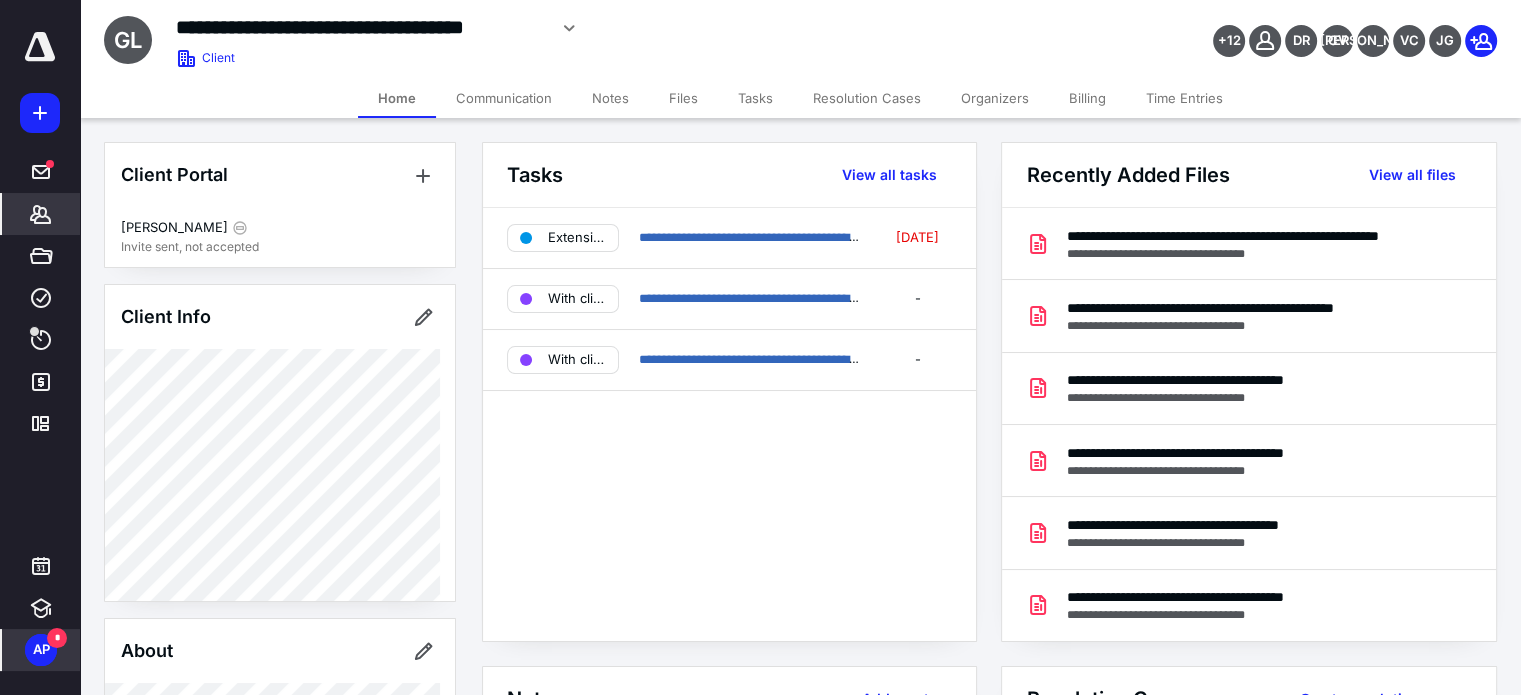 click on "Communication" at bounding box center [504, 98] 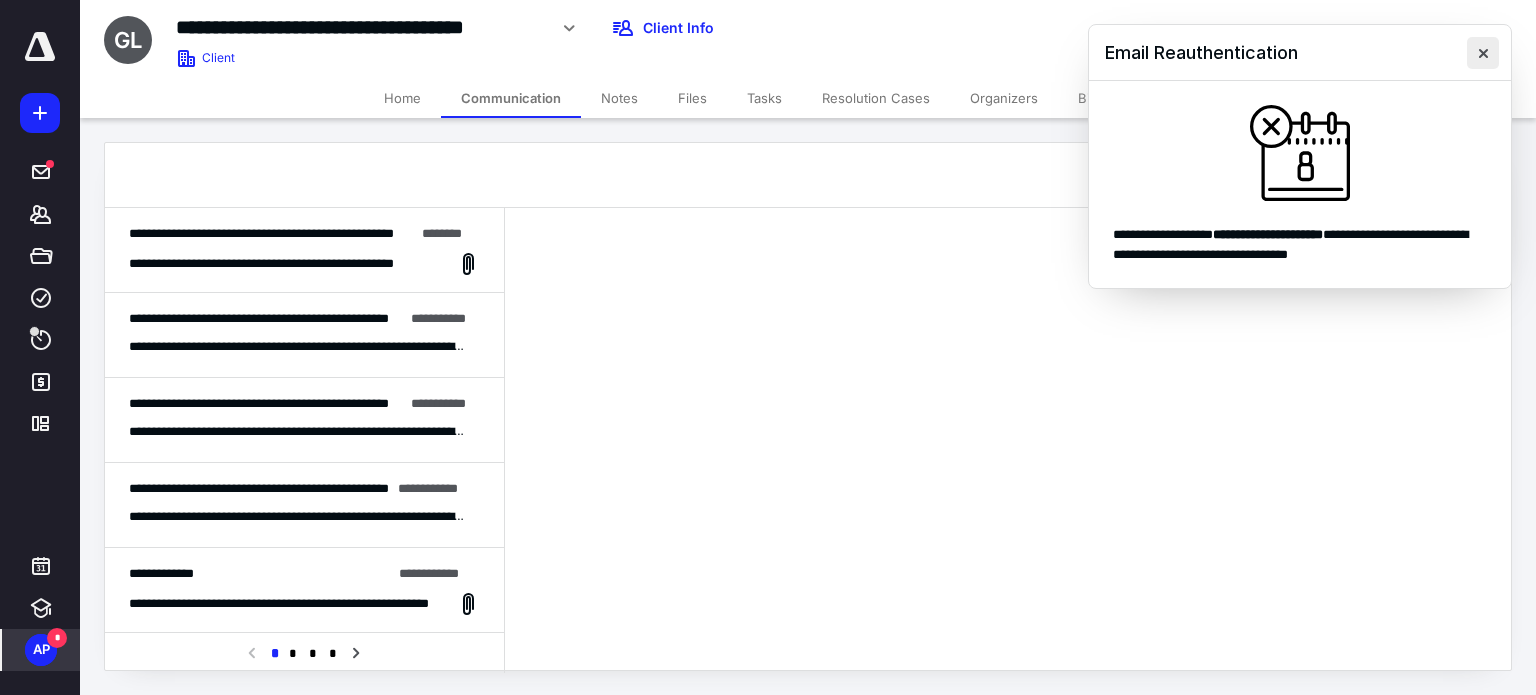 click at bounding box center [1483, 53] 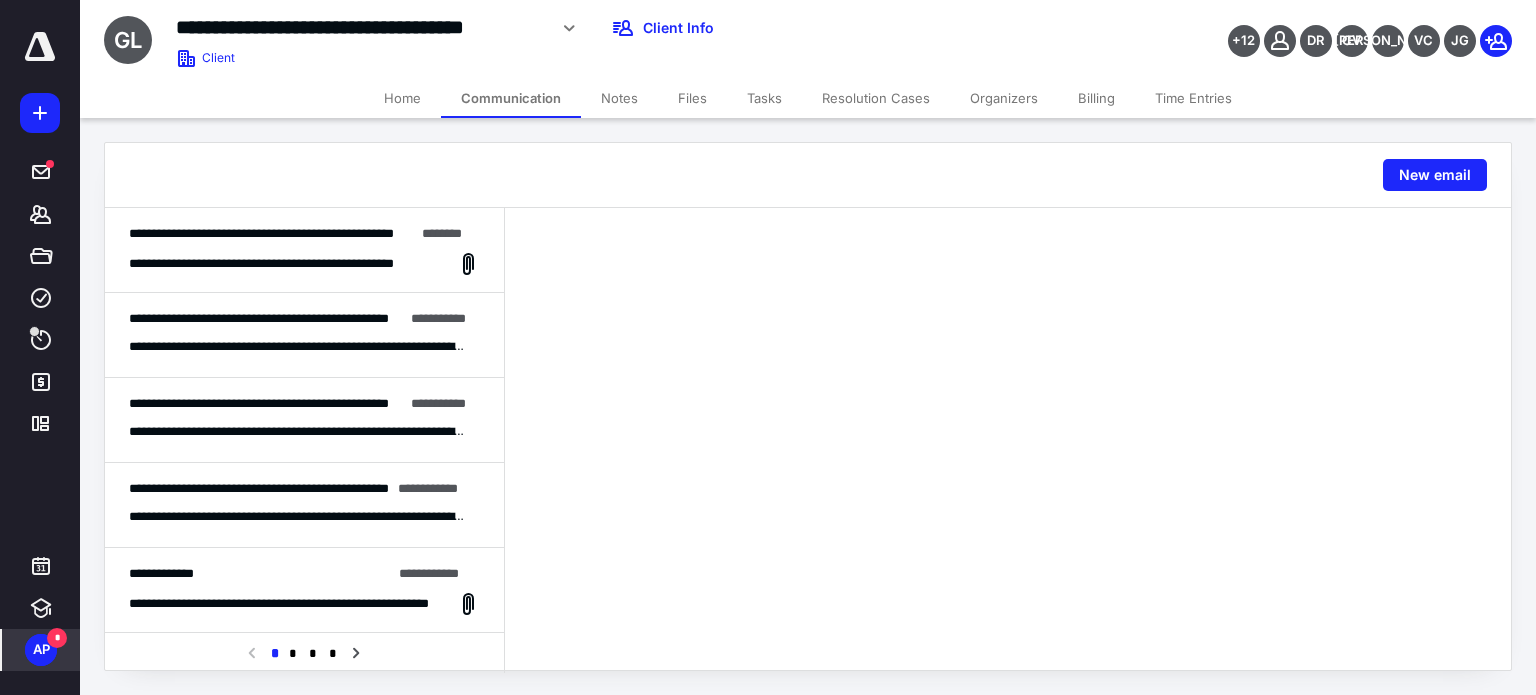 click on "Communication" at bounding box center [511, 98] 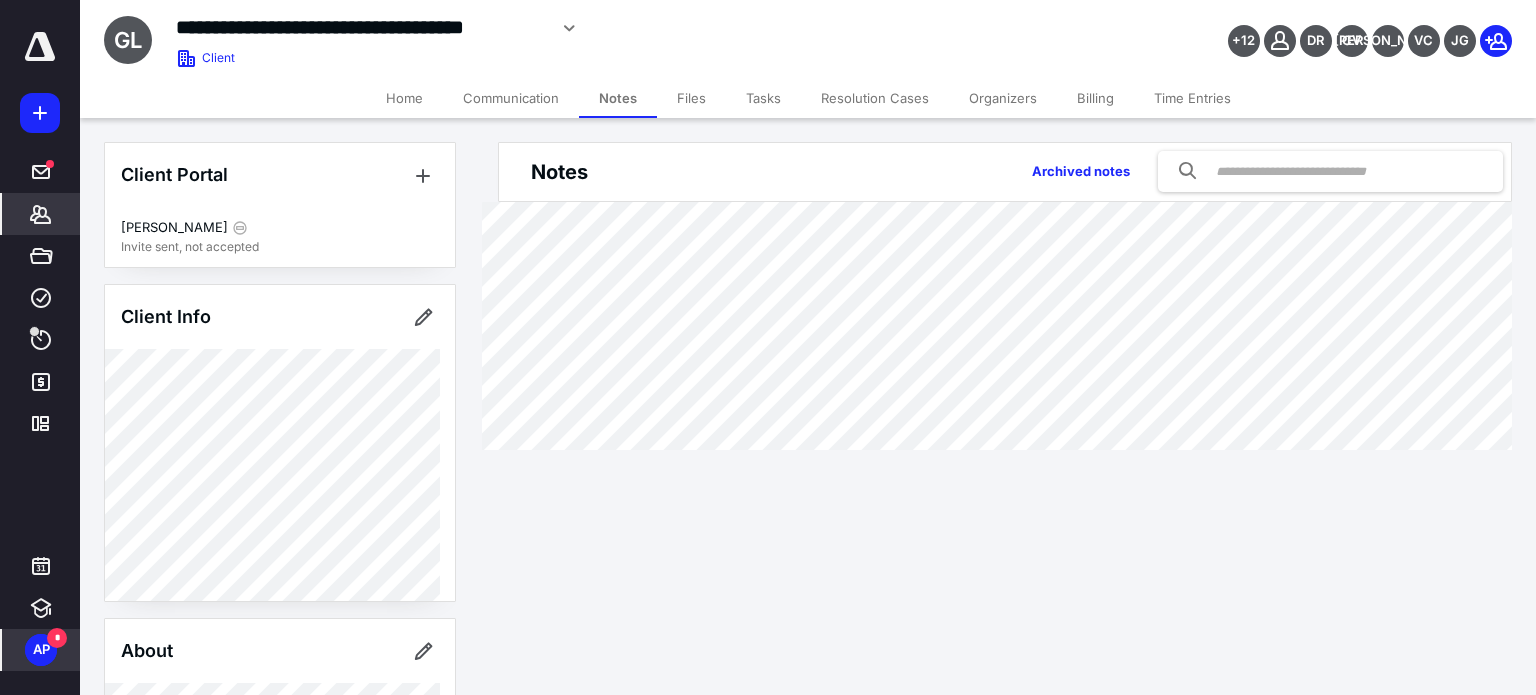 click on "Communication" at bounding box center (511, 98) 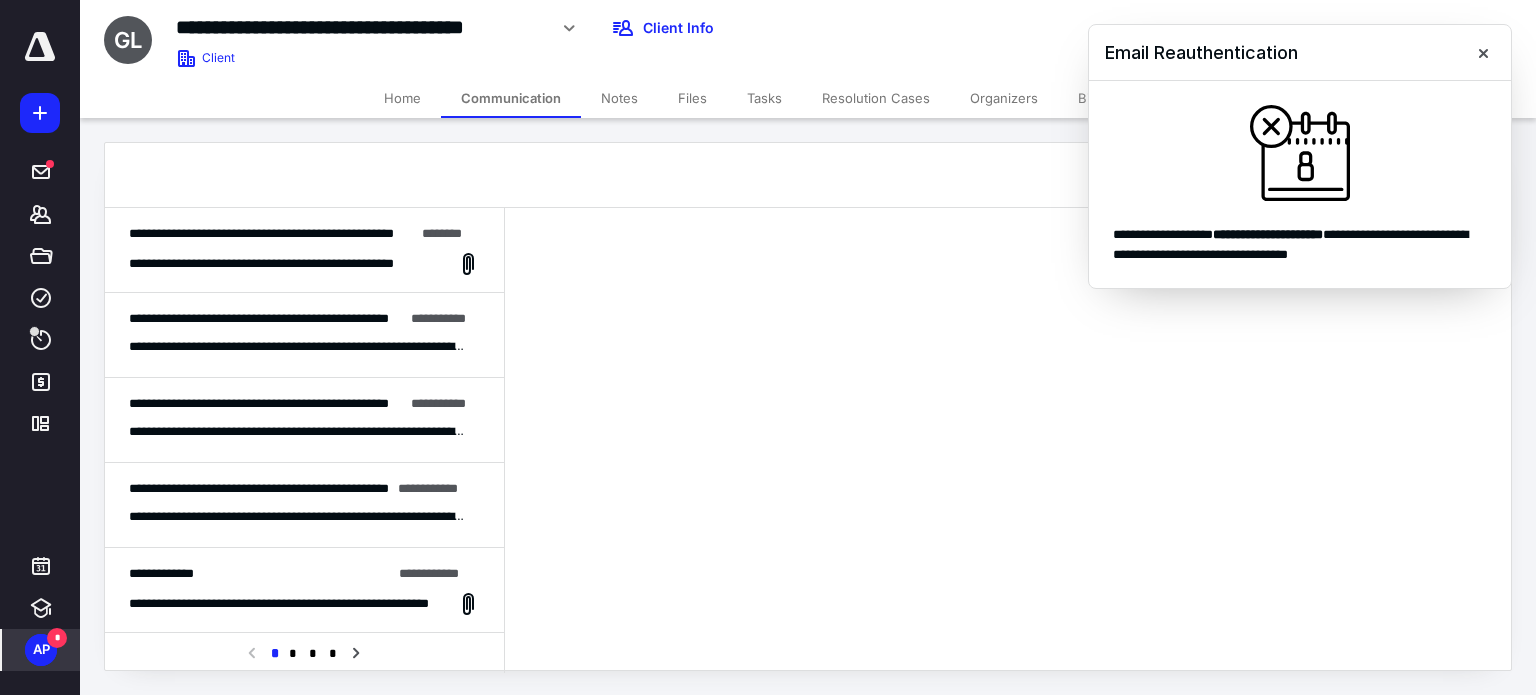 click on "Home" at bounding box center [402, 98] 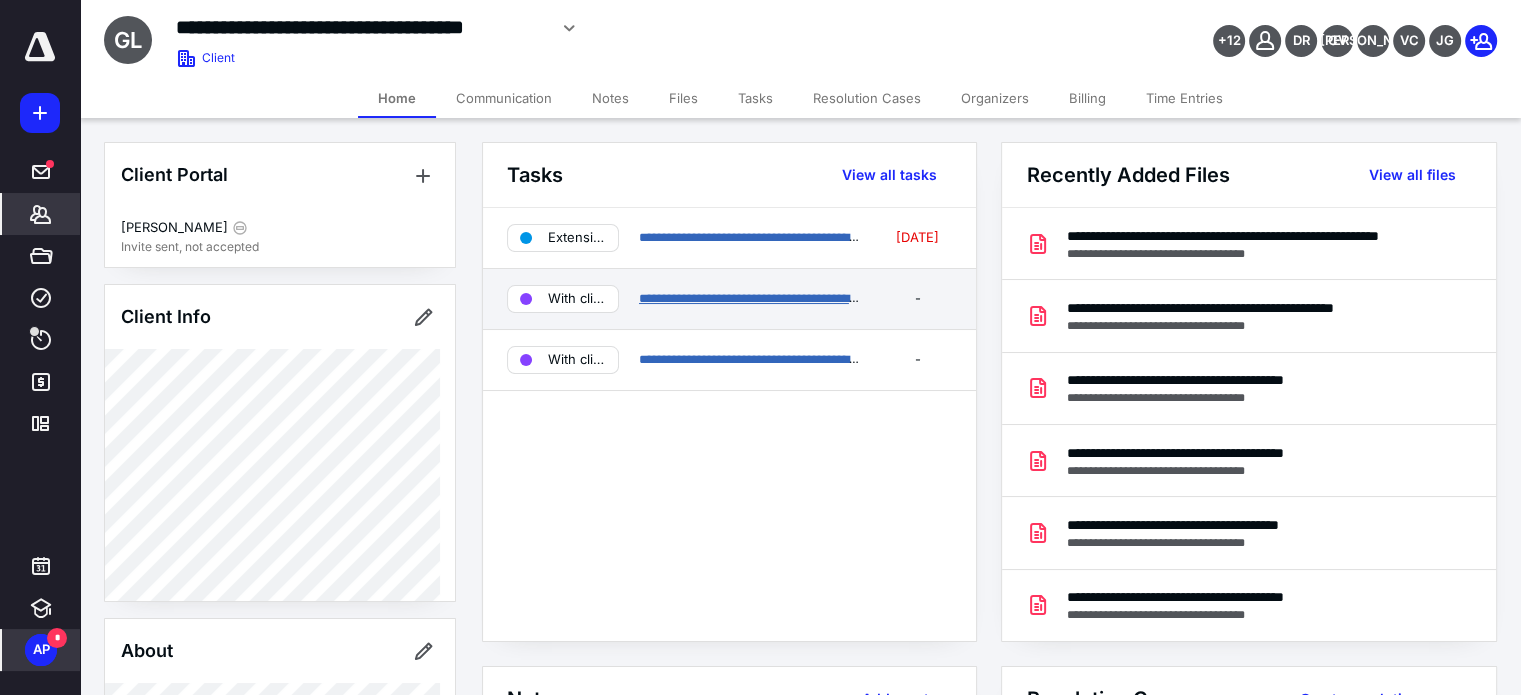 click on "**********" at bounding box center (826, 298) 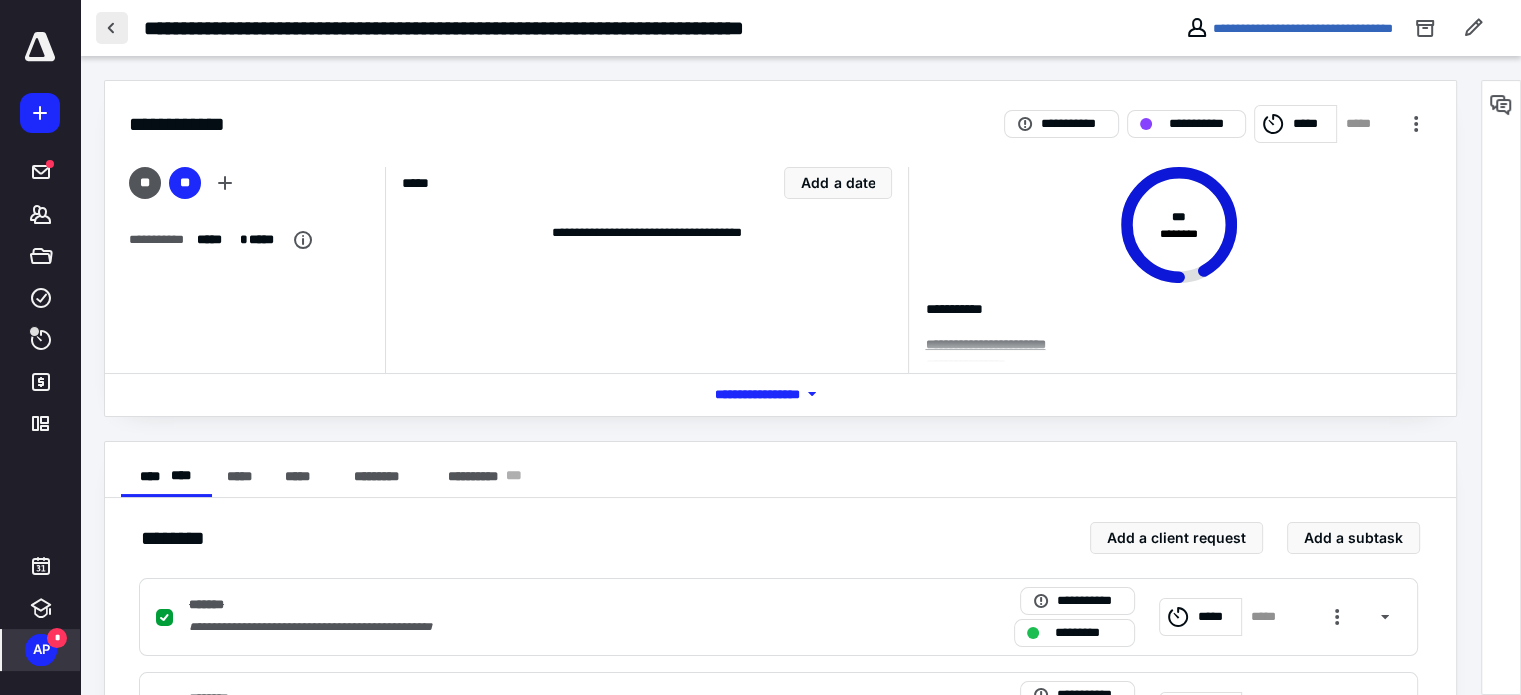 click at bounding box center (112, 28) 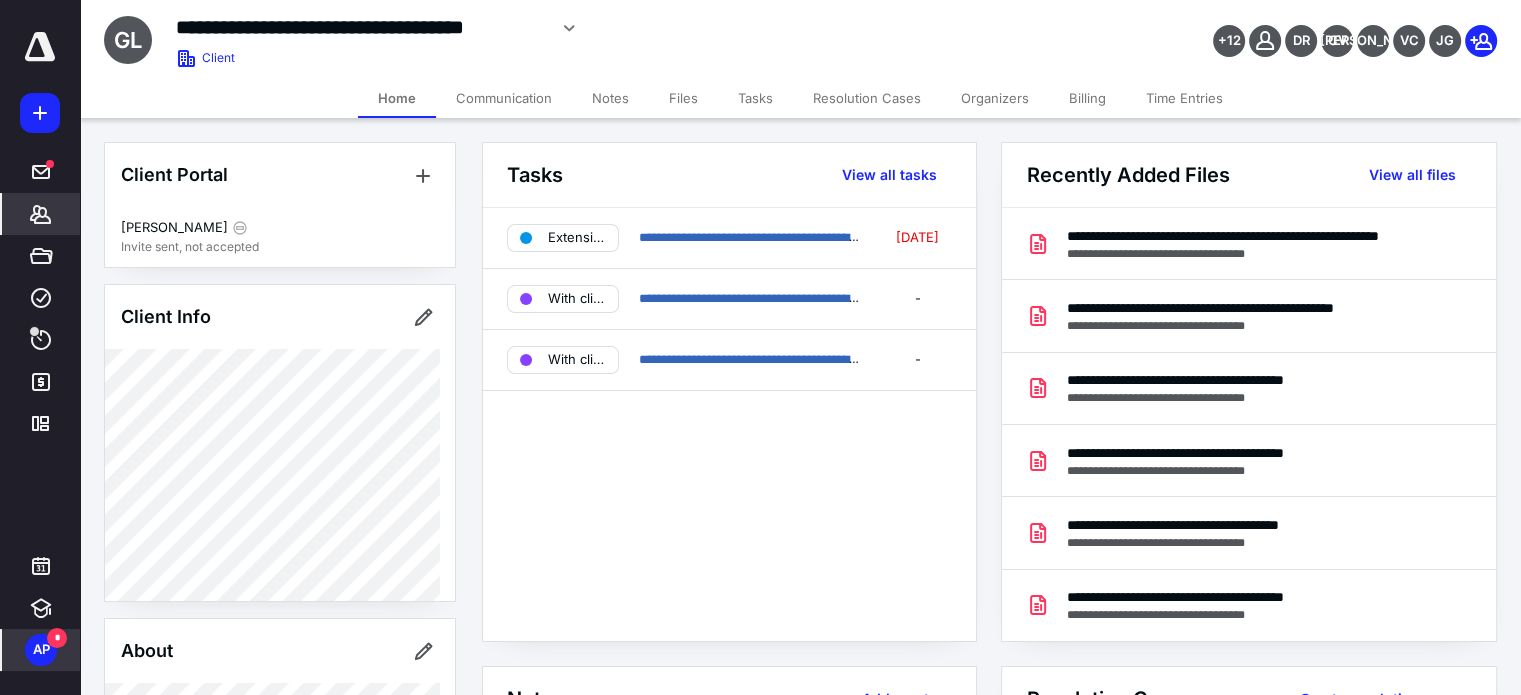click on "Communication" at bounding box center [504, 98] 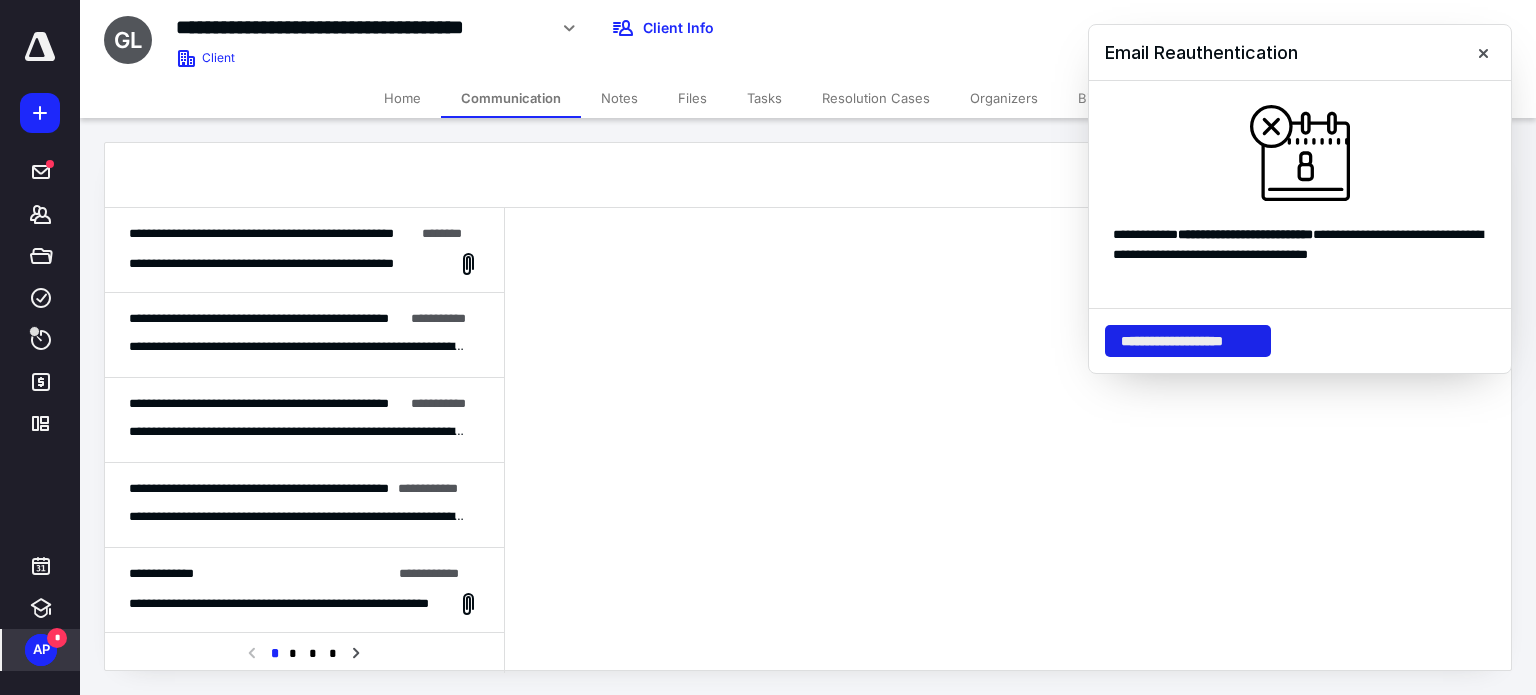 click on "**********" at bounding box center (1188, 341) 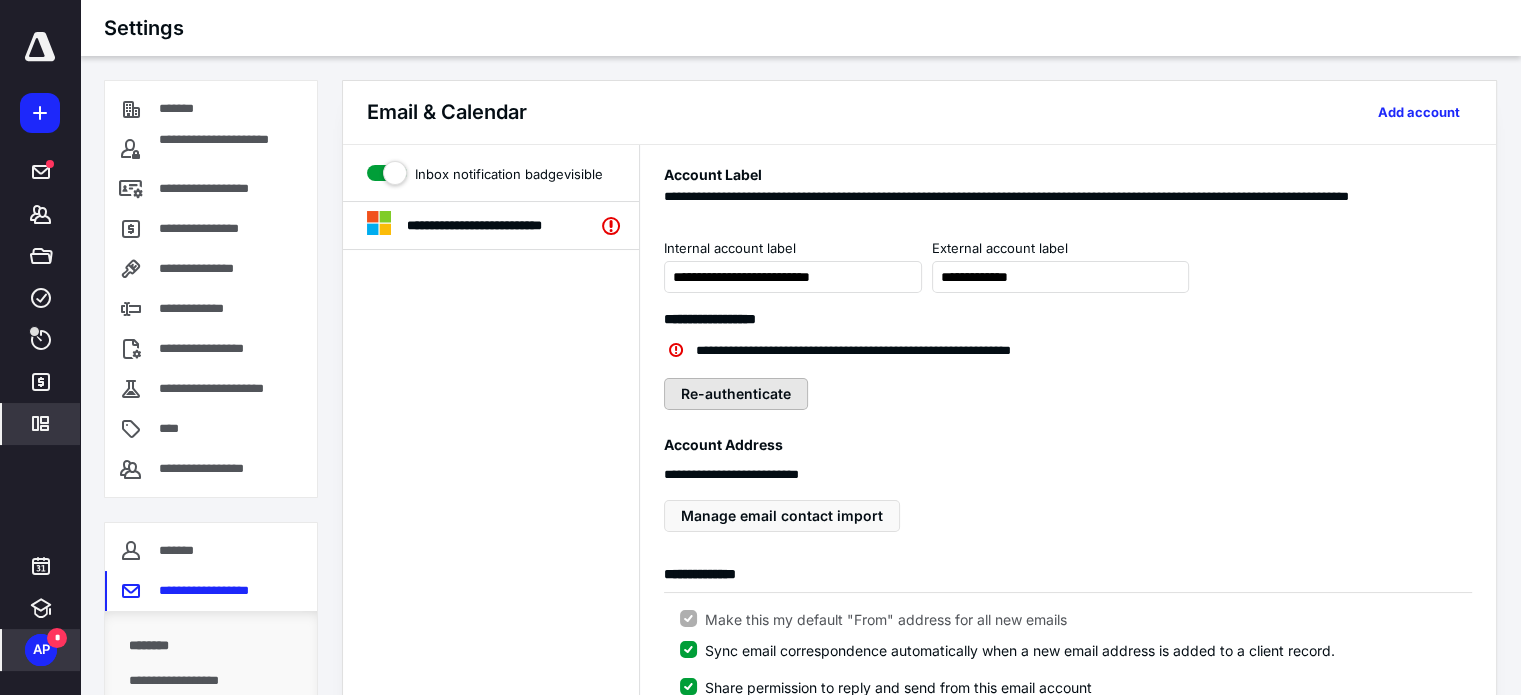 click on "Re-authenticate" at bounding box center (736, 394) 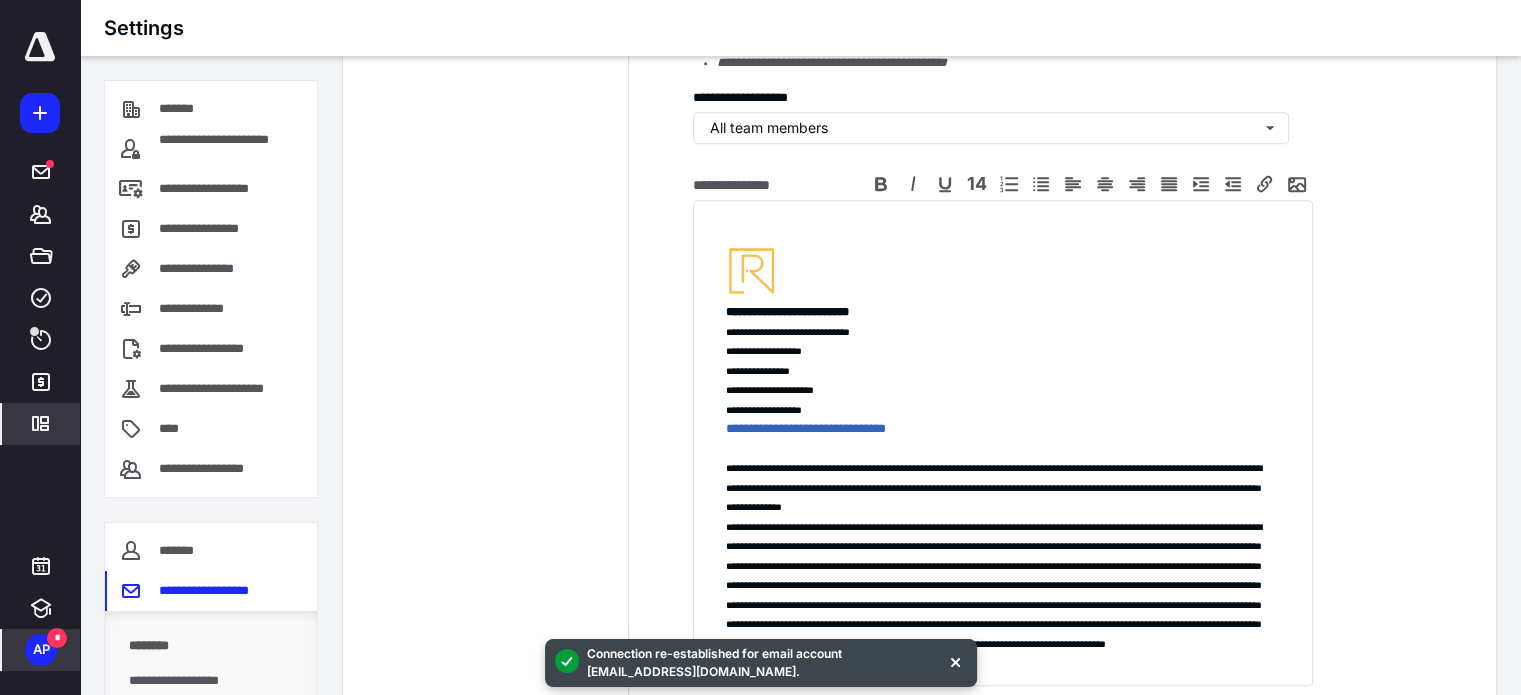 scroll, scrollTop: 1091, scrollLeft: 0, axis: vertical 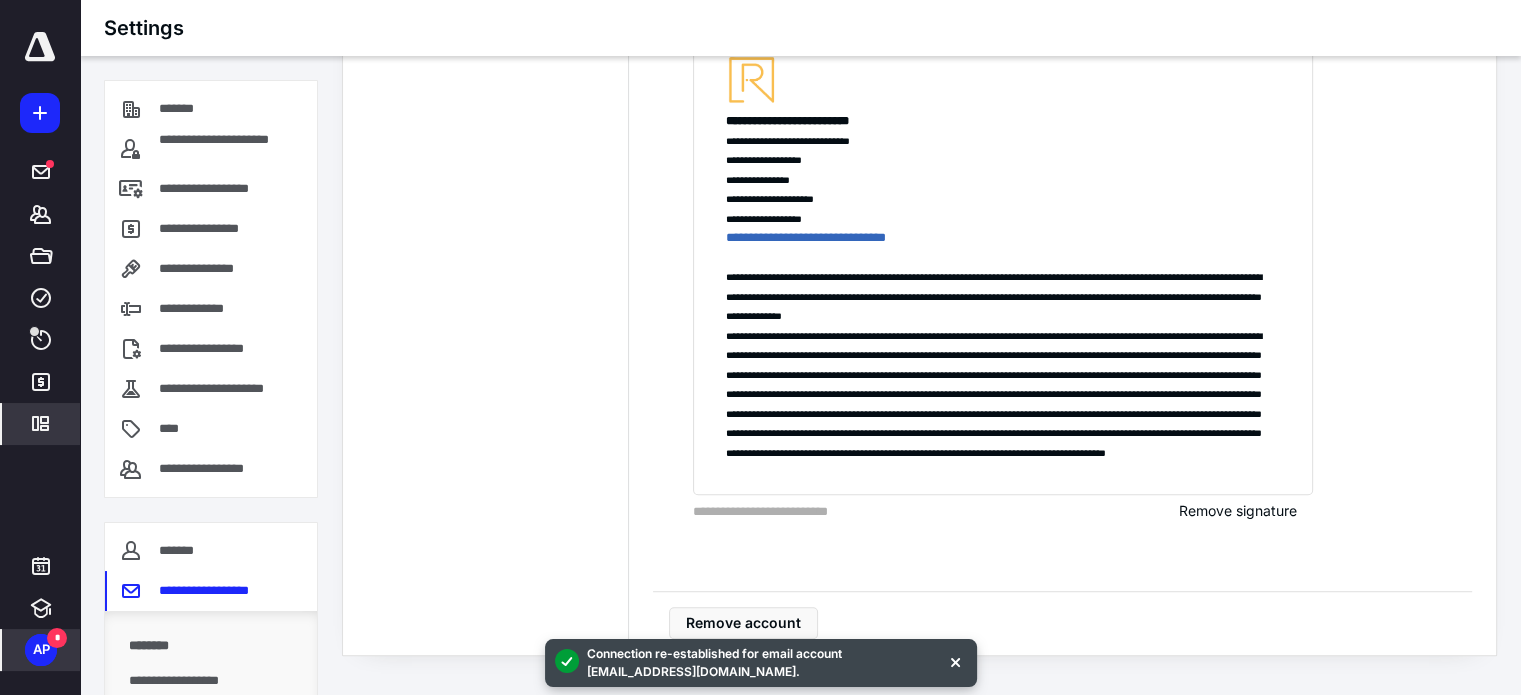 click on "**********" at bounding box center (1082, 252) 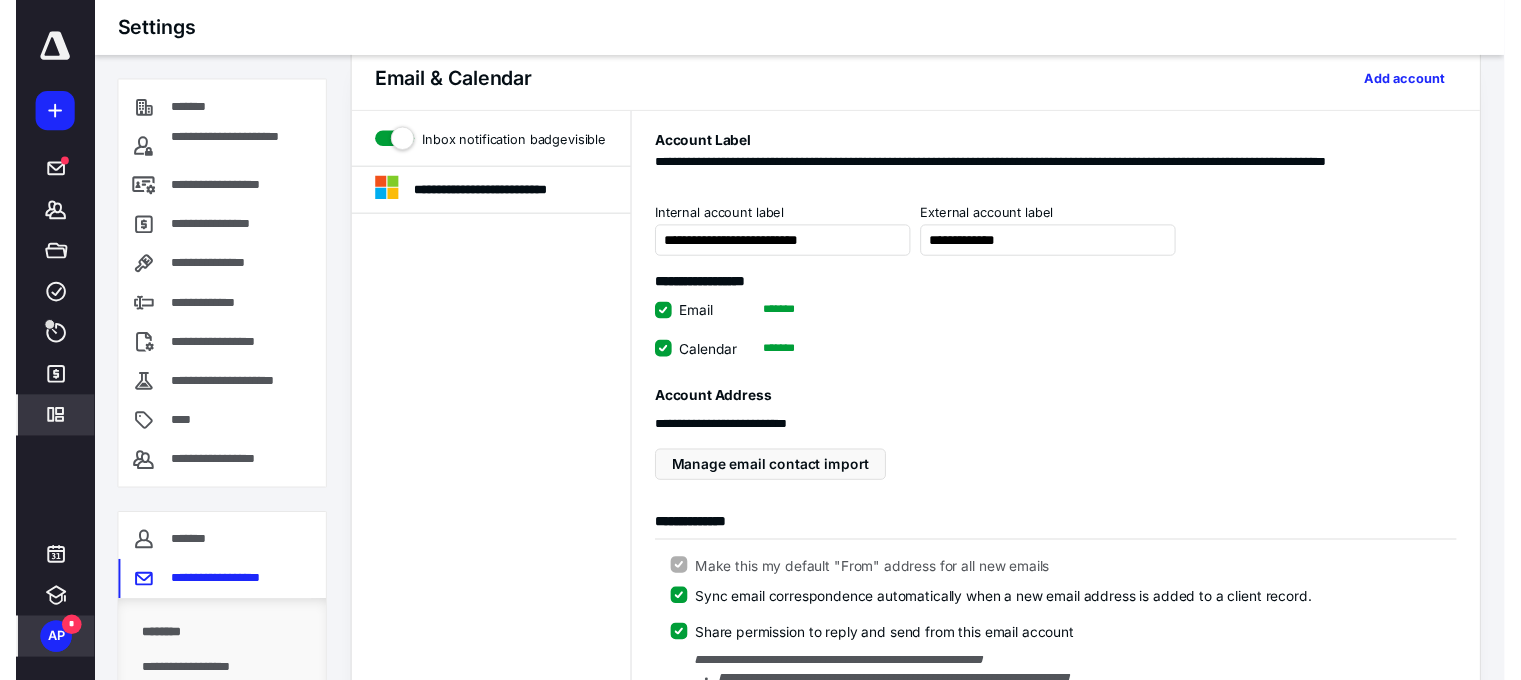 scroll, scrollTop: 0, scrollLeft: 0, axis: both 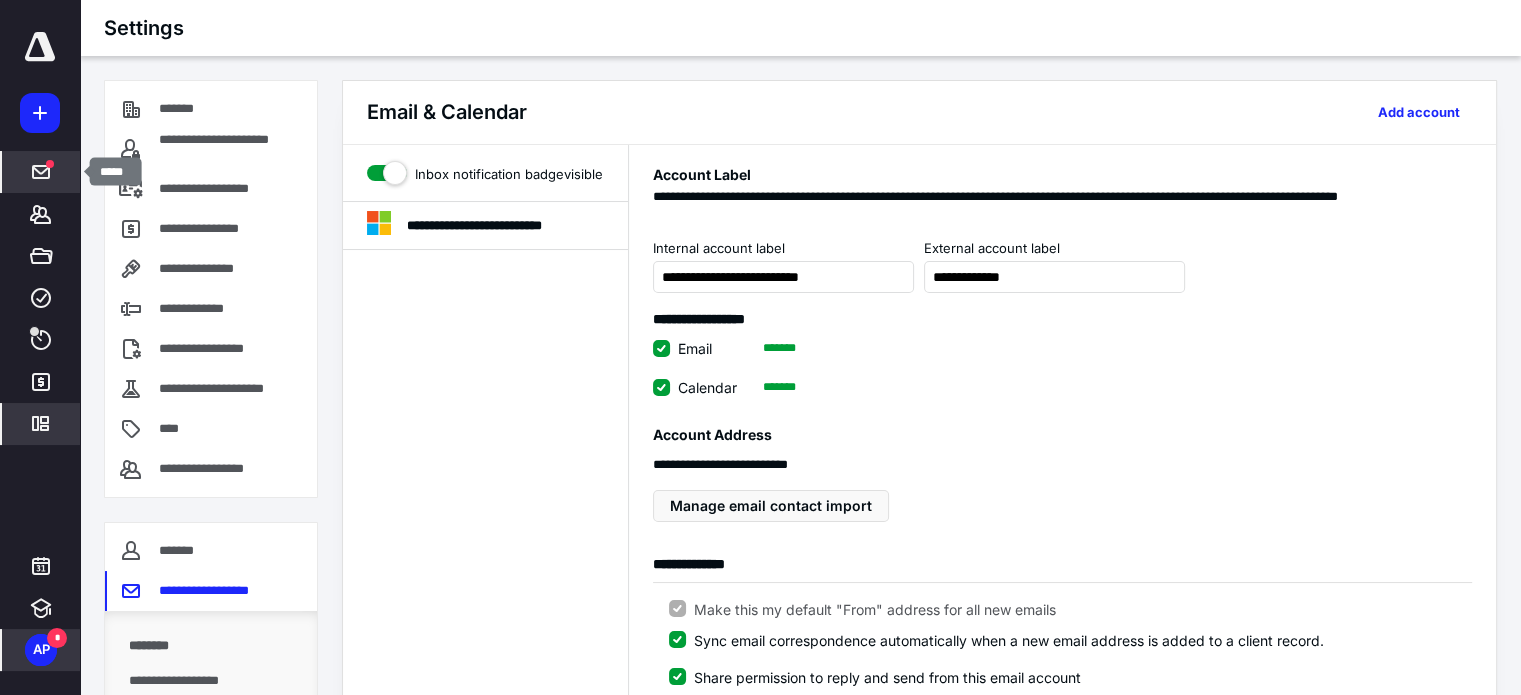 click 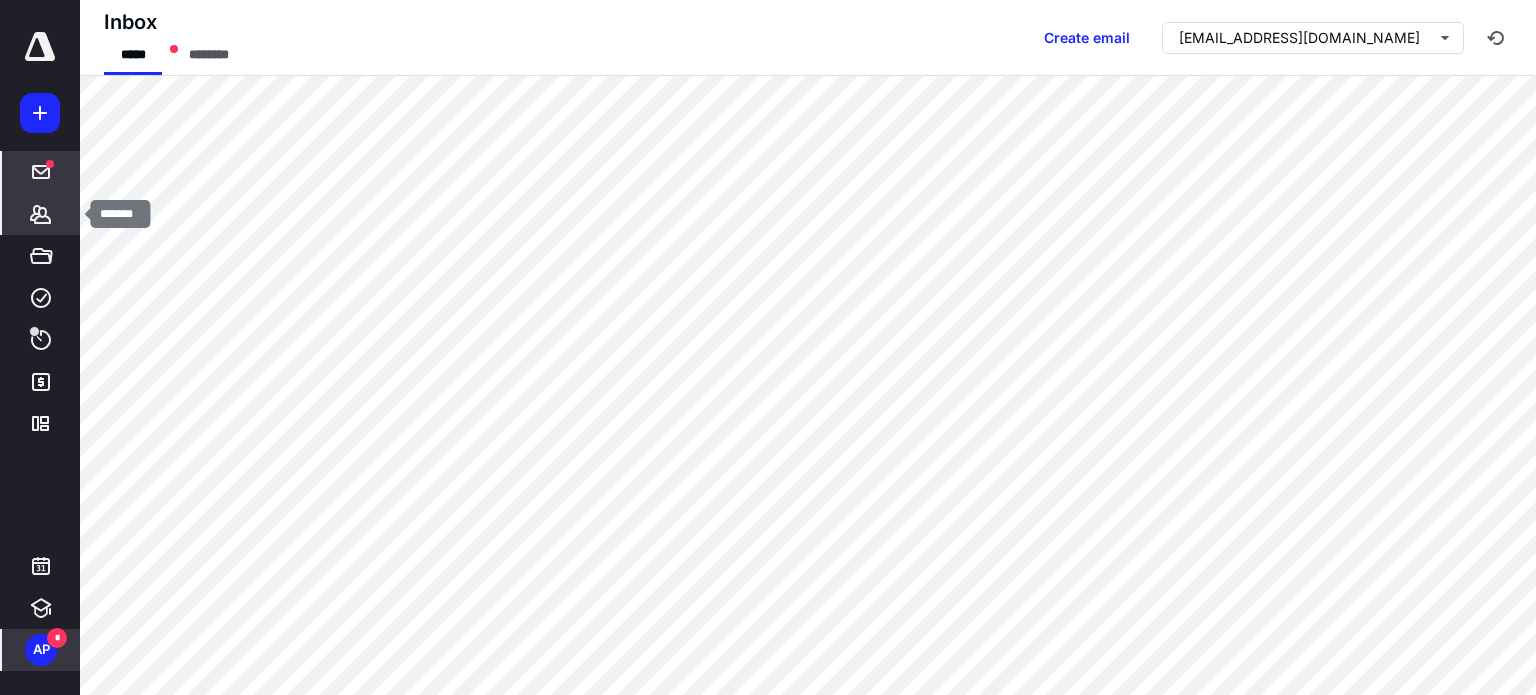 click 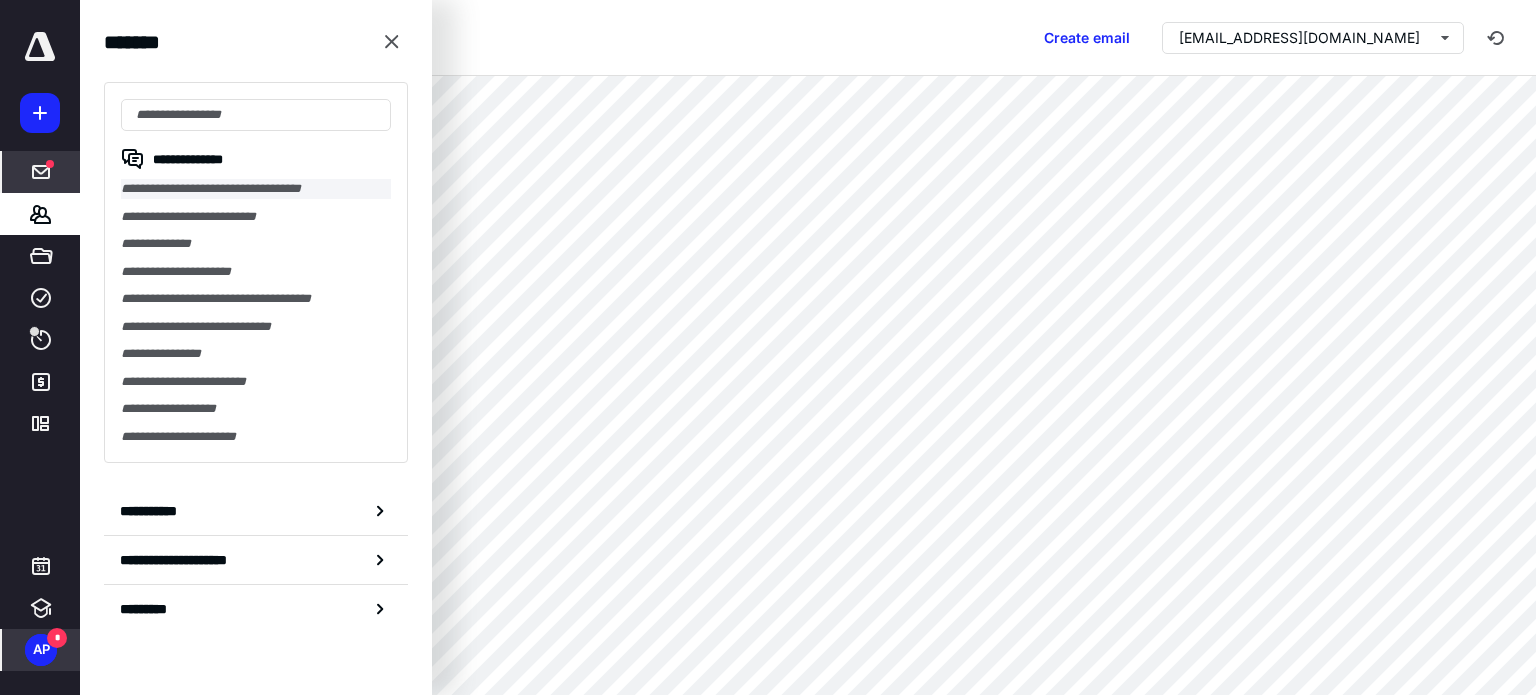 click on "**********" at bounding box center [256, 189] 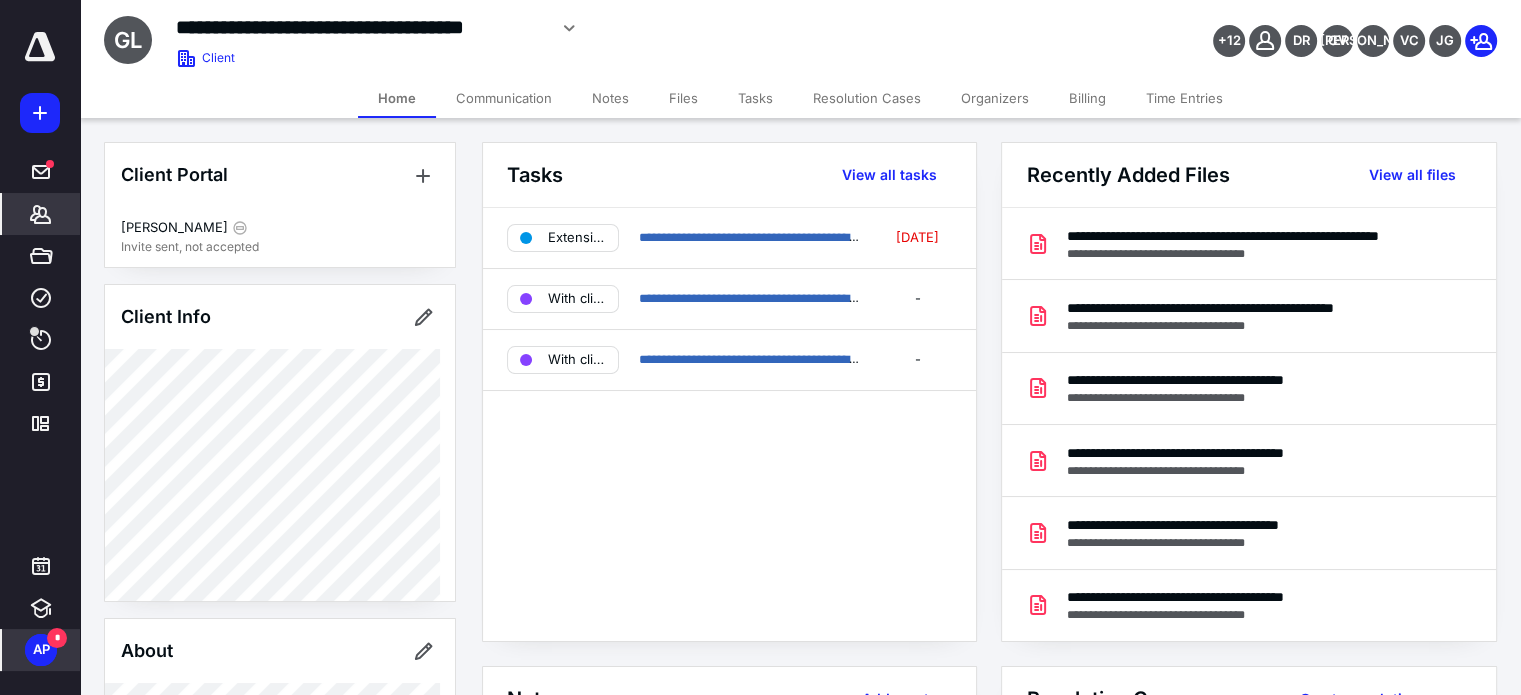 click on "Communication" at bounding box center [504, 98] 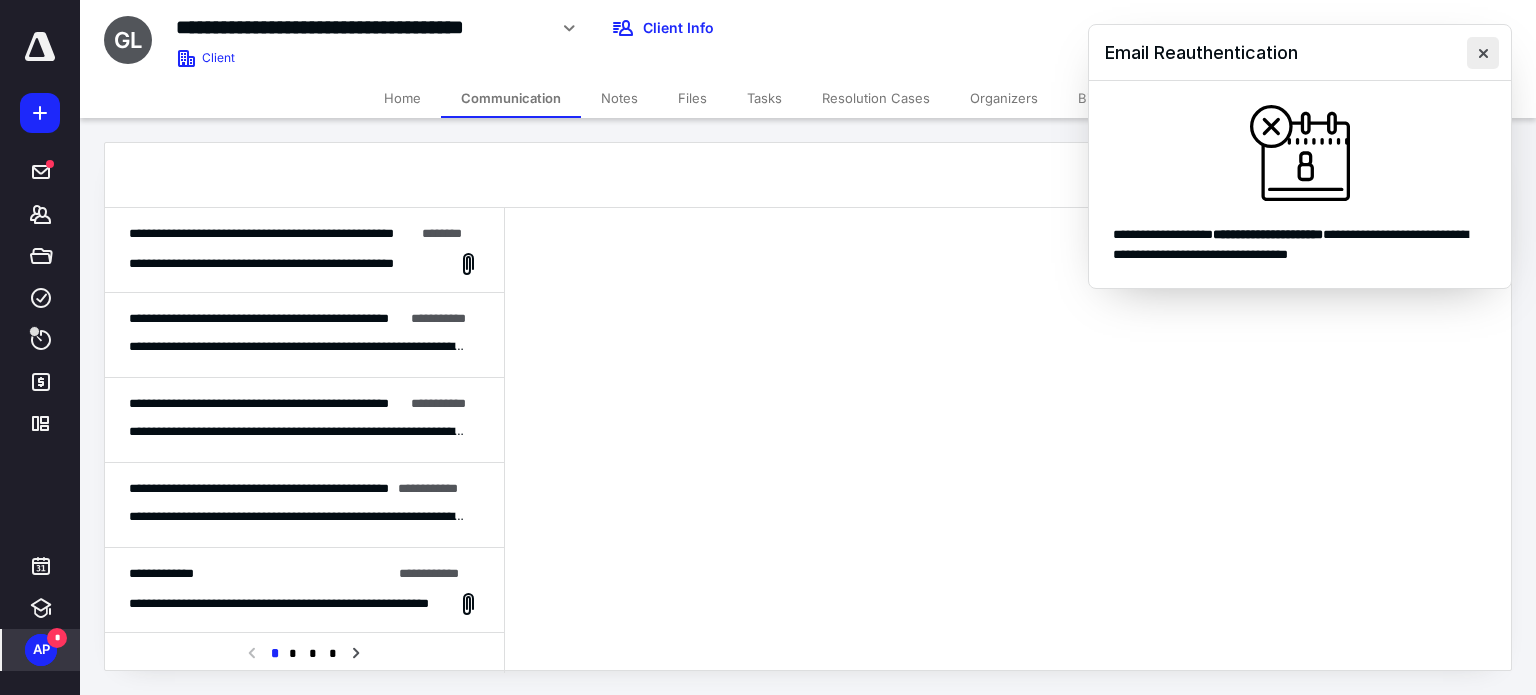 click at bounding box center [1483, 53] 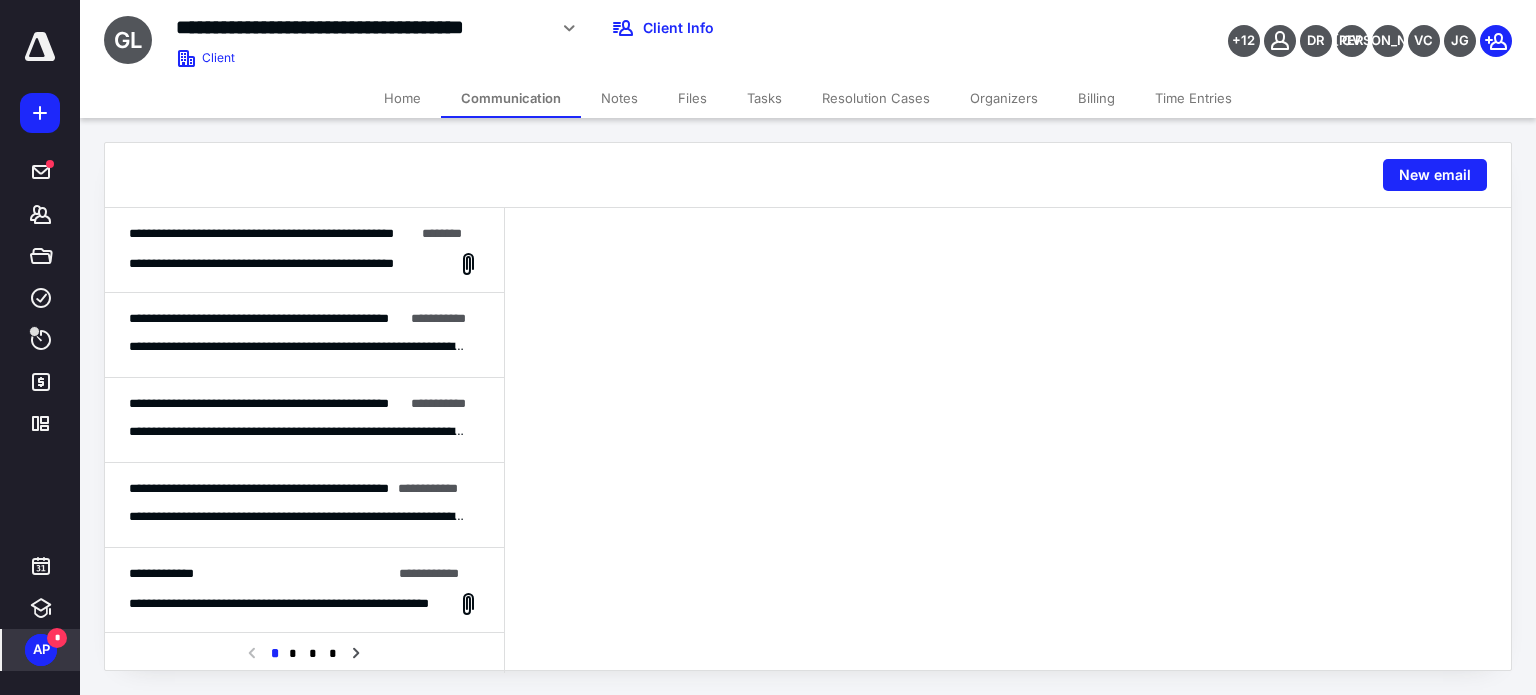 click on "Tasks" at bounding box center (764, 98) 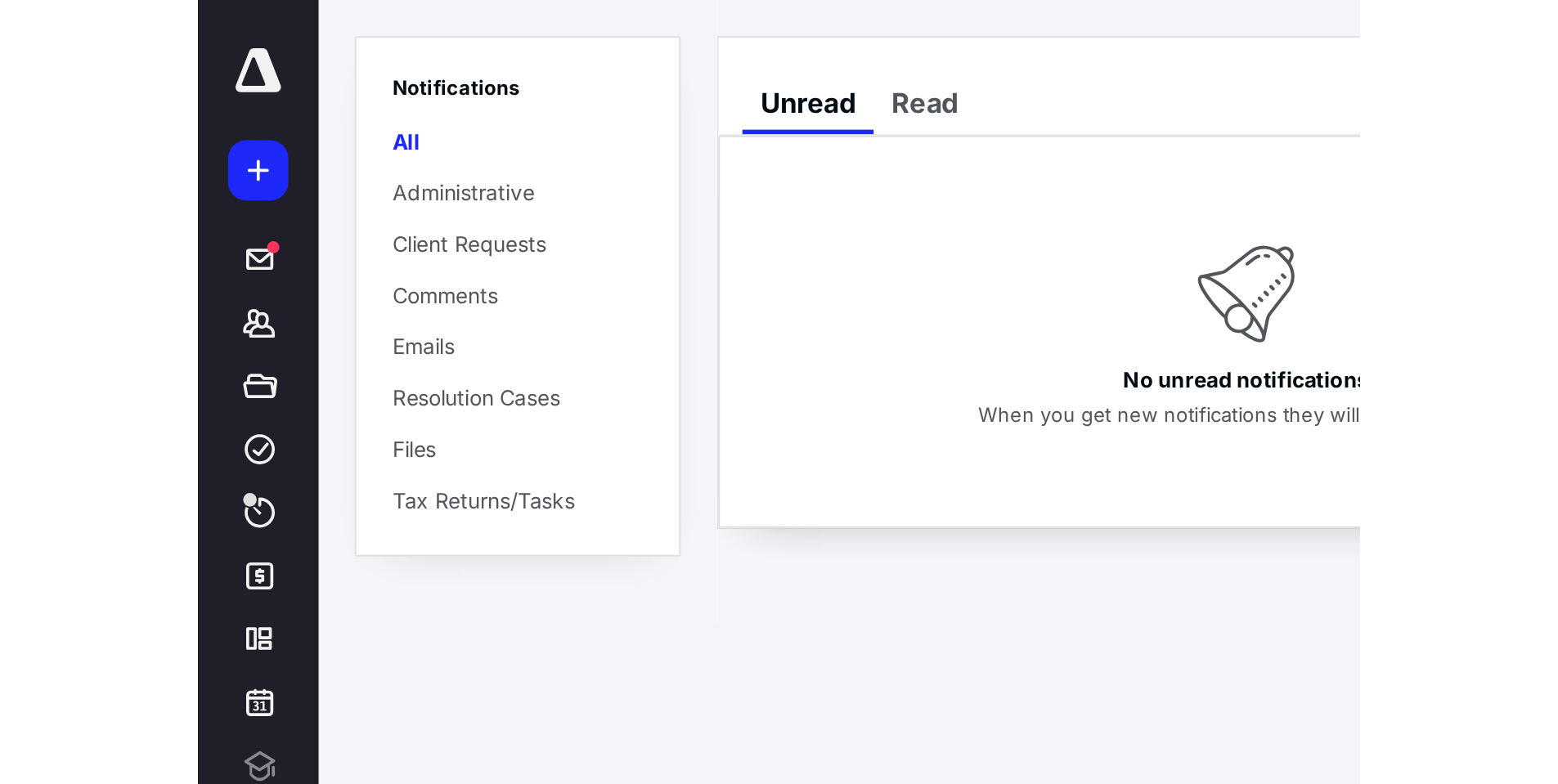 scroll, scrollTop: 0, scrollLeft: 0, axis: both 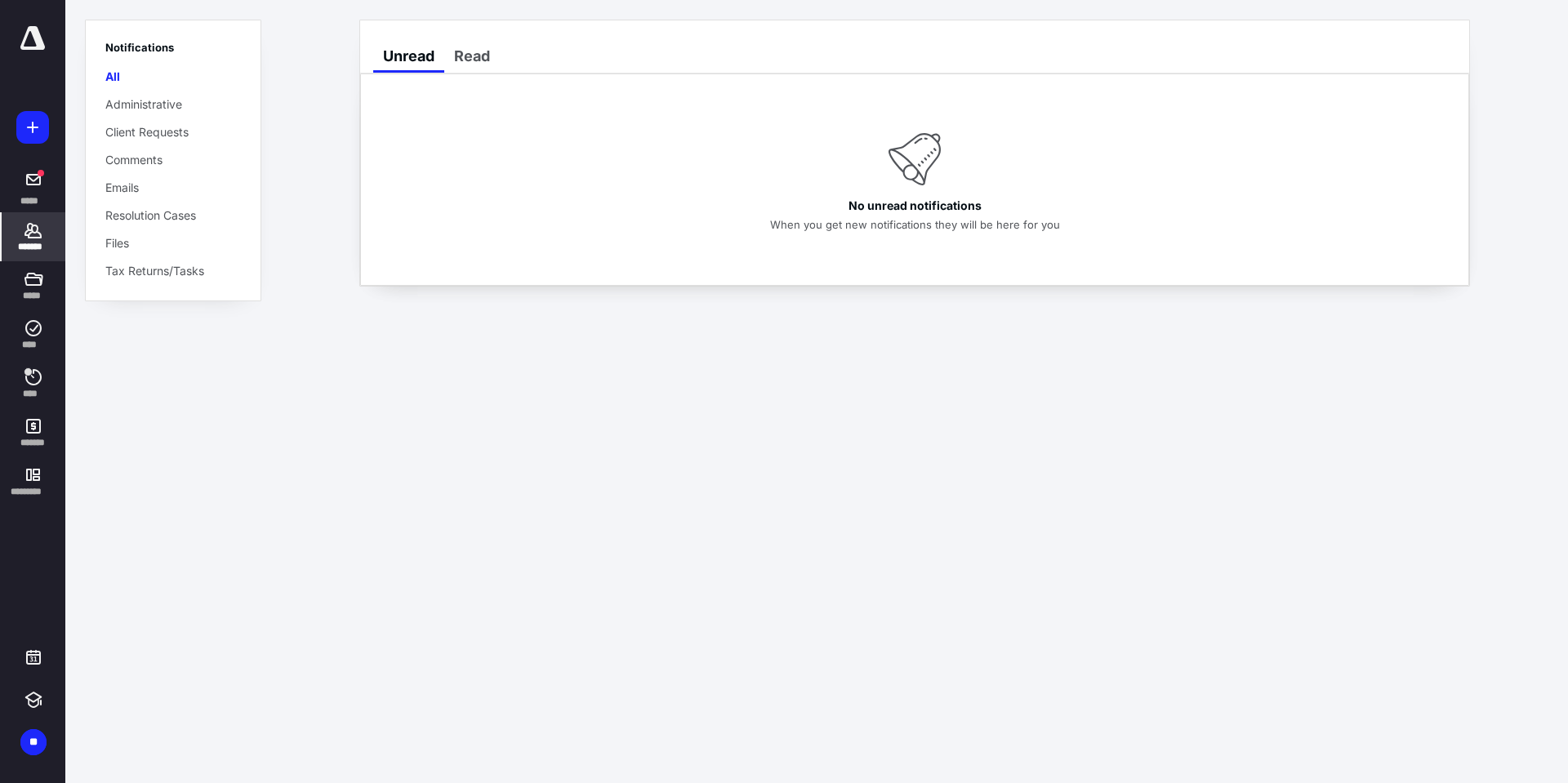 click on "*******" at bounding box center (33, 237) 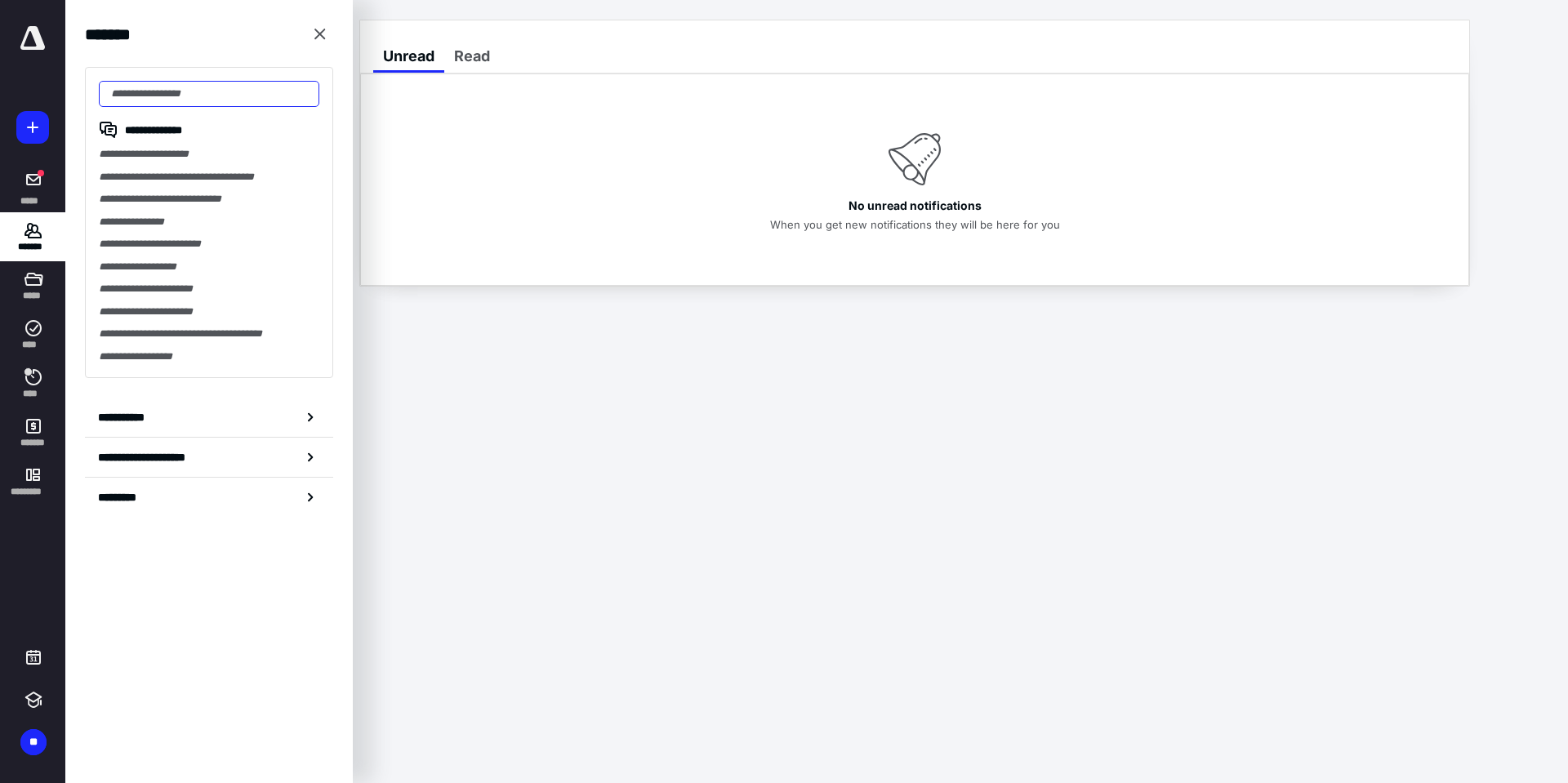 click at bounding box center (209, 94) 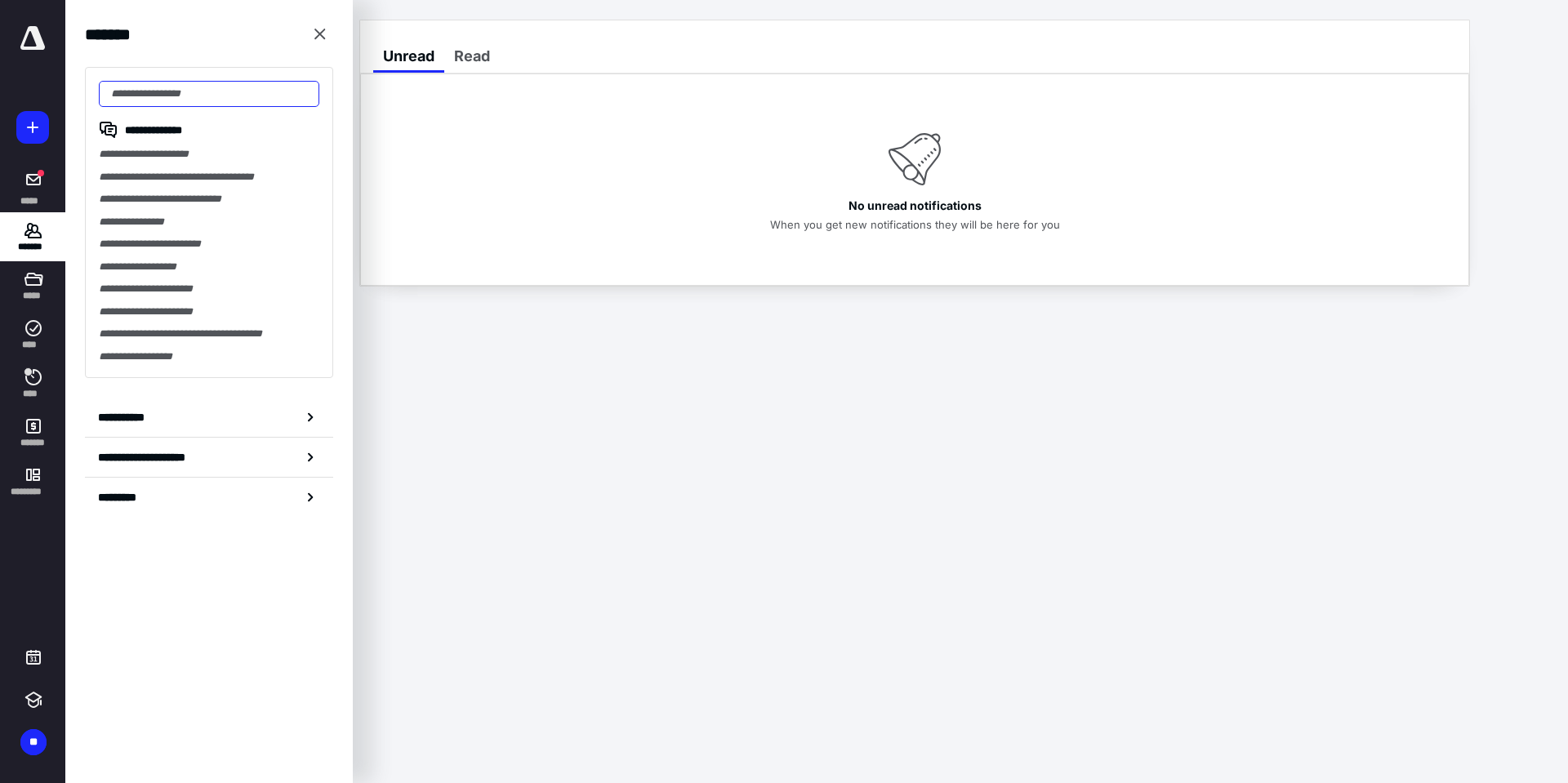click at bounding box center [209, 94] 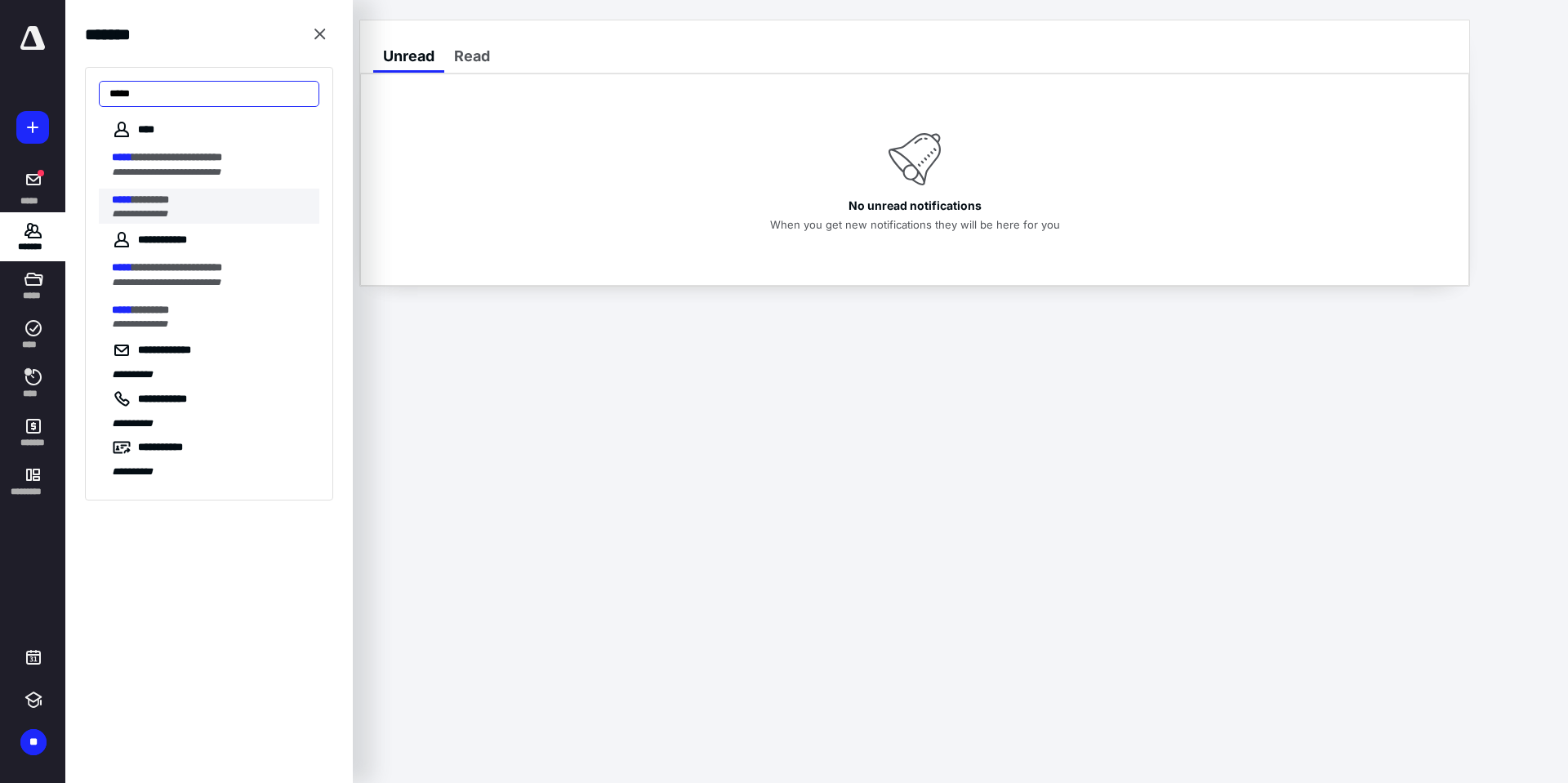 type on "*****" 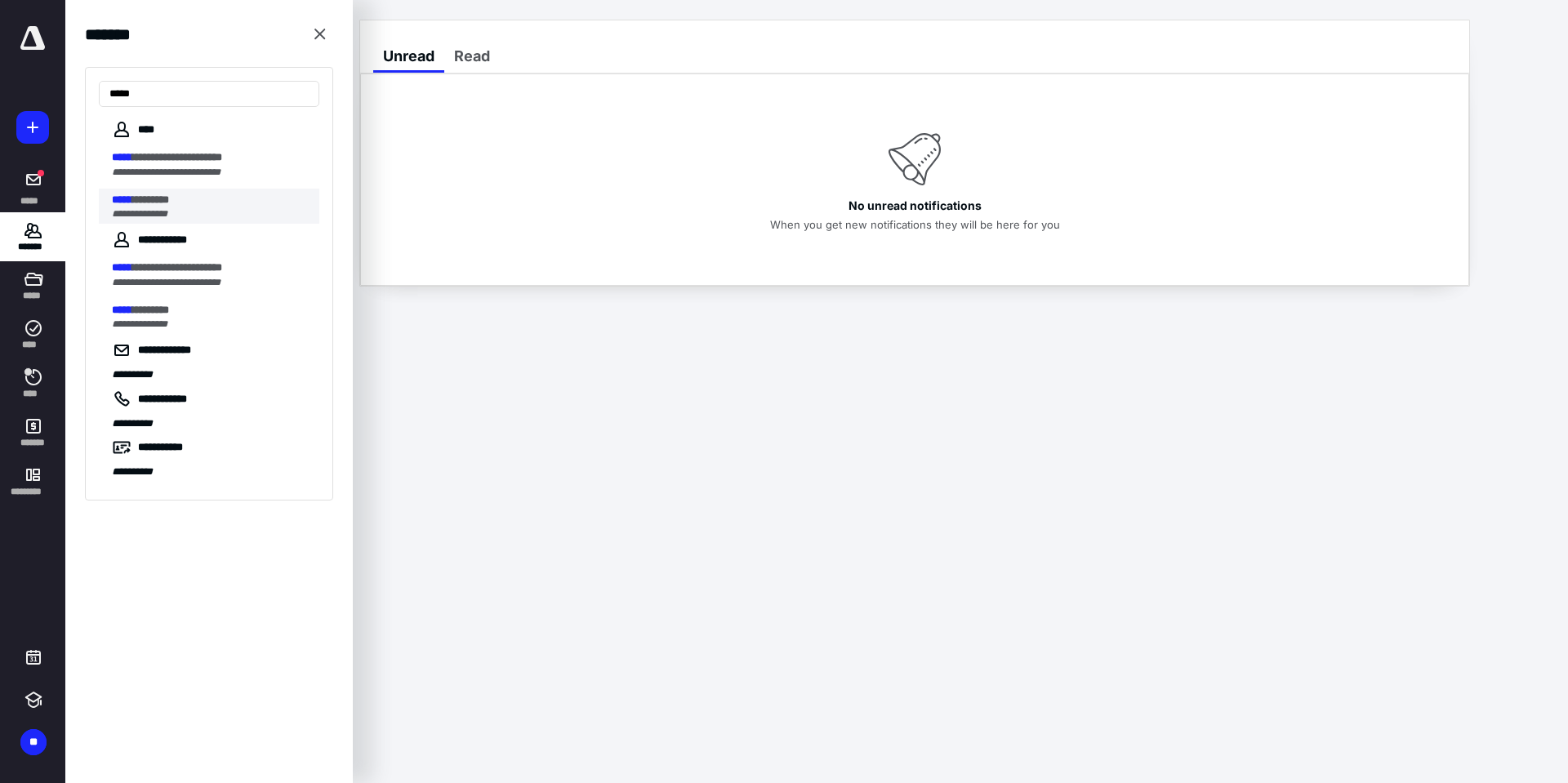 click on "*********" at bounding box center (150, 199) 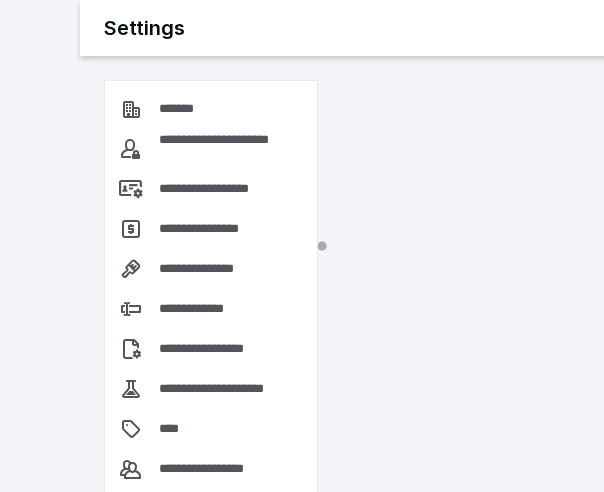 scroll, scrollTop: 0, scrollLeft: 0, axis: both 